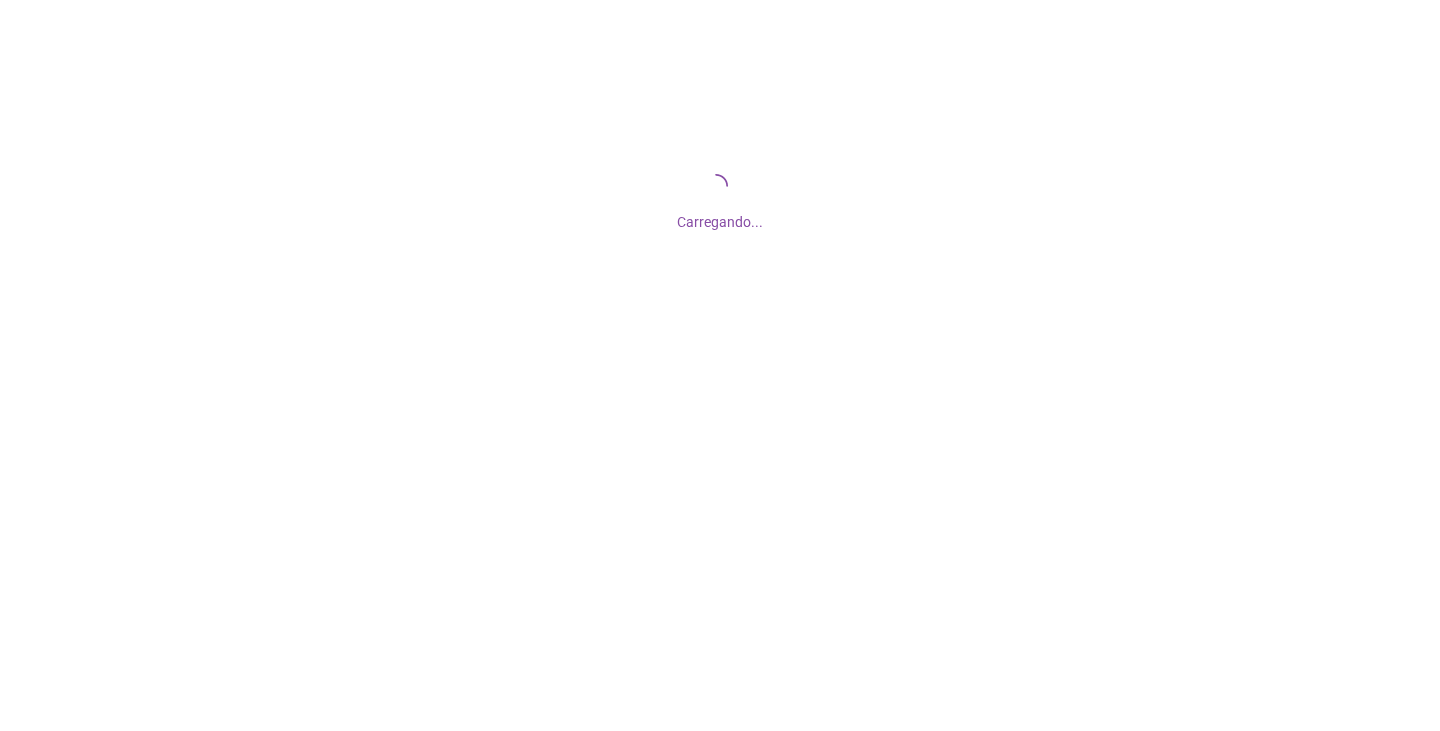 scroll, scrollTop: 0, scrollLeft: 0, axis: both 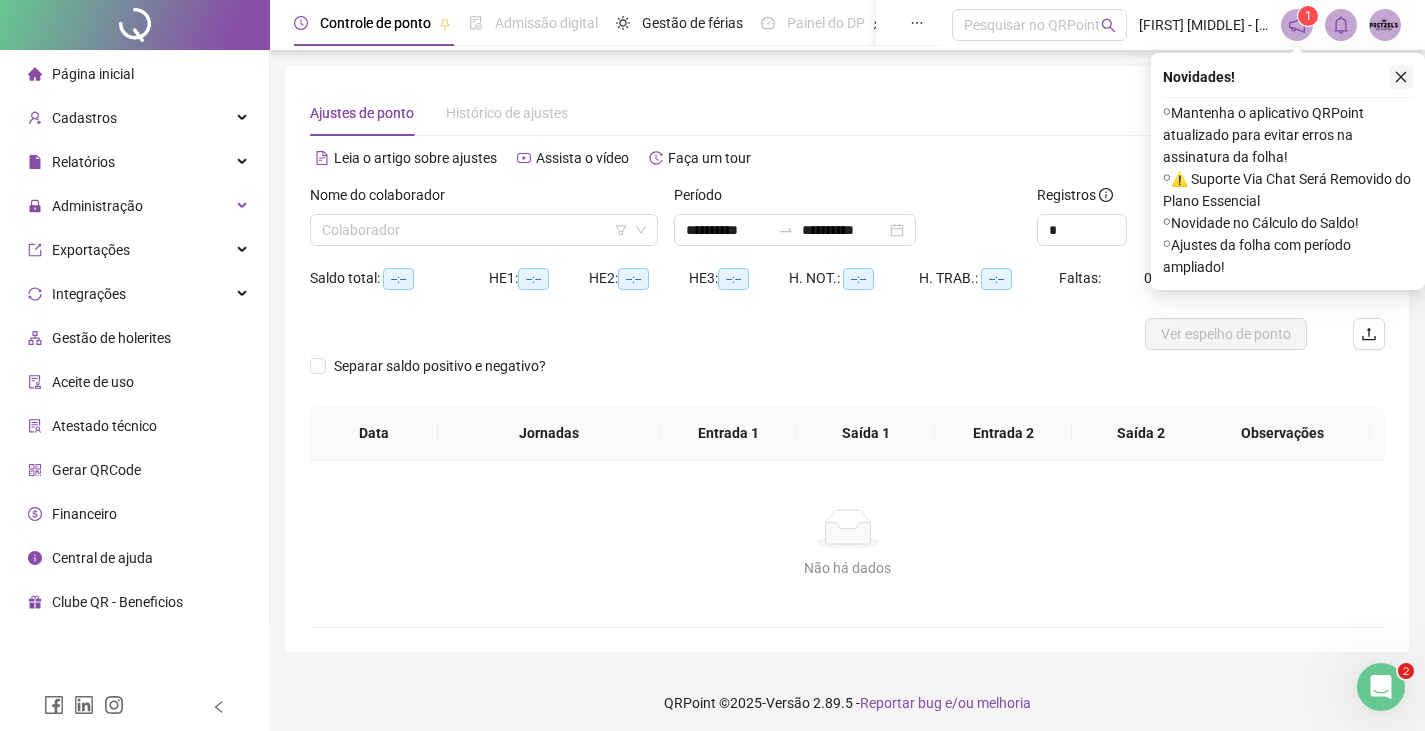 click at bounding box center [1401, 77] 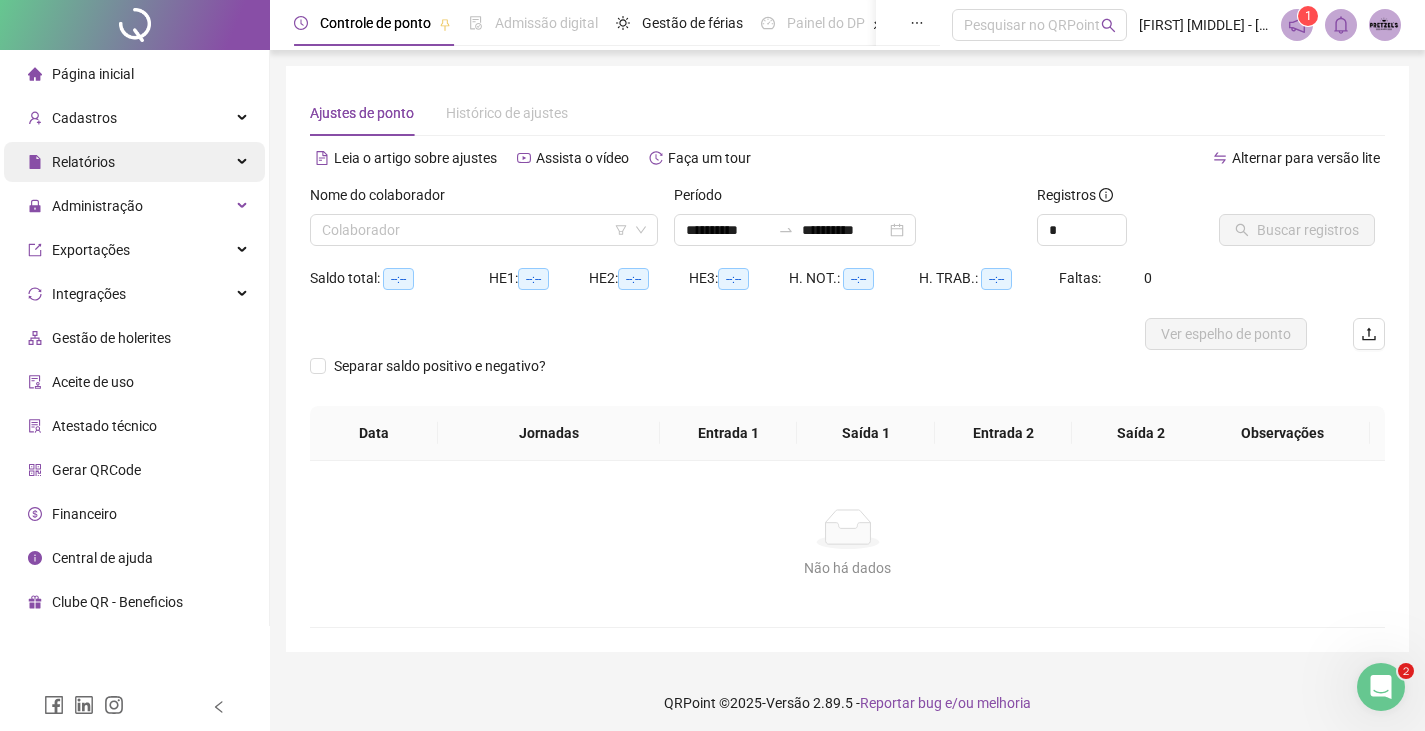 click on "Relatórios" at bounding box center [134, 162] 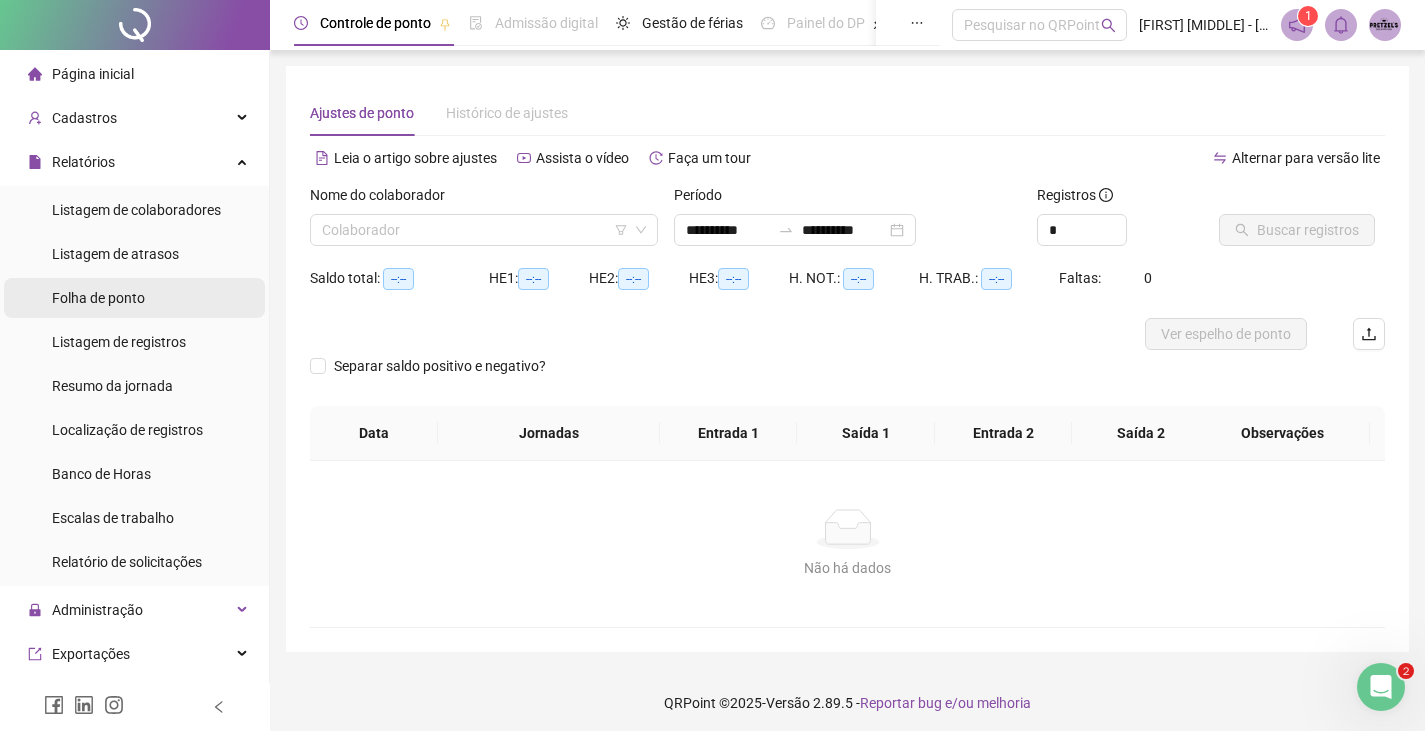click on "Folha de ponto" at bounding box center (98, 298) 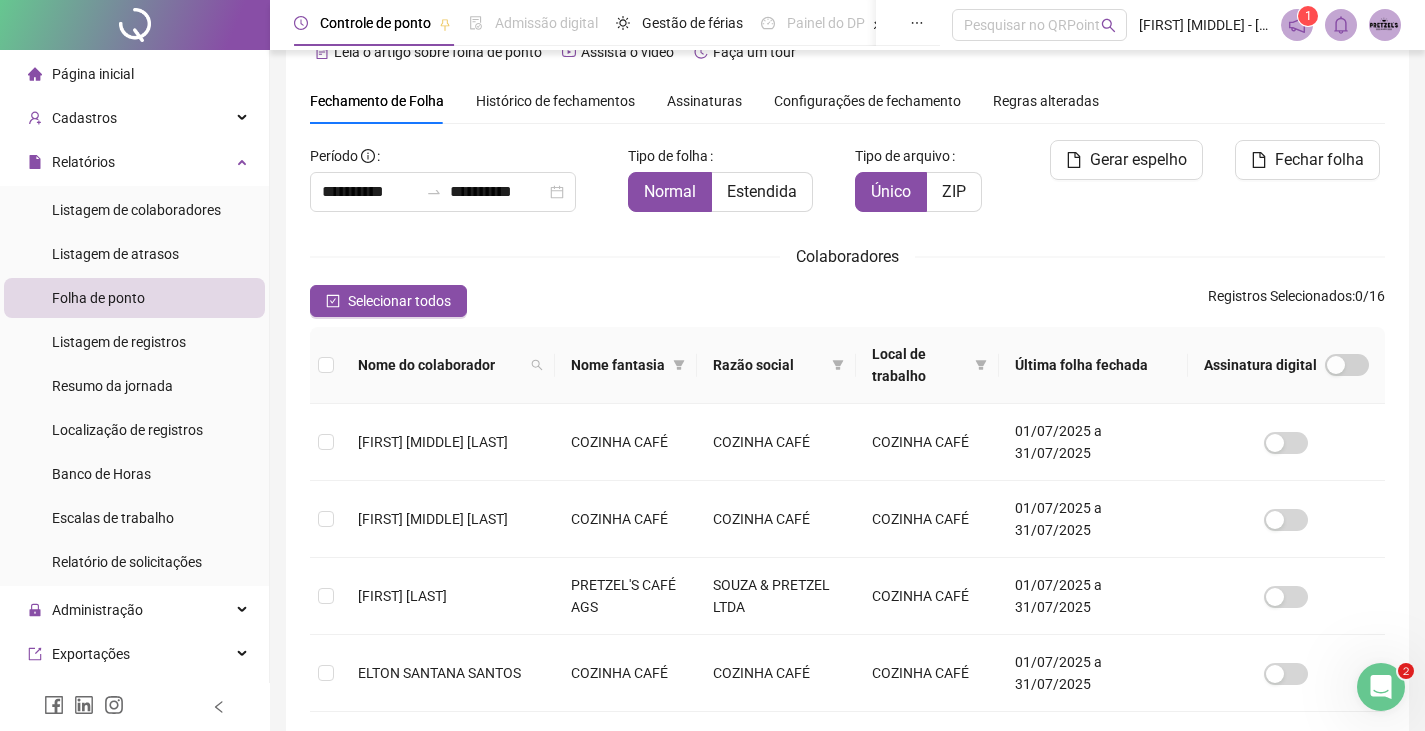 scroll, scrollTop: 0, scrollLeft: 0, axis: both 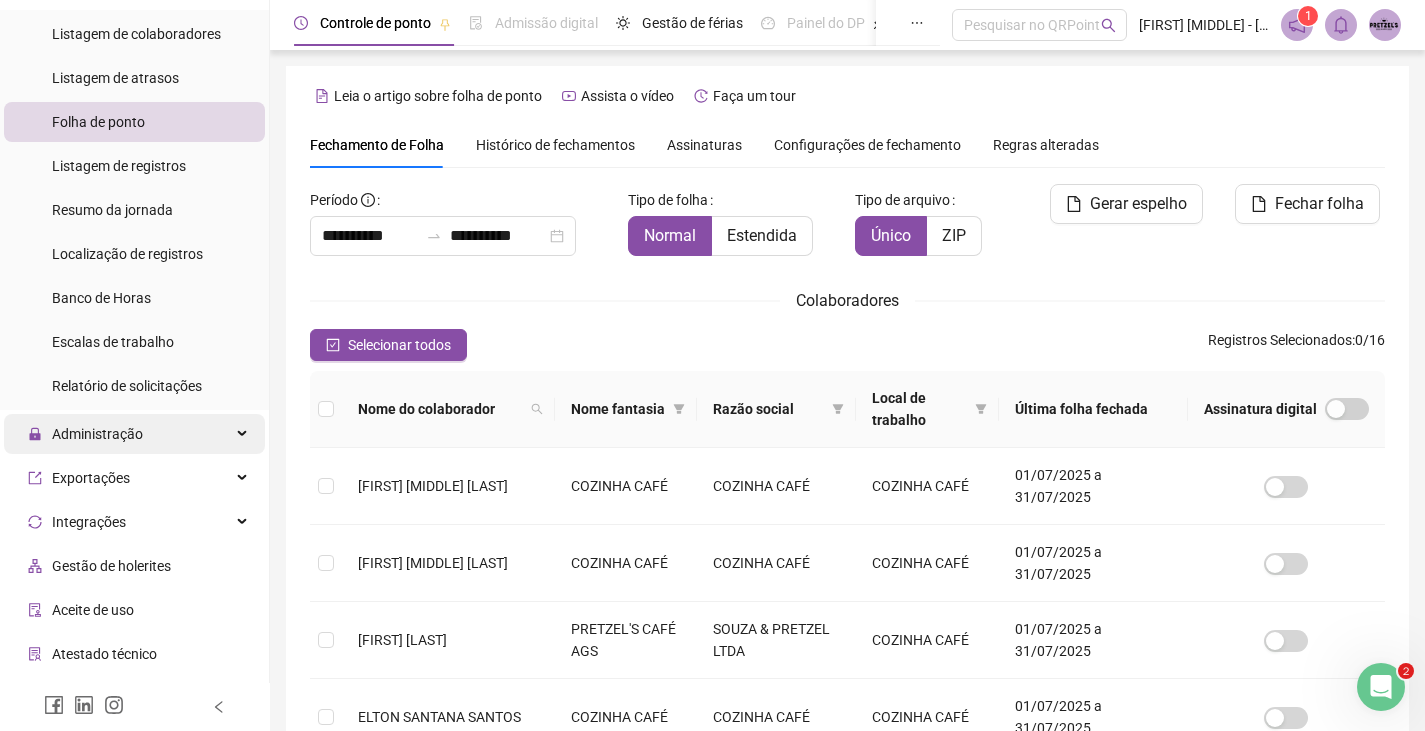 click on "Administração" at bounding box center [134, 434] 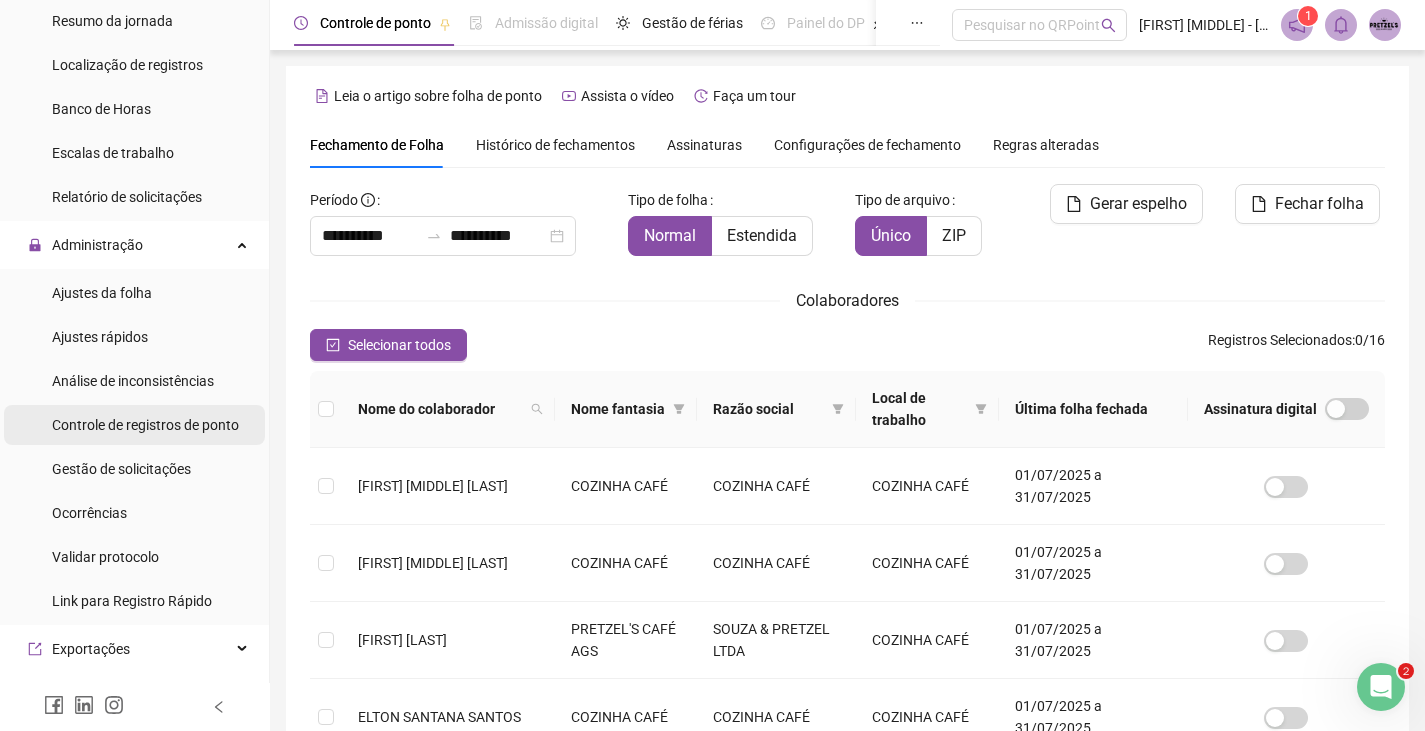 scroll, scrollTop: 376, scrollLeft: 0, axis: vertical 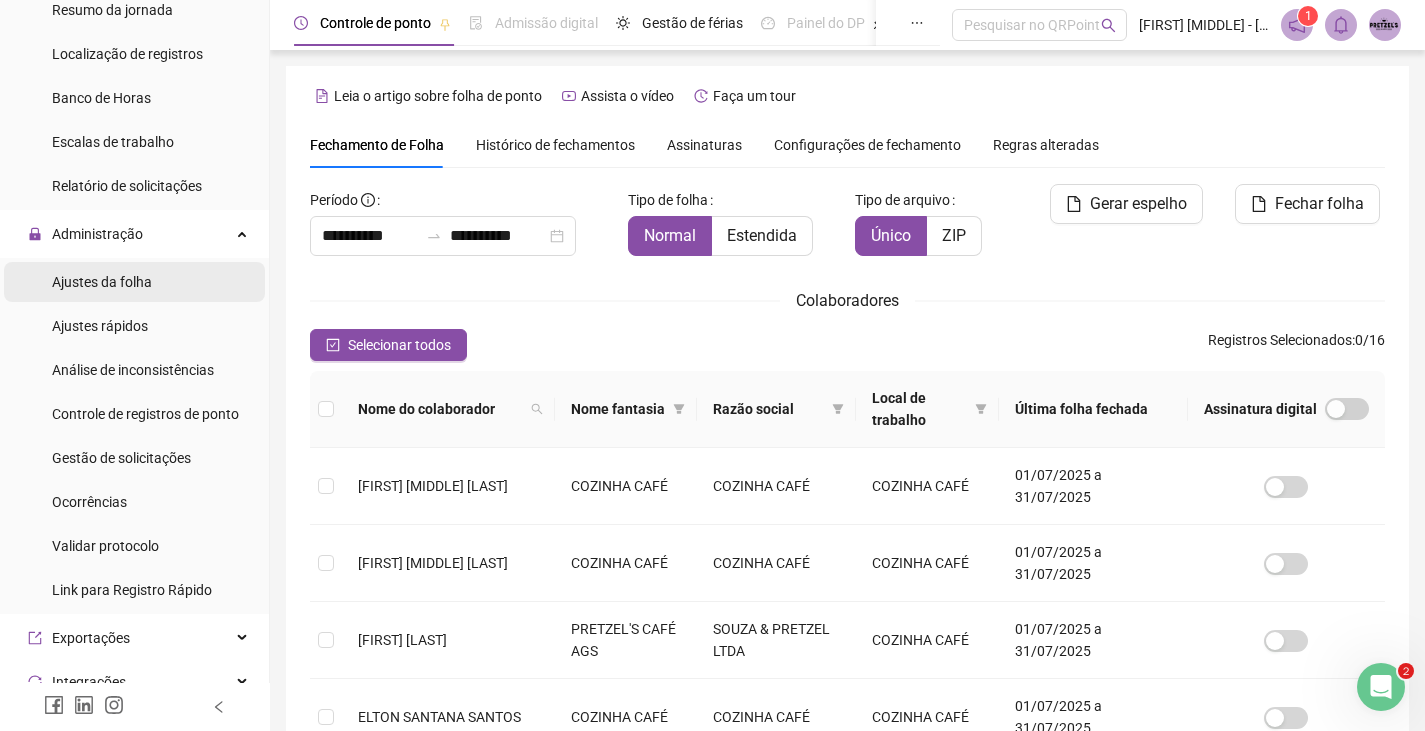 click on "Ajustes da folha" at bounding box center [102, 282] 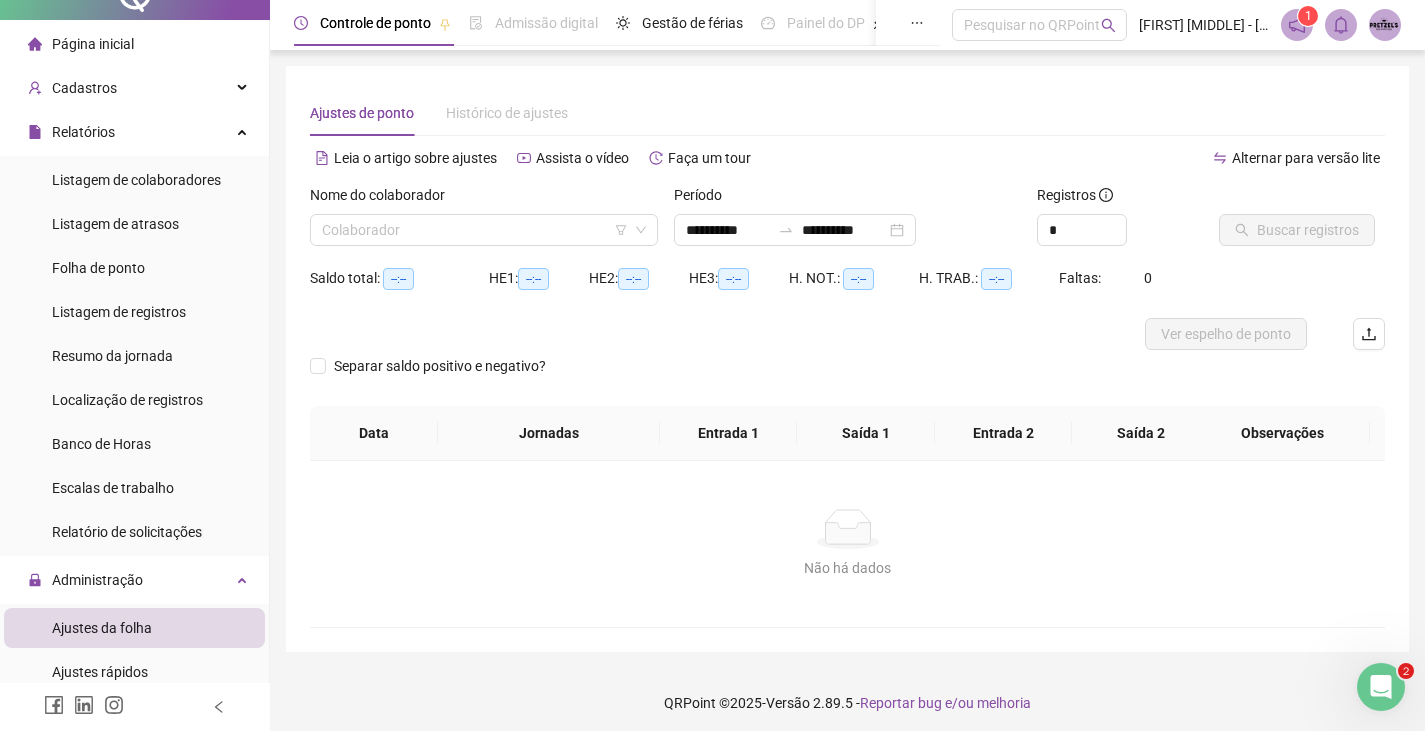 scroll, scrollTop: 0, scrollLeft: 0, axis: both 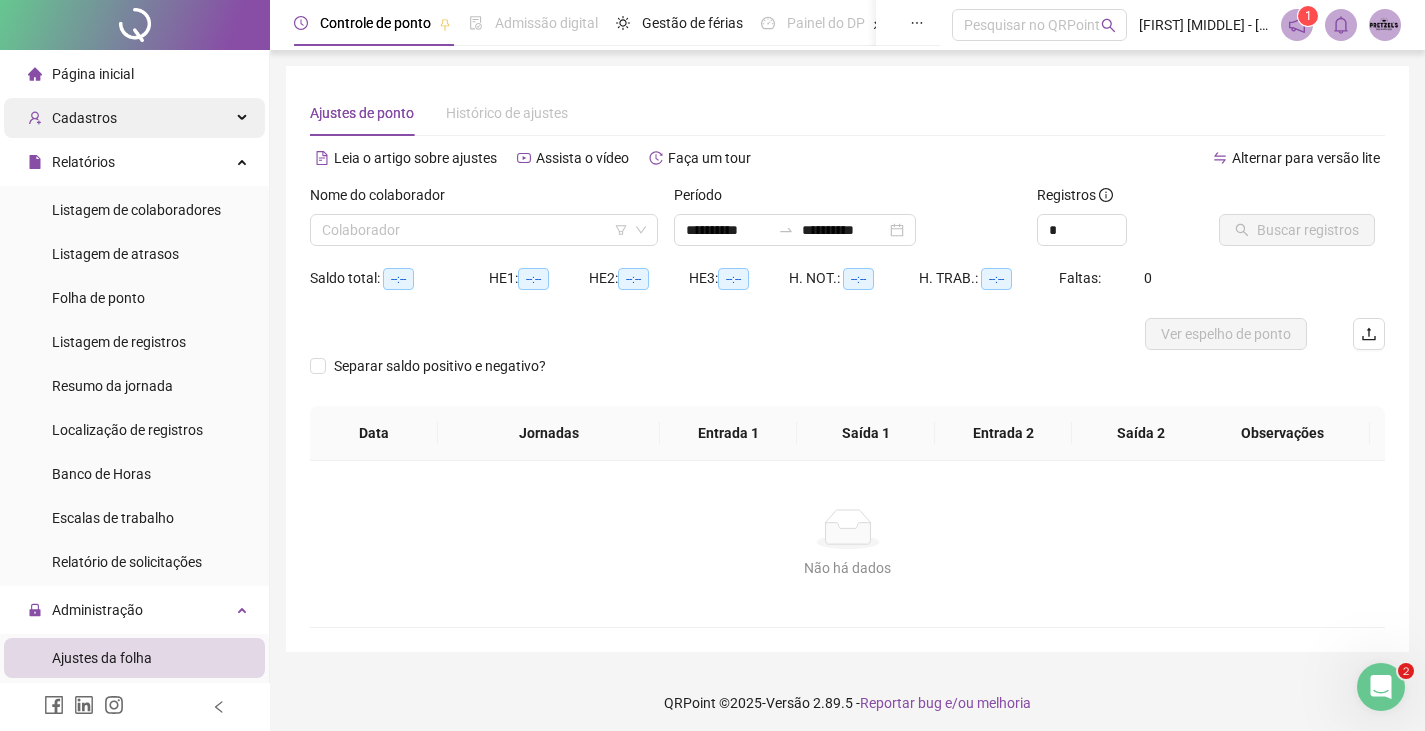 click on "Cadastros" at bounding box center [134, 118] 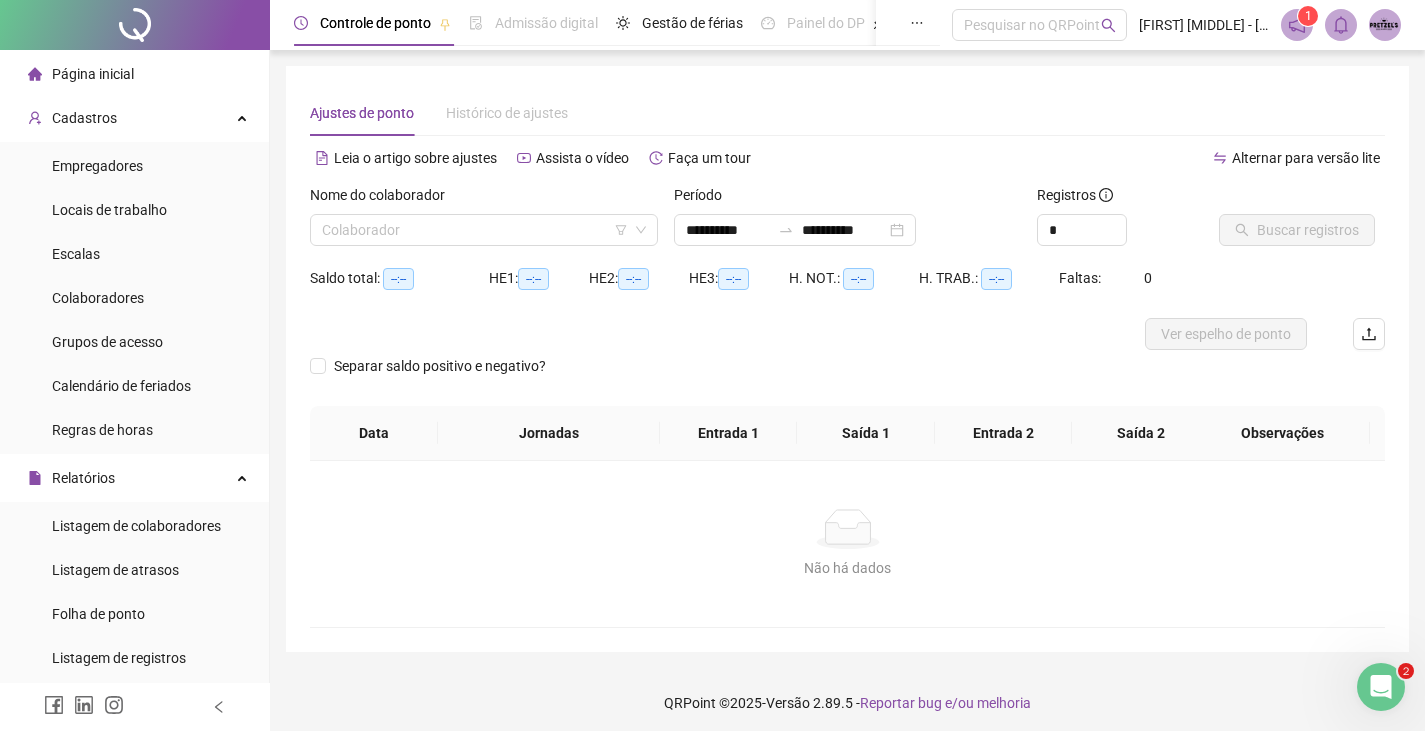 click 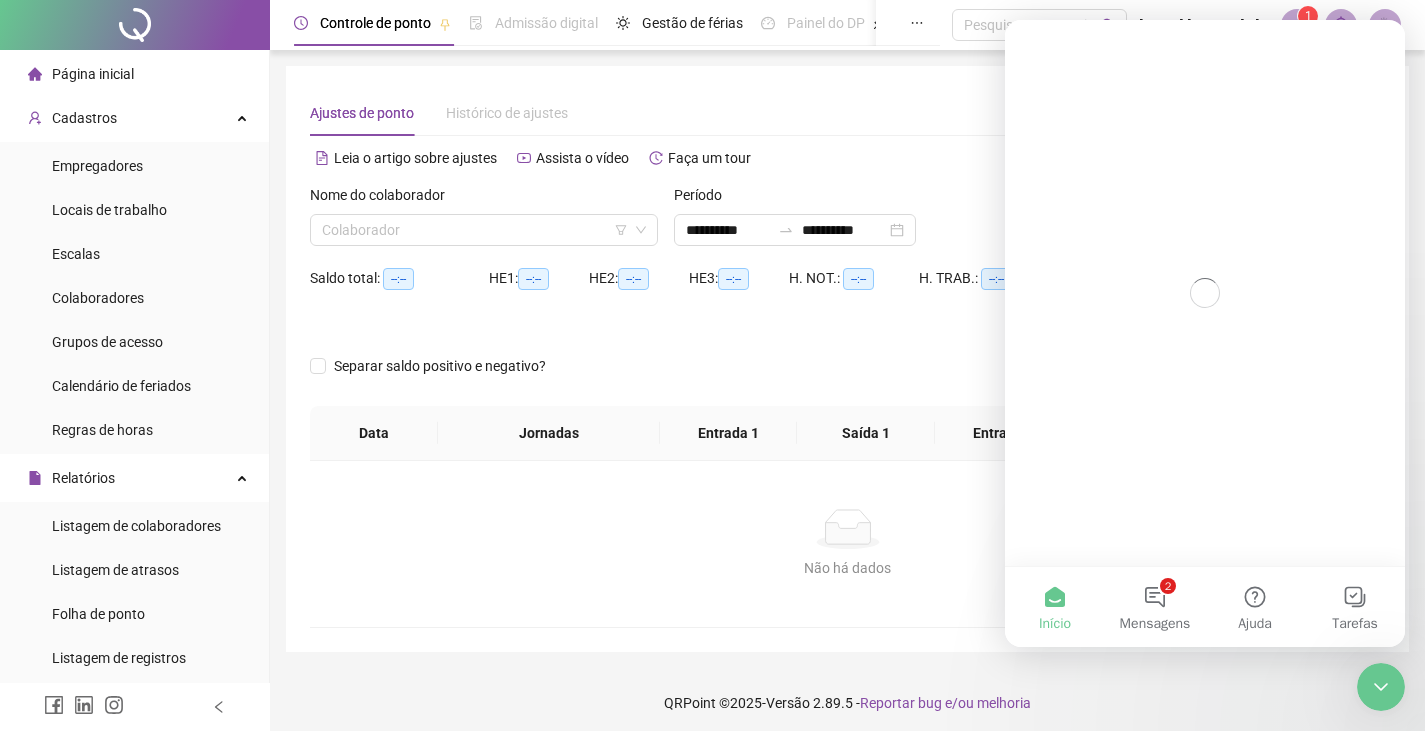 scroll, scrollTop: 0, scrollLeft: 0, axis: both 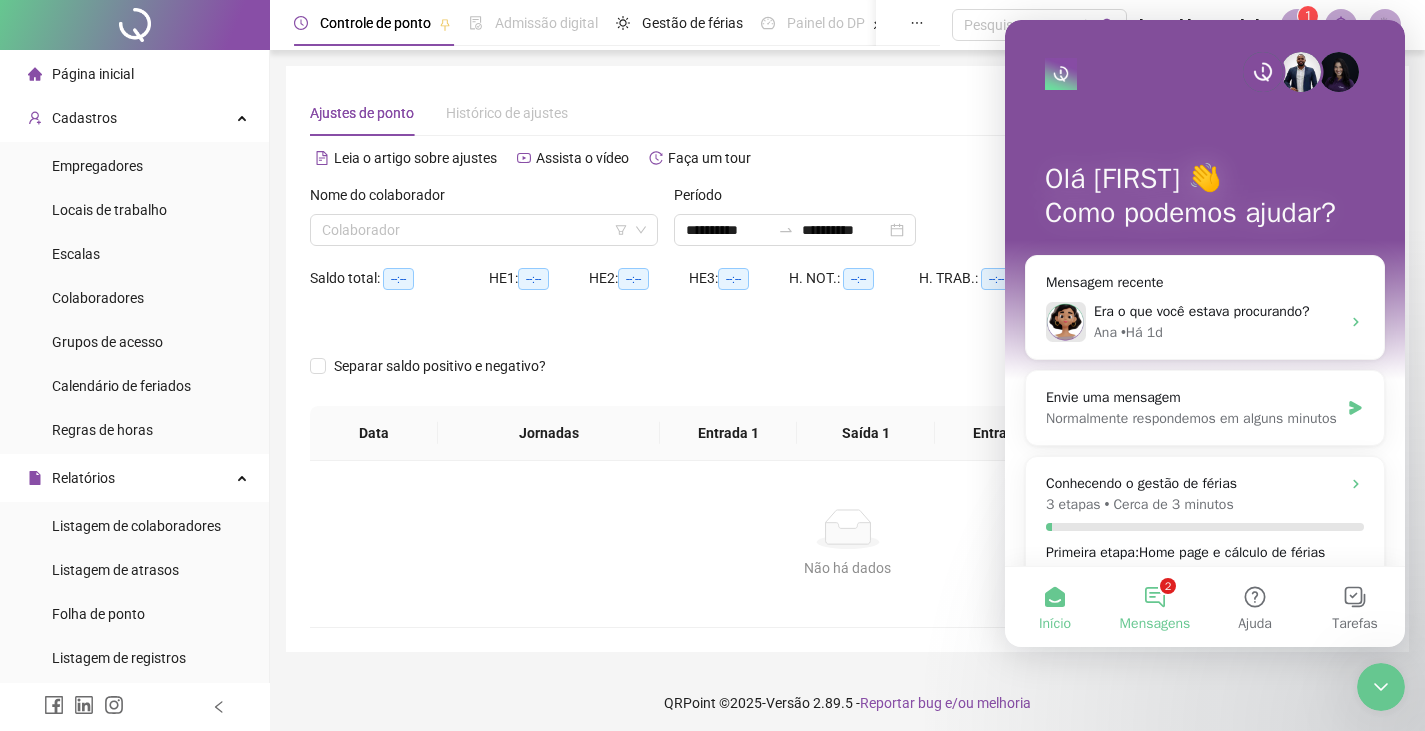 click on "2 Mensagens" at bounding box center (1155, 607) 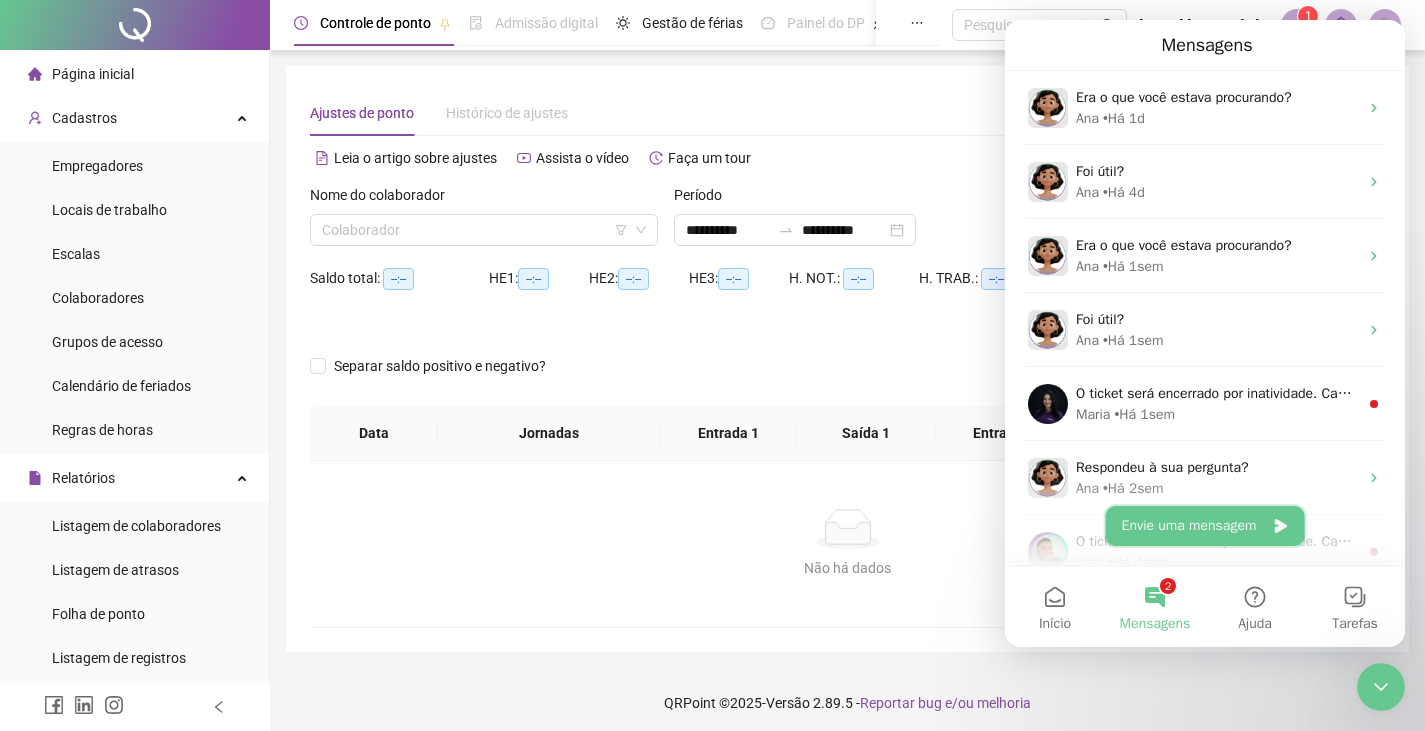 click on "Envie uma mensagem" at bounding box center (1205, 526) 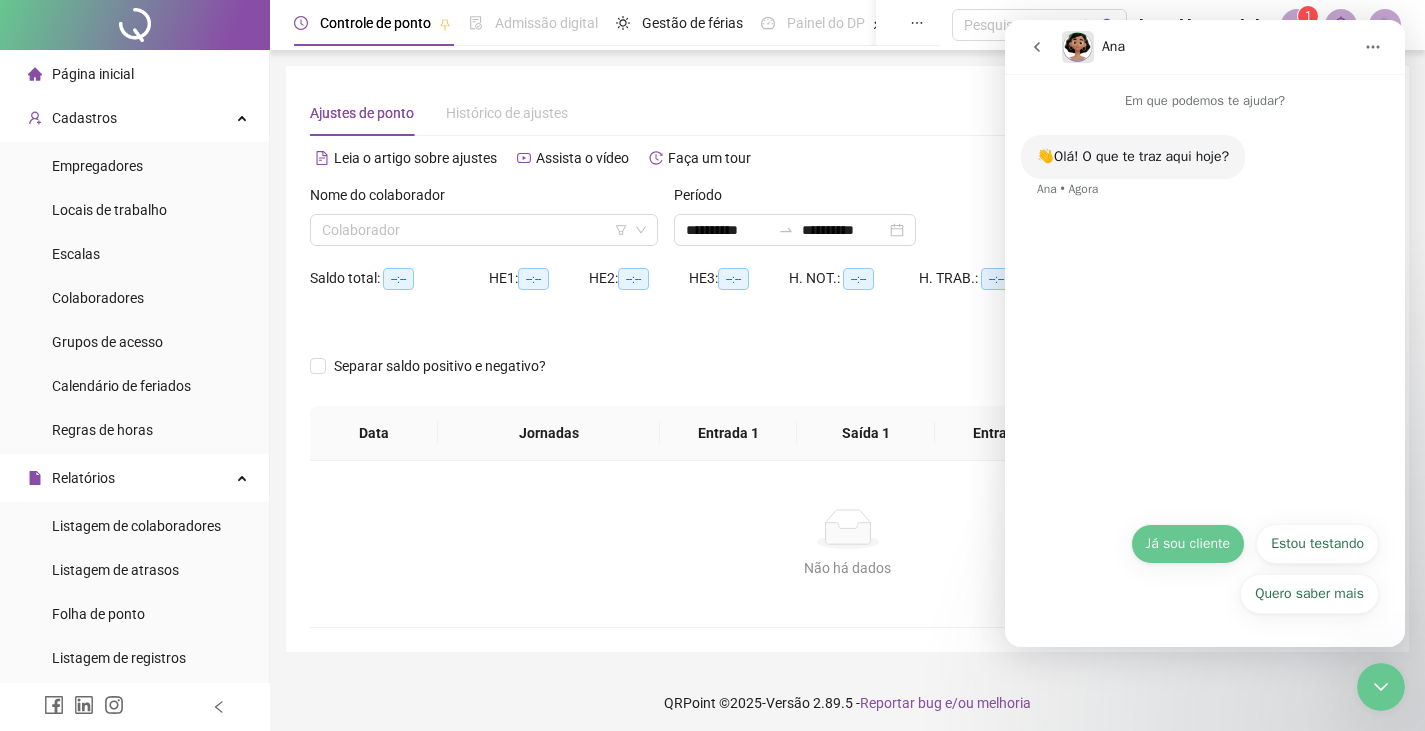 click on "Já sou cliente" at bounding box center (1188, 544) 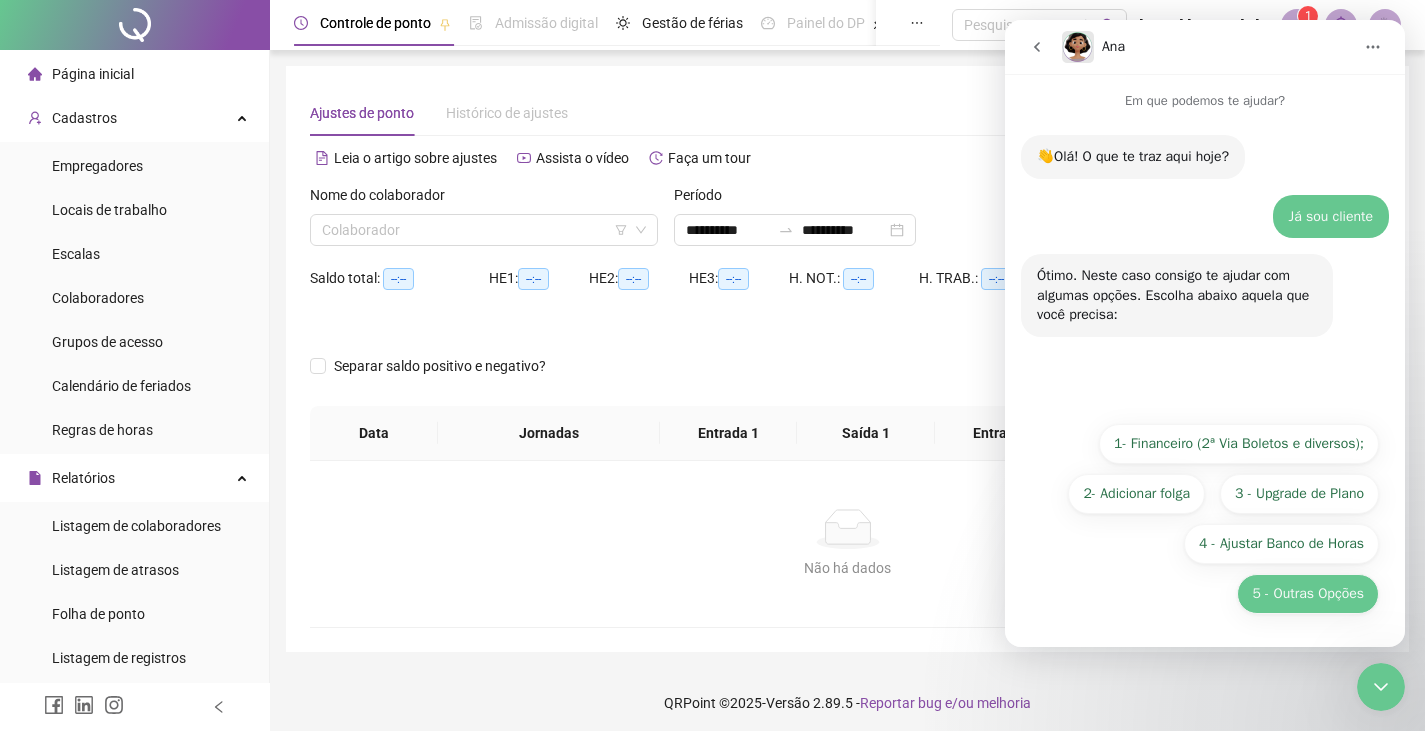 click on "5 - Outras Opções" at bounding box center (1308, 594) 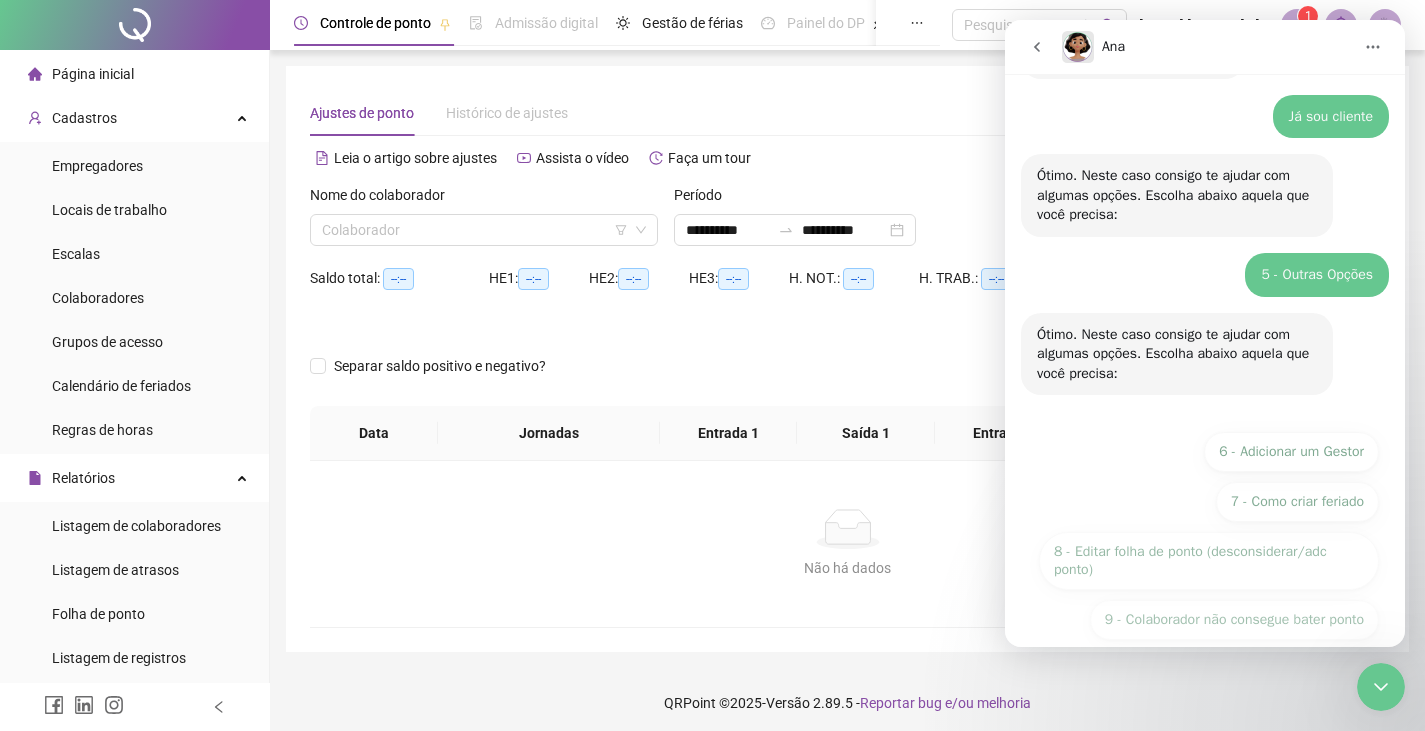 scroll, scrollTop: 226, scrollLeft: 0, axis: vertical 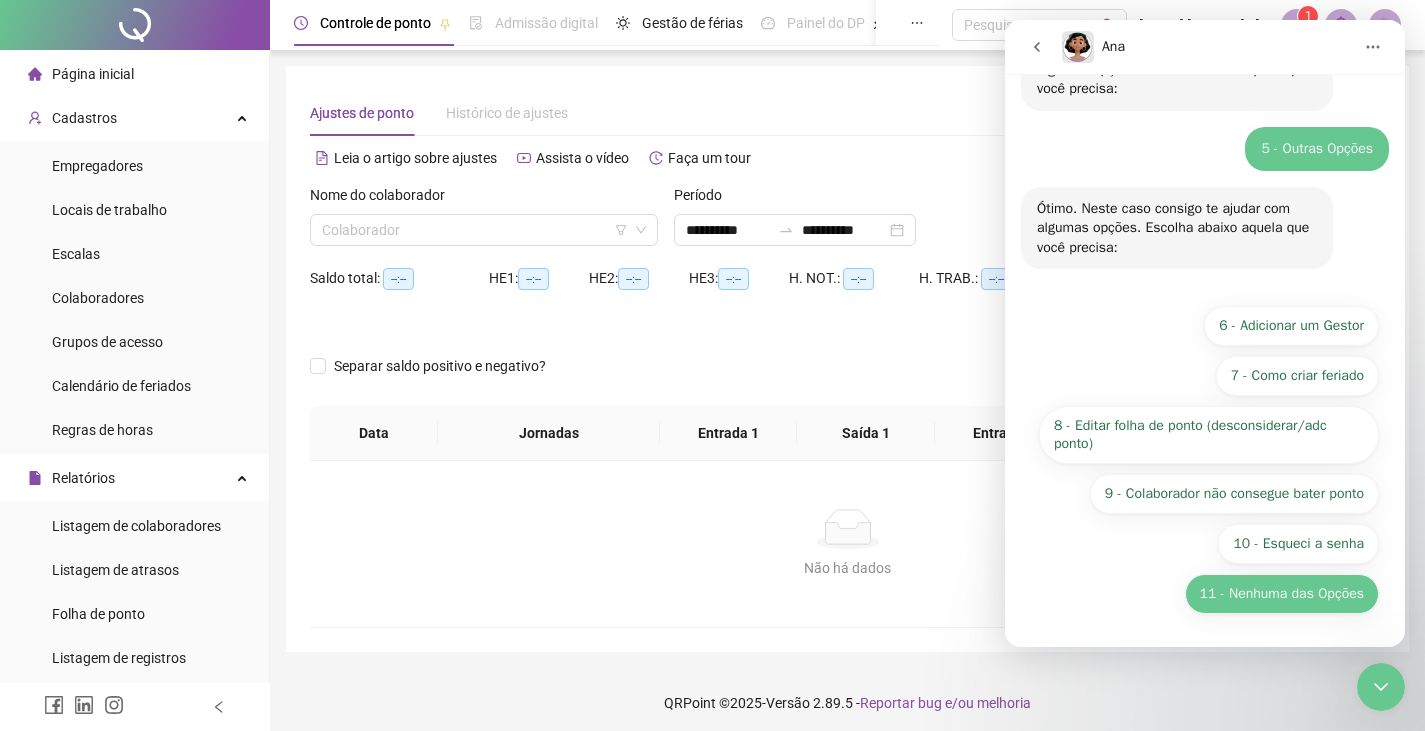 click on "11 - Nenhuma das Opções" at bounding box center [1282, 594] 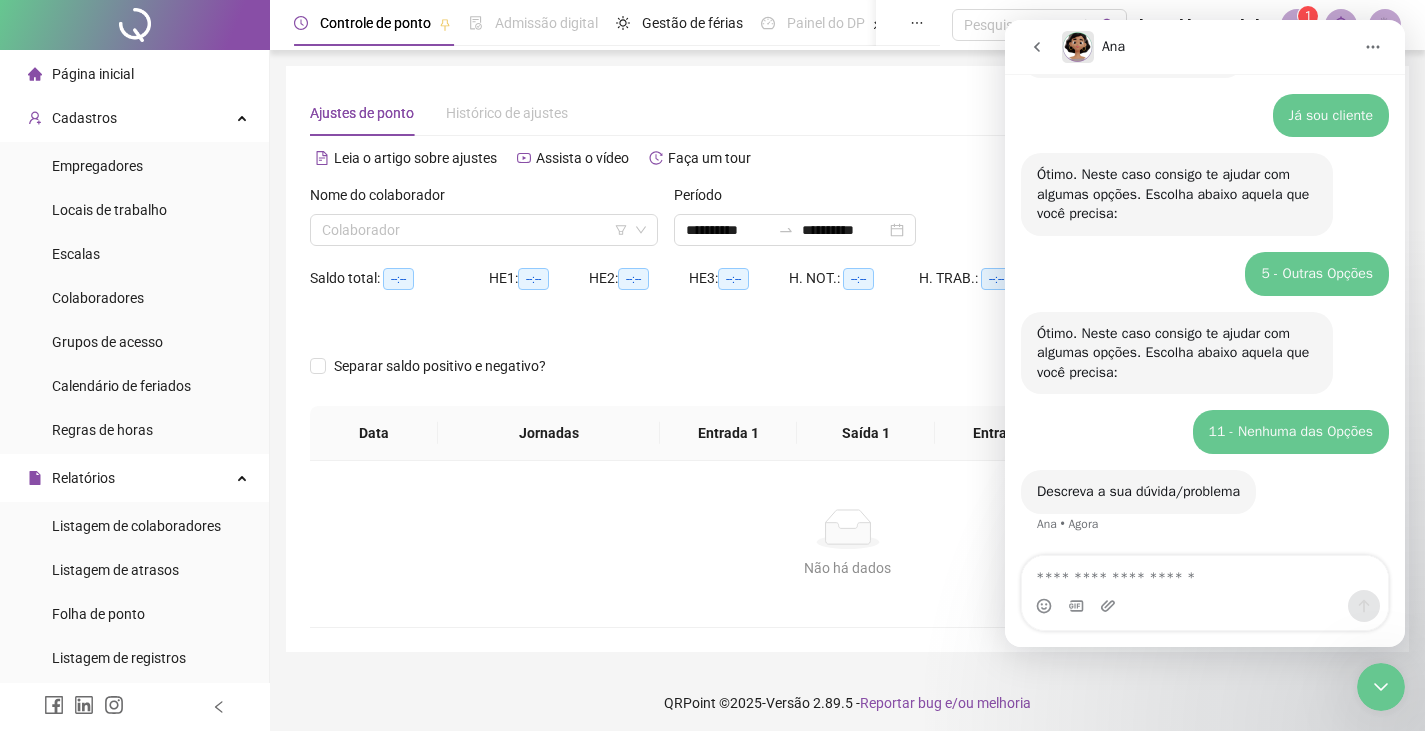 scroll, scrollTop: 191, scrollLeft: 0, axis: vertical 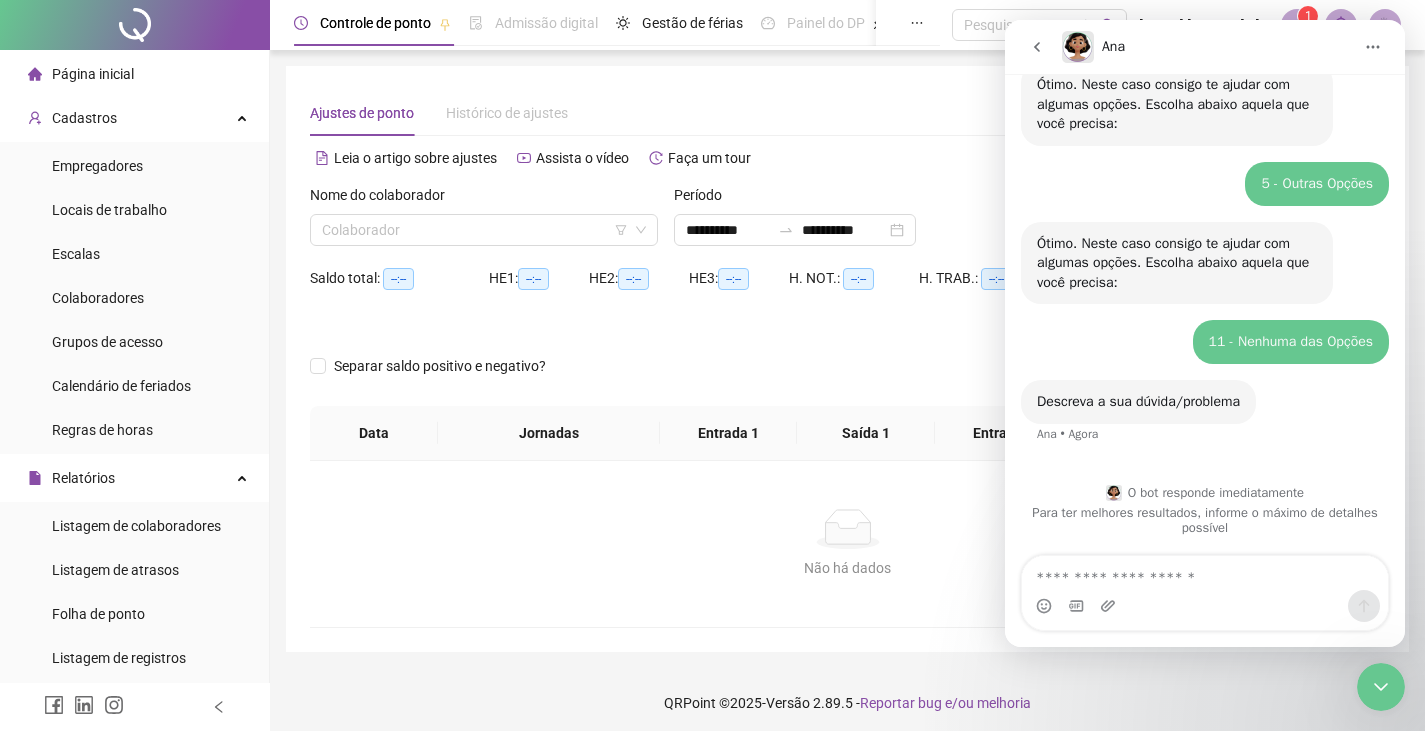 click at bounding box center [1205, 573] 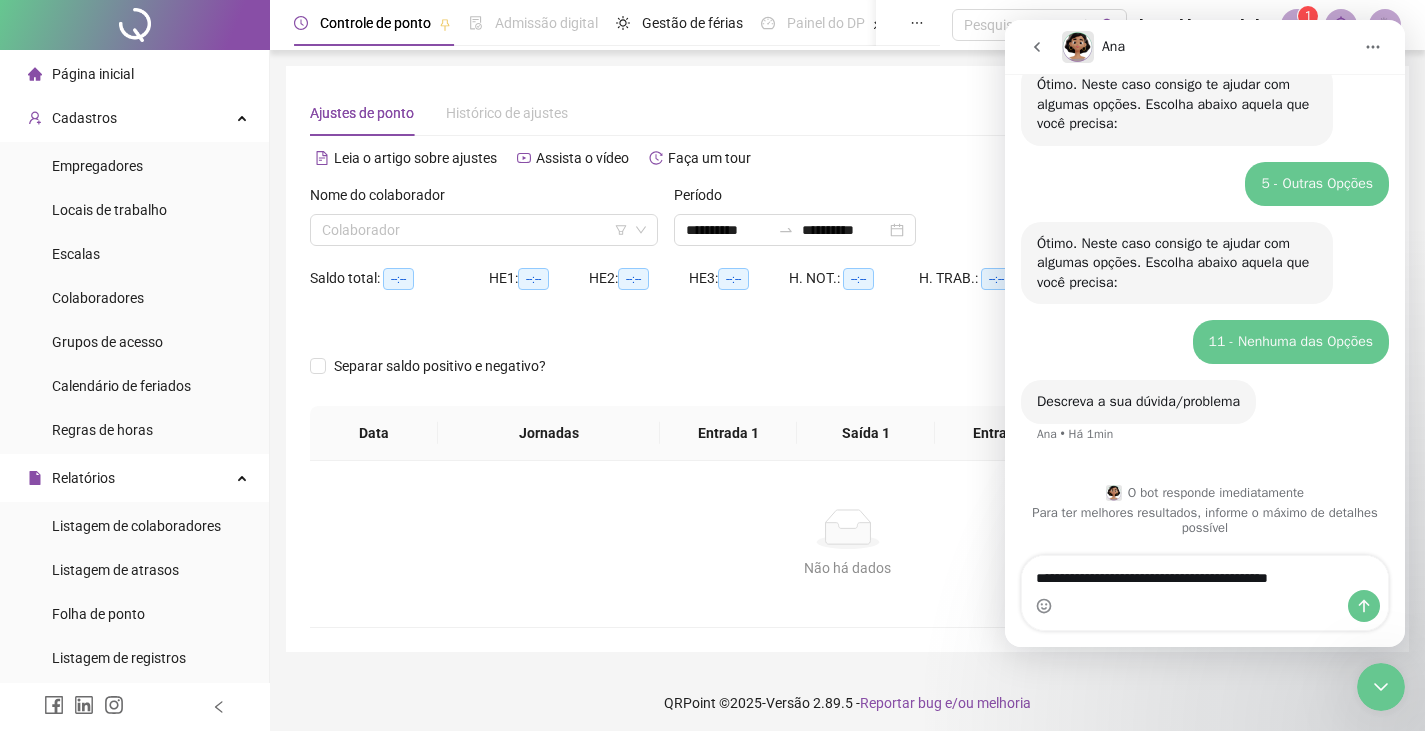 scroll, scrollTop: 211, scrollLeft: 0, axis: vertical 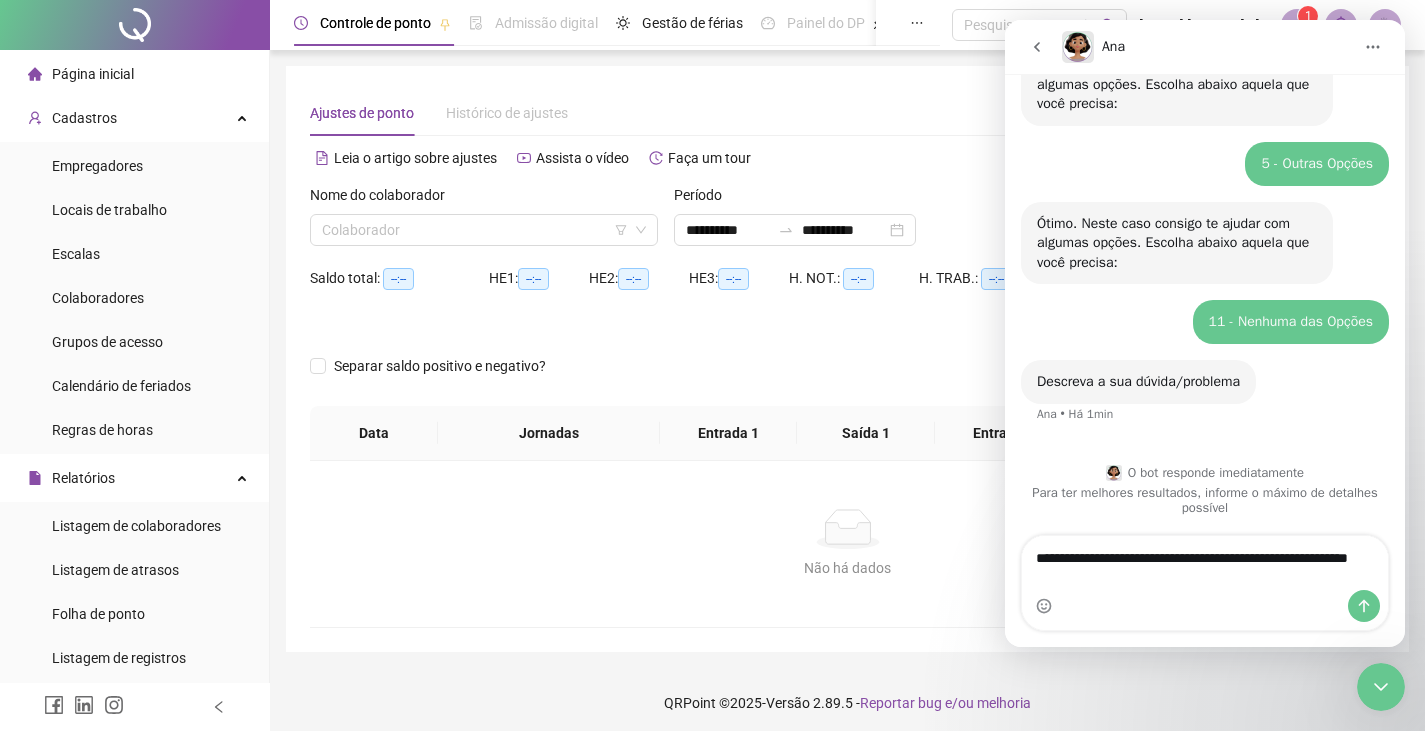 type on "**********" 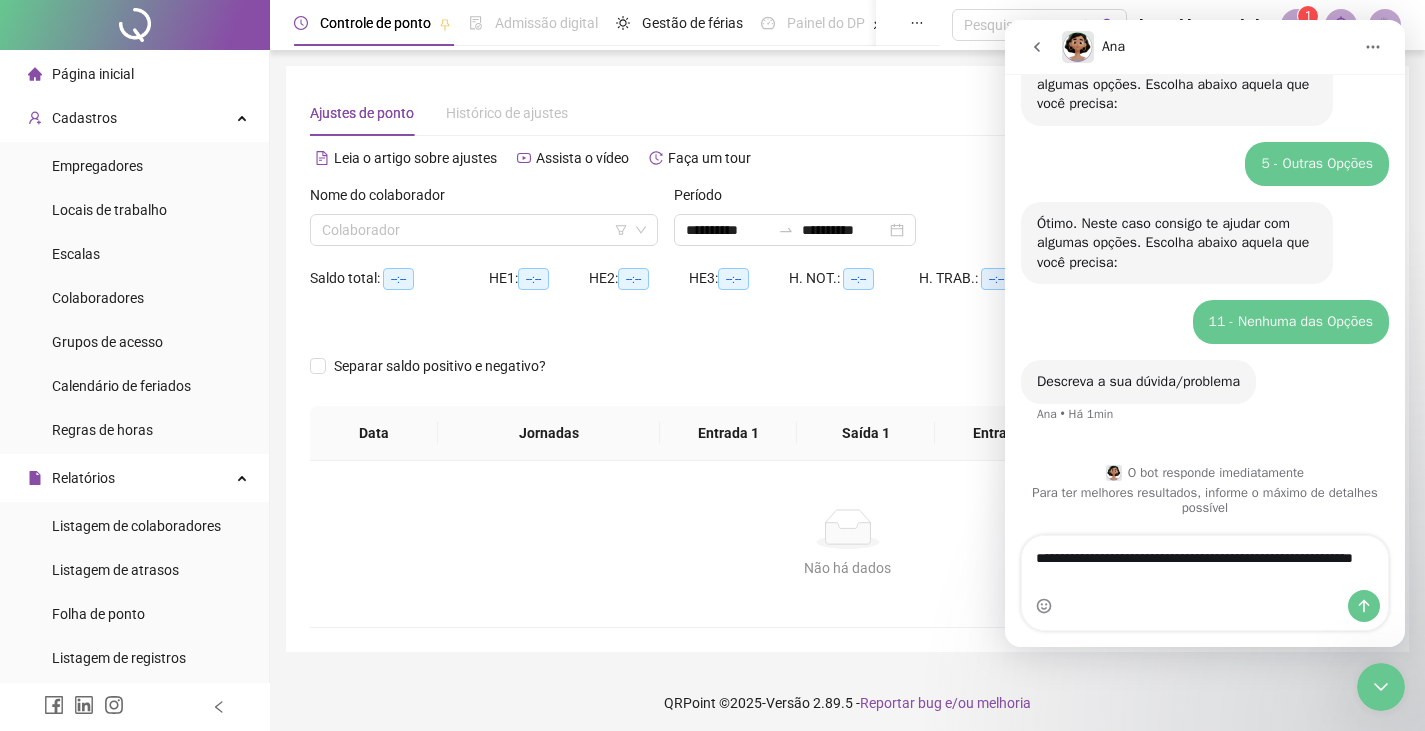type 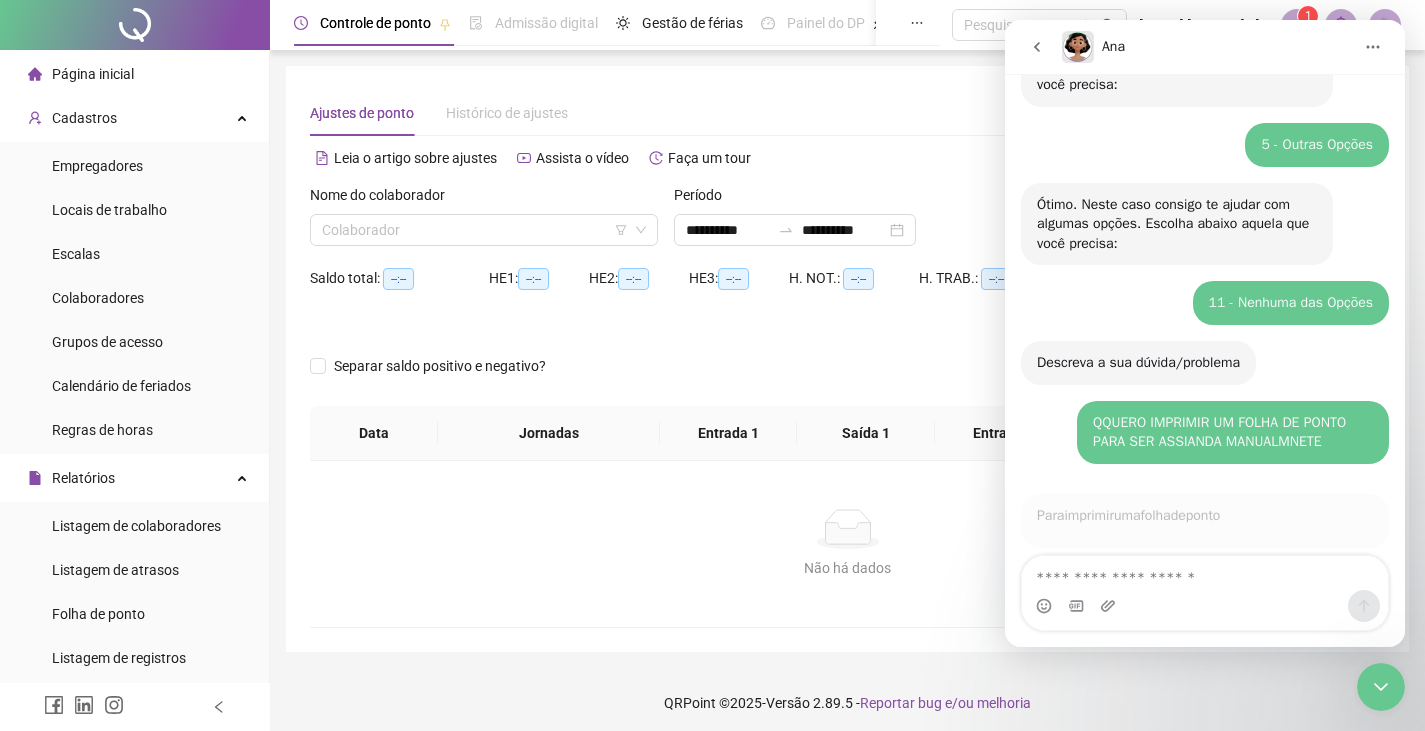 scroll, scrollTop: 270, scrollLeft: 0, axis: vertical 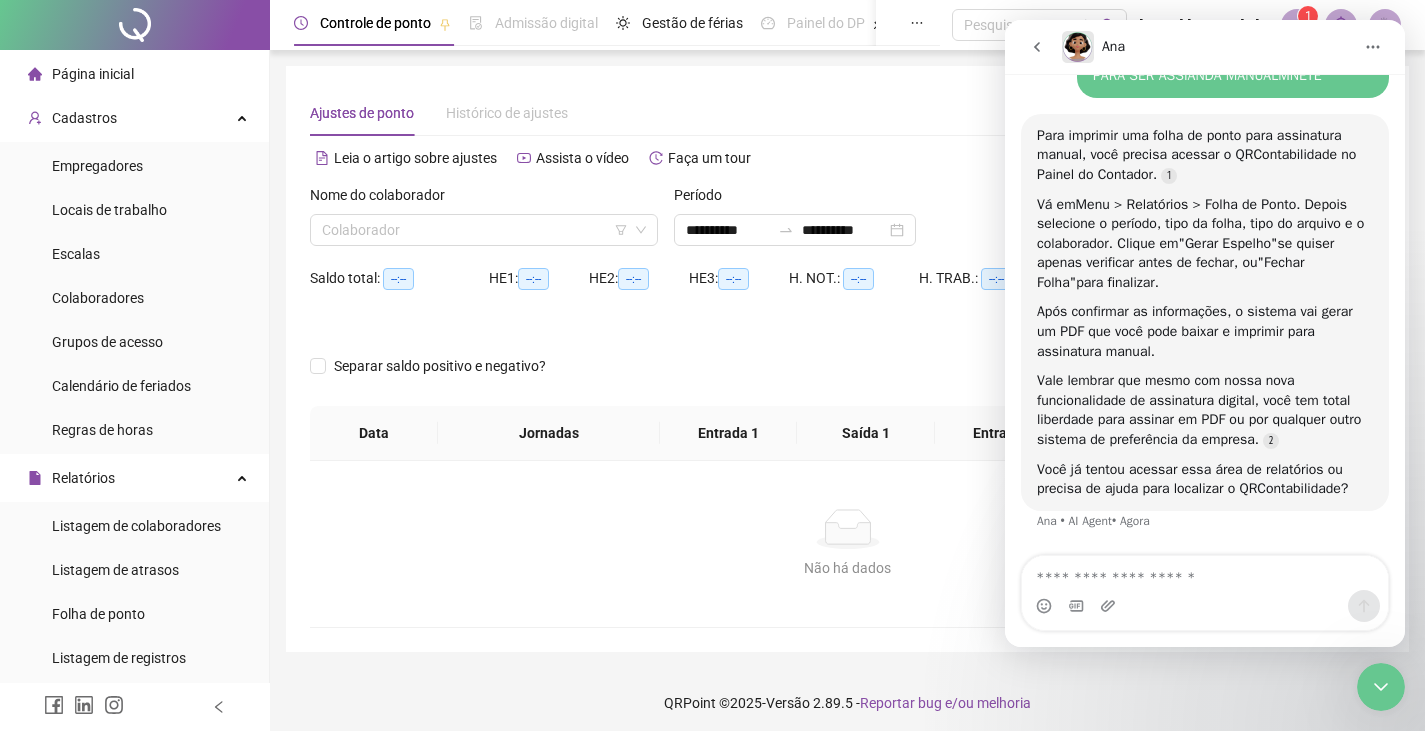 click on "Alternar para versão lite" at bounding box center (1117, 158) 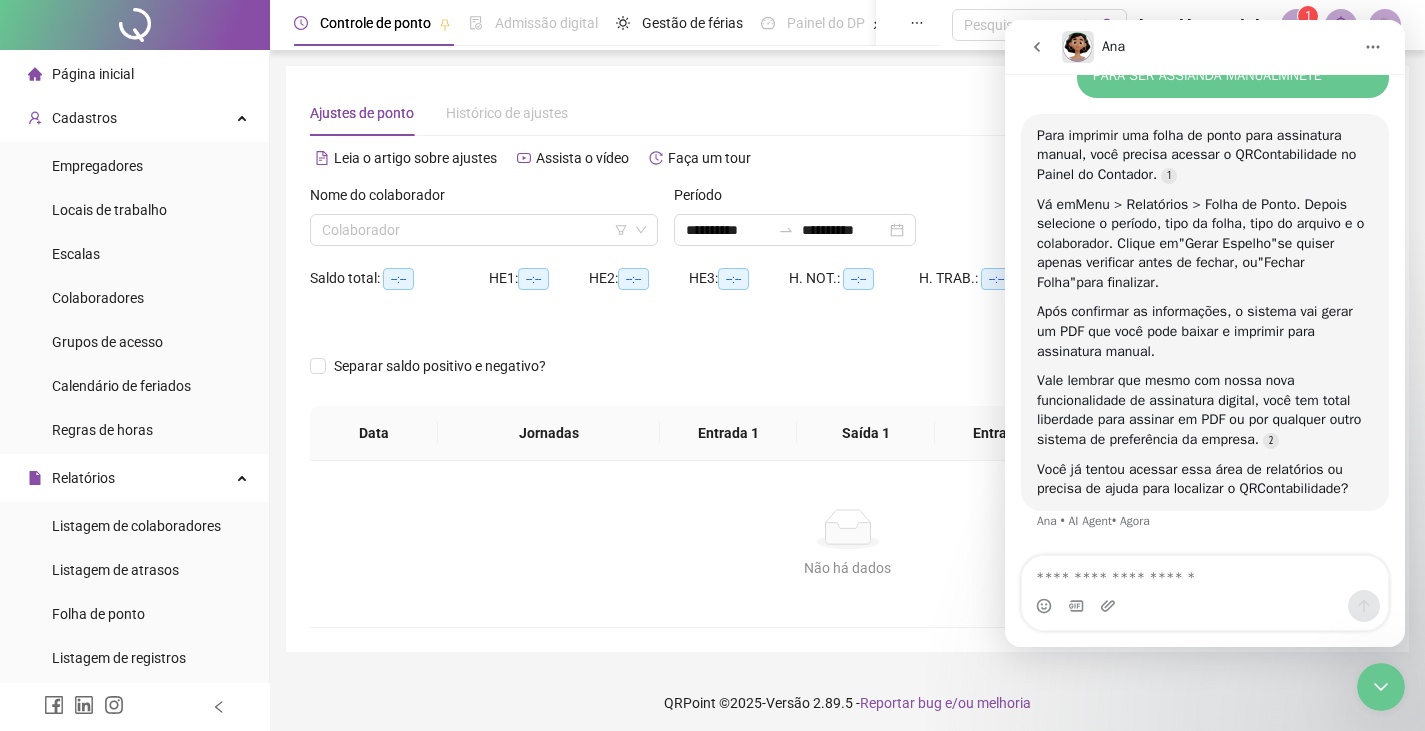 click at bounding box center (1037, 47) 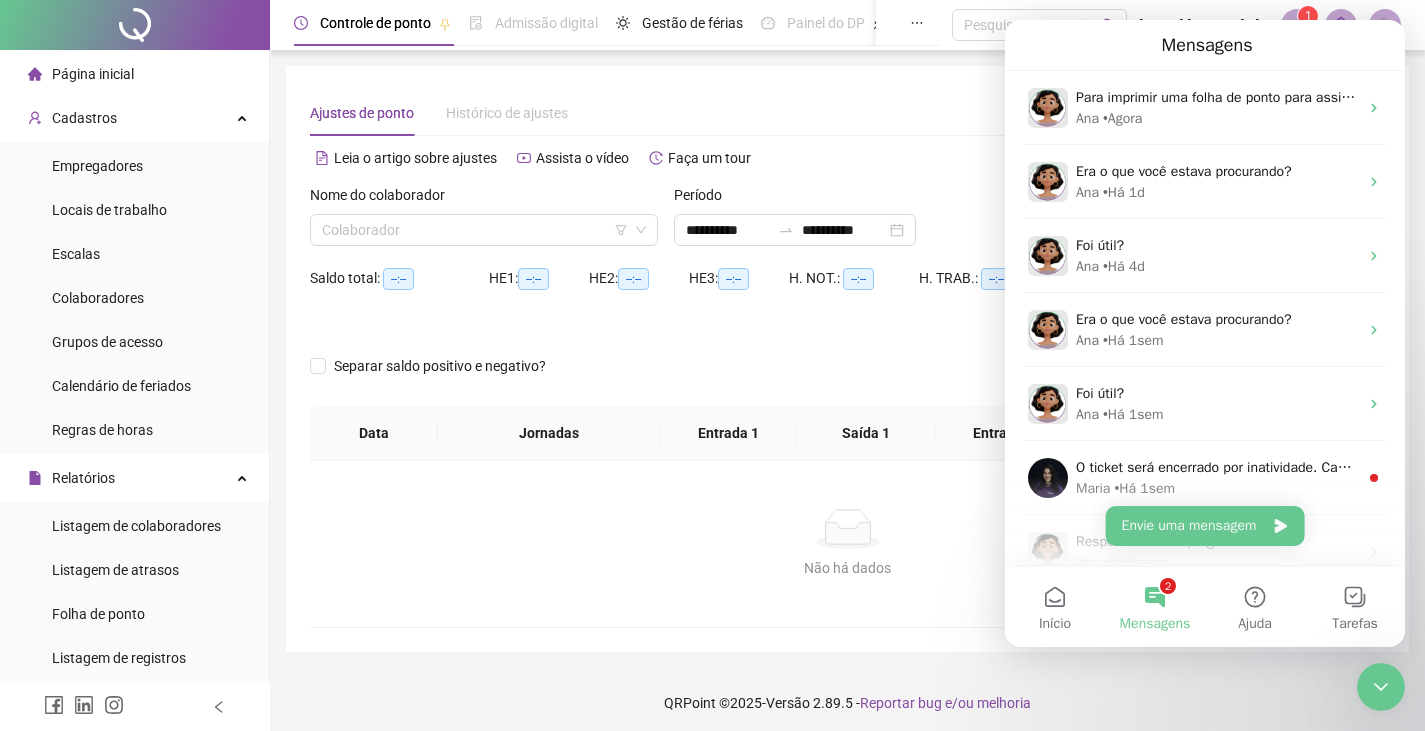 scroll, scrollTop: 571, scrollLeft: 0, axis: vertical 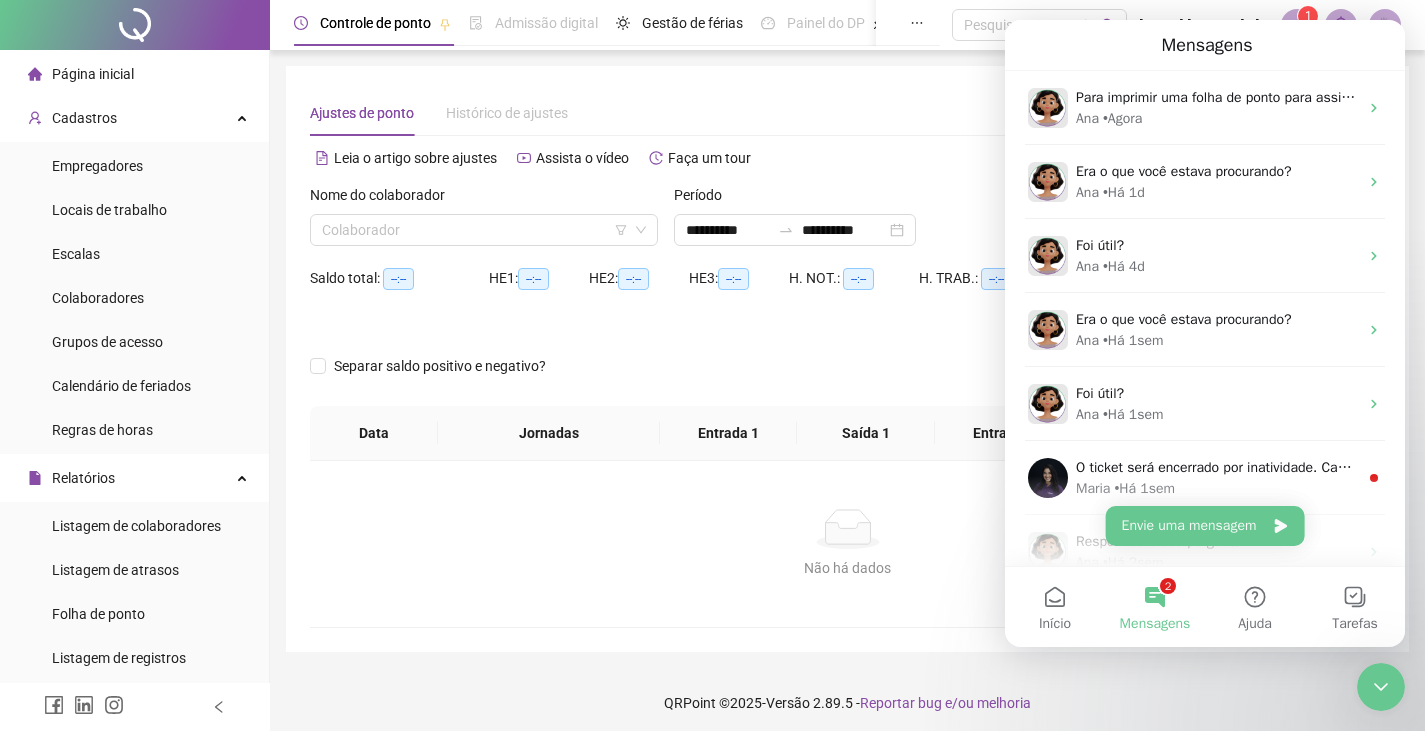 click on "Alternar para versão lite" at bounding box center (1117, 158) 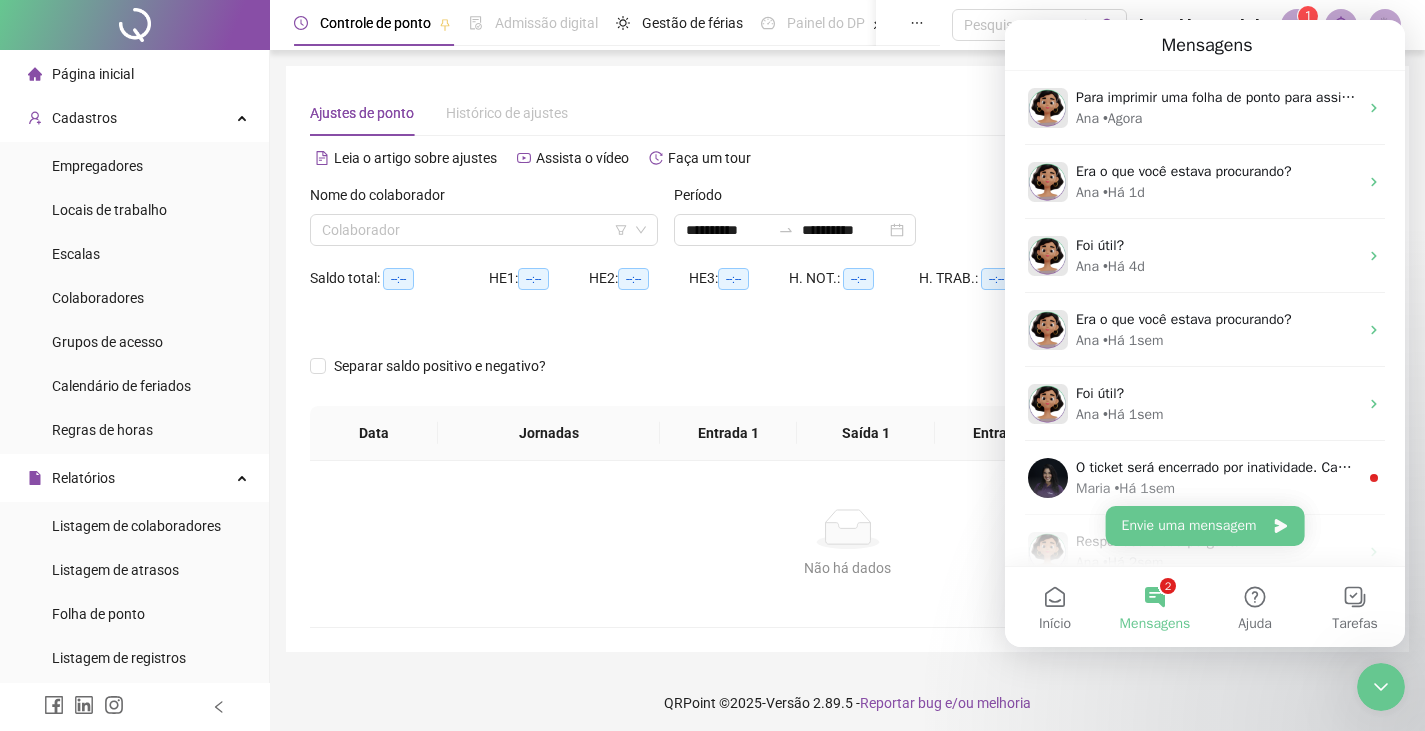 click on "Não há dados Não há dados" at bounding box center (847, 544) 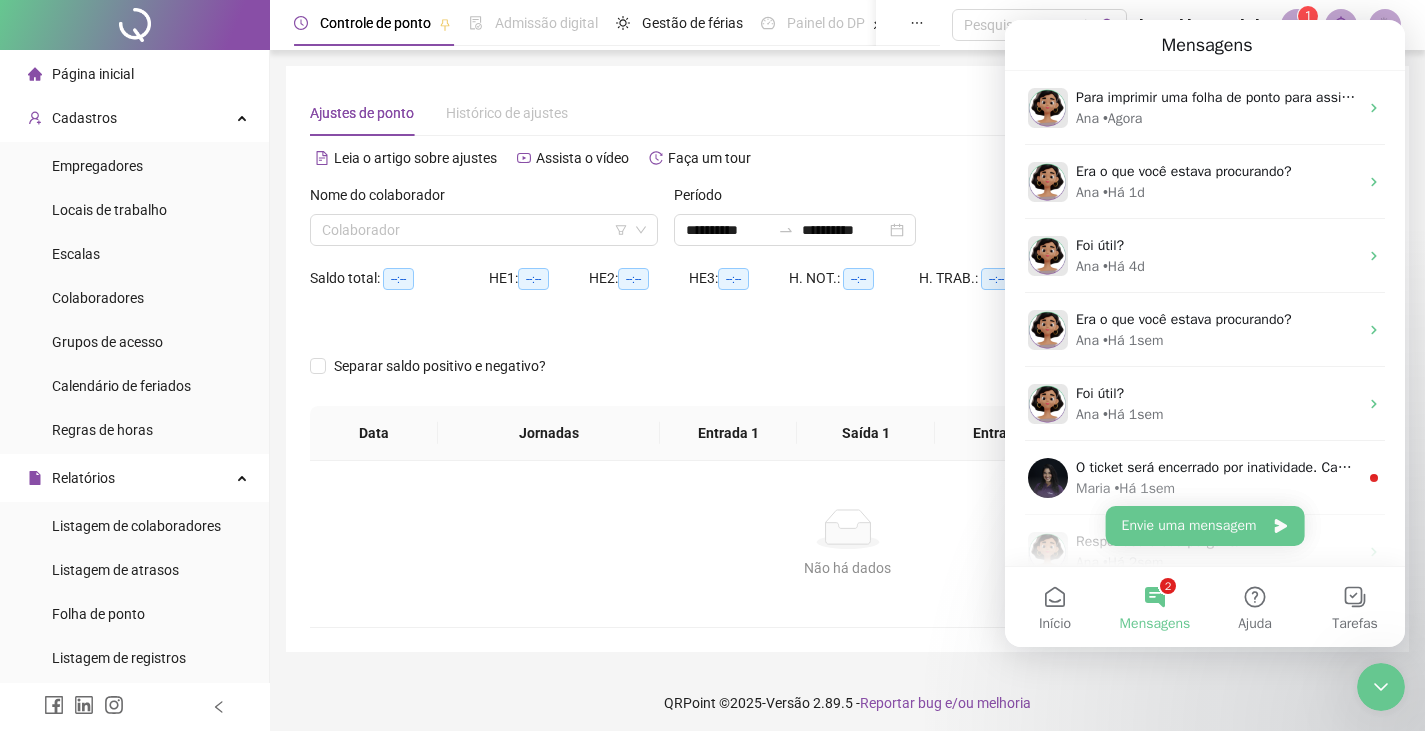 click 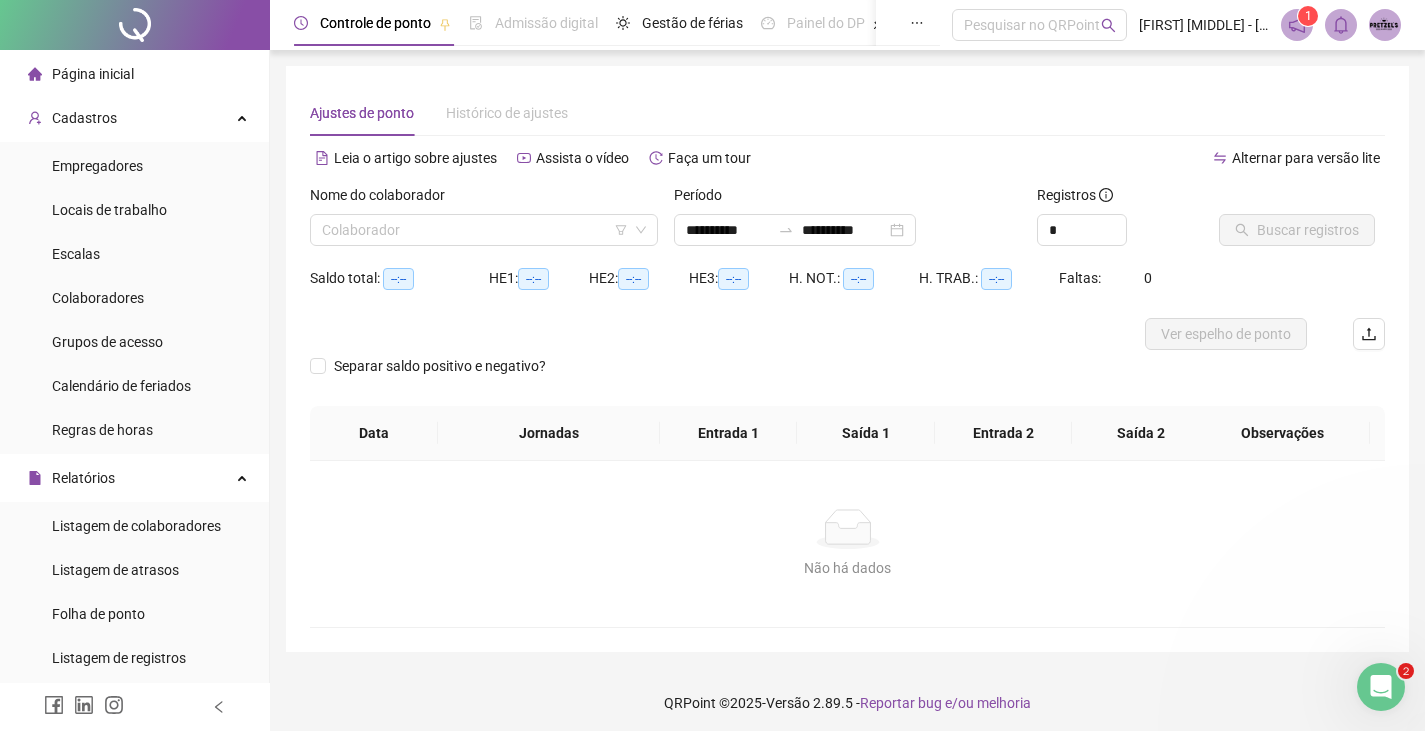 scroll, scrollTop: 0, scrollLeft: 0, axis: both 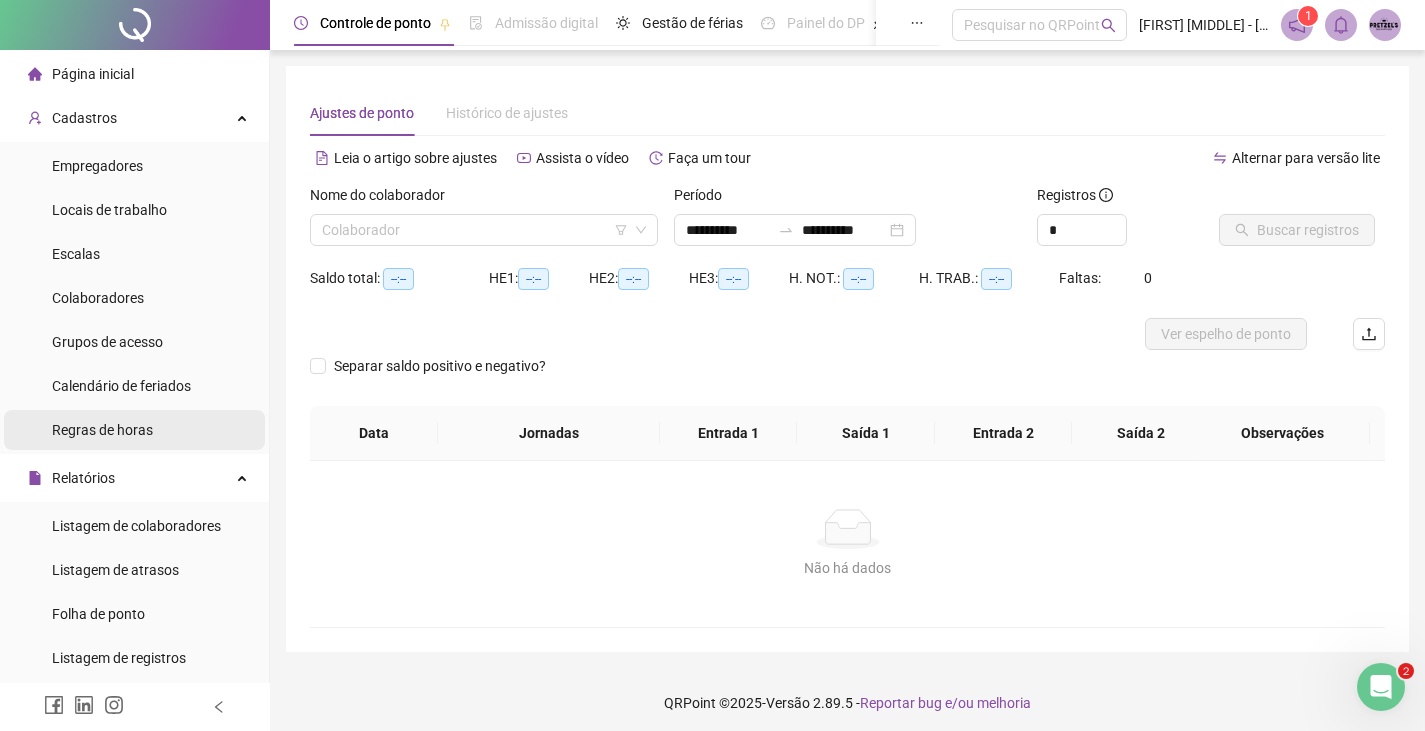 click on "Regras de horas" at bounding box center [102, 430] 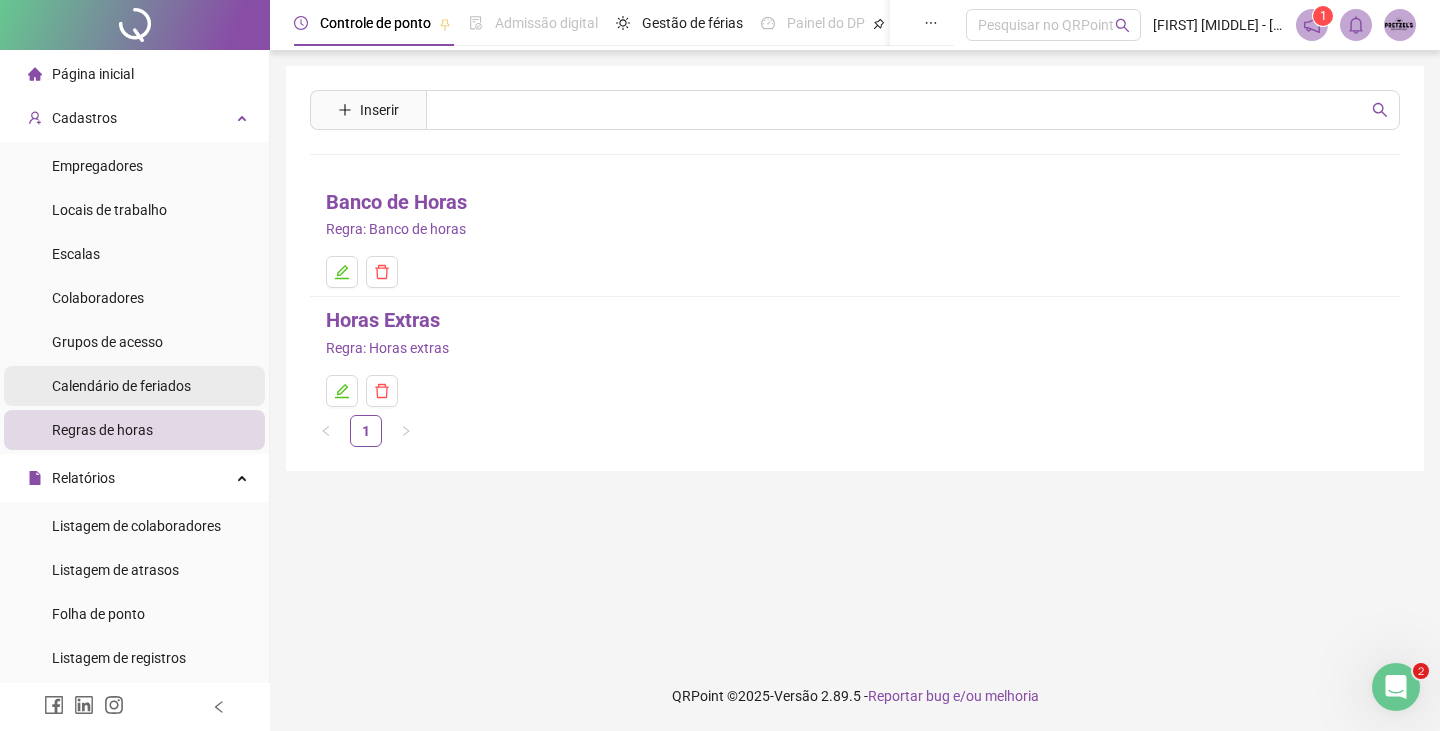 click on "Calendário de feriados" at bounding box center (121, 386) 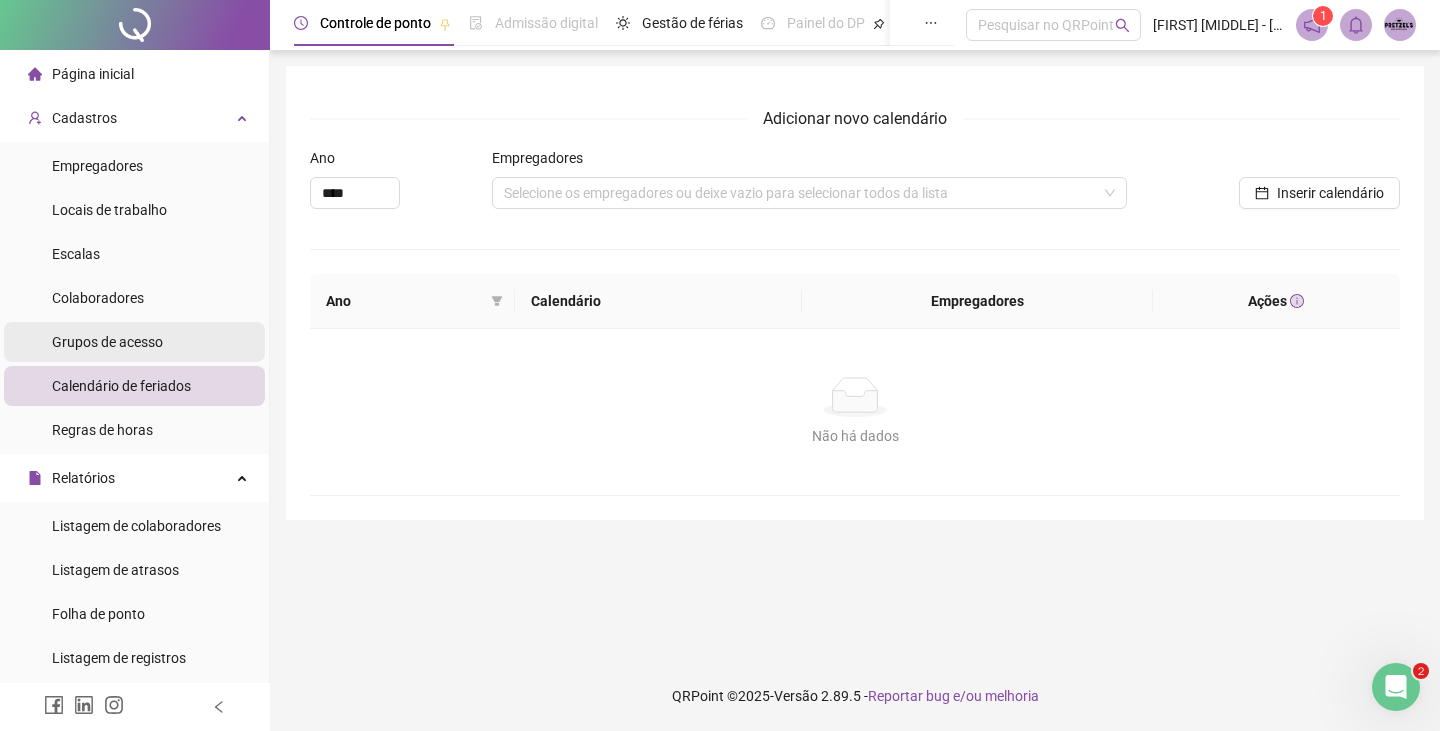 click on "Grupos de acesso" at bounding box center (107, 342) 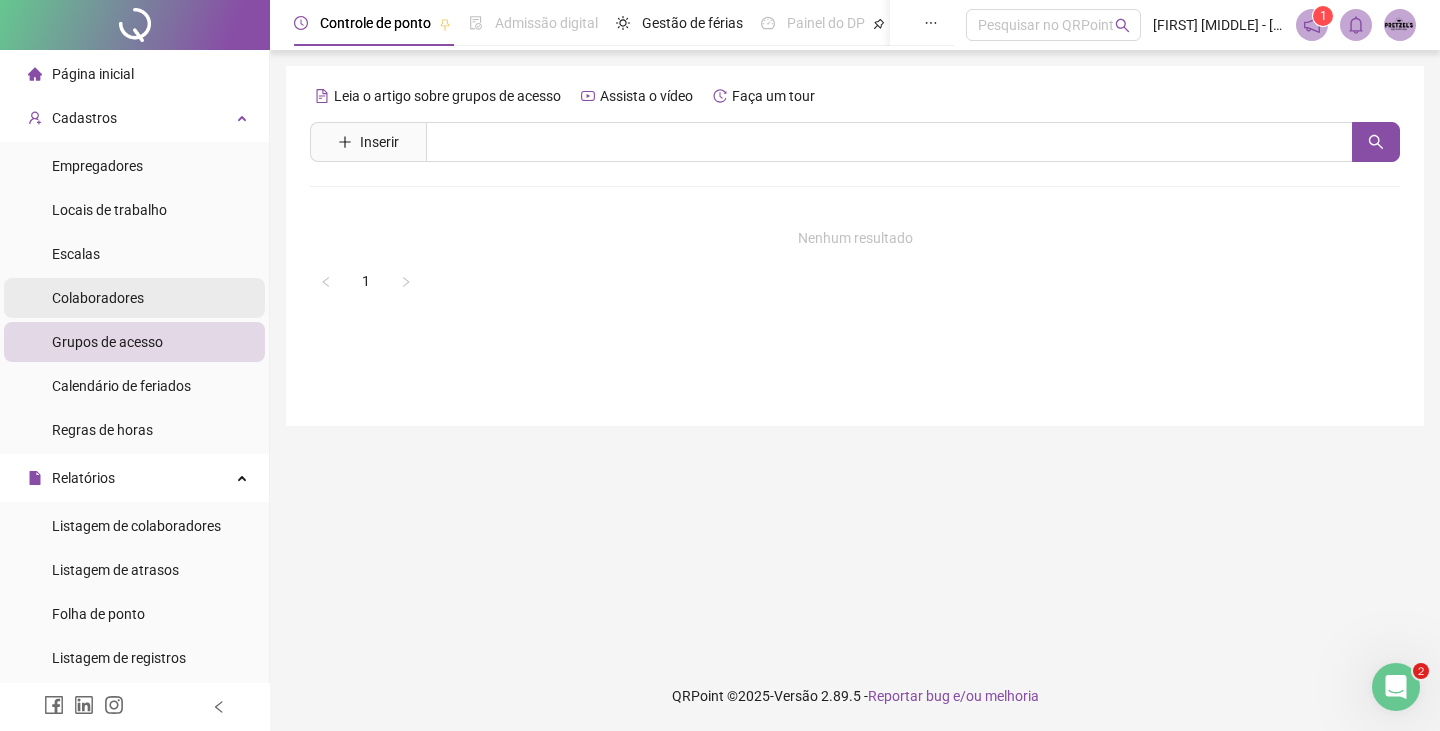click on "Colaboradores" at bounding box center [98, 298] 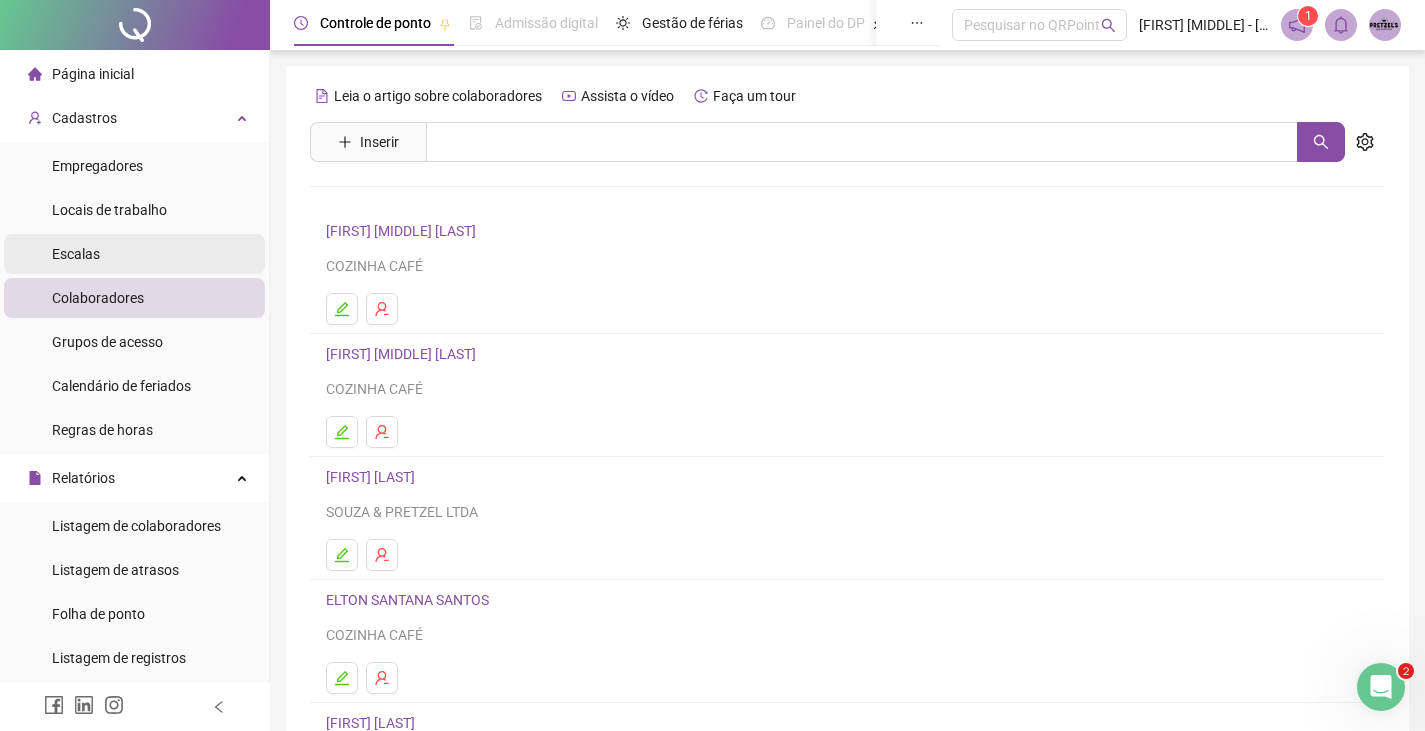 click on "Escalas" at bounding box center (134, 254) 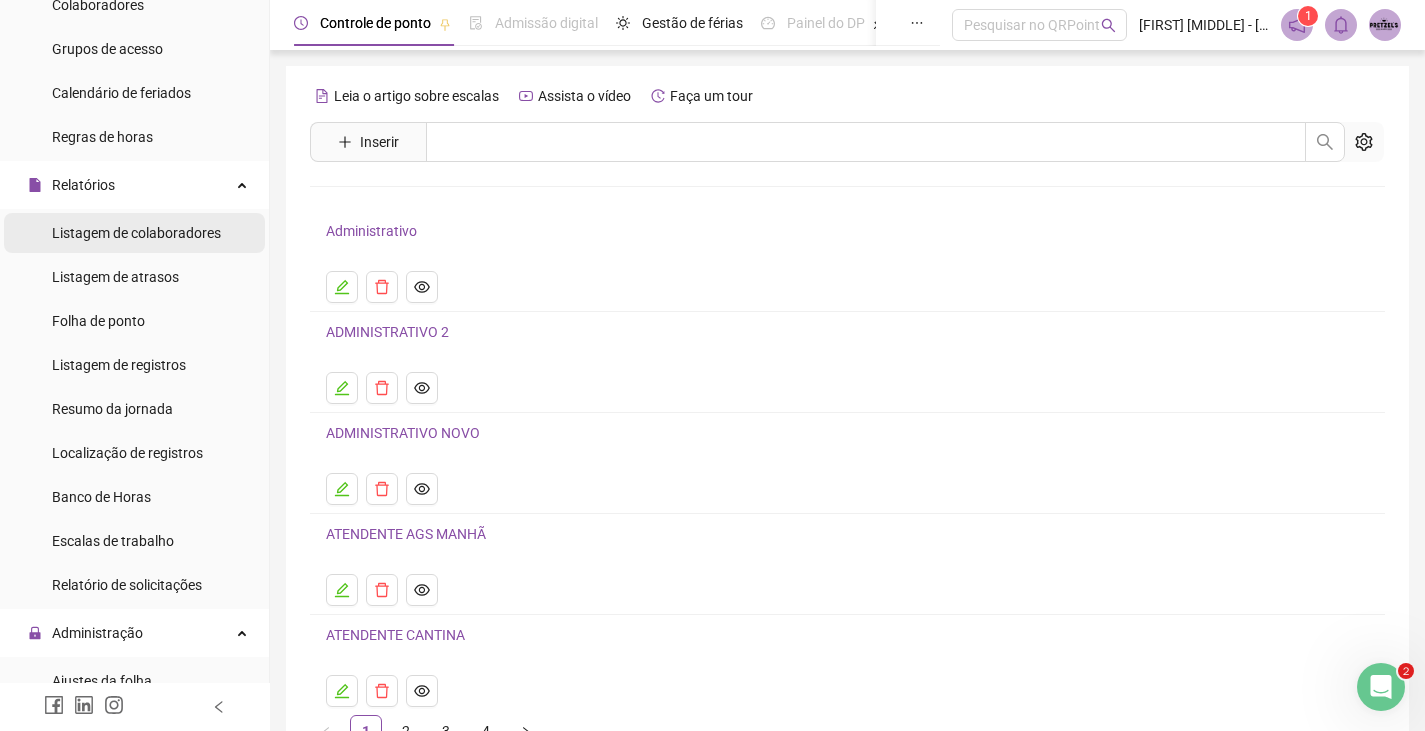 scroll, scrollTop: 300, scrollLeft: 0, axis: vertical 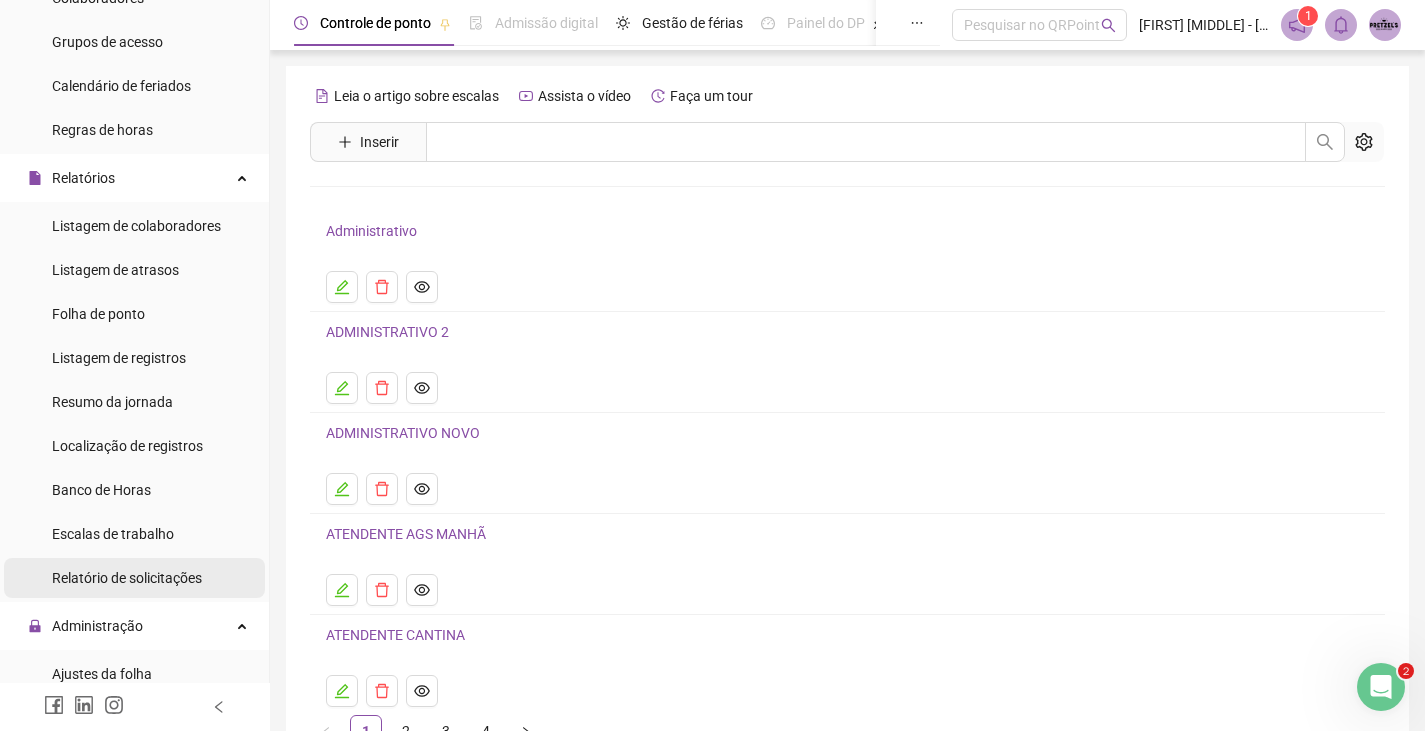 click on "Relatório de solicitações" at bounding box center [127, 578] 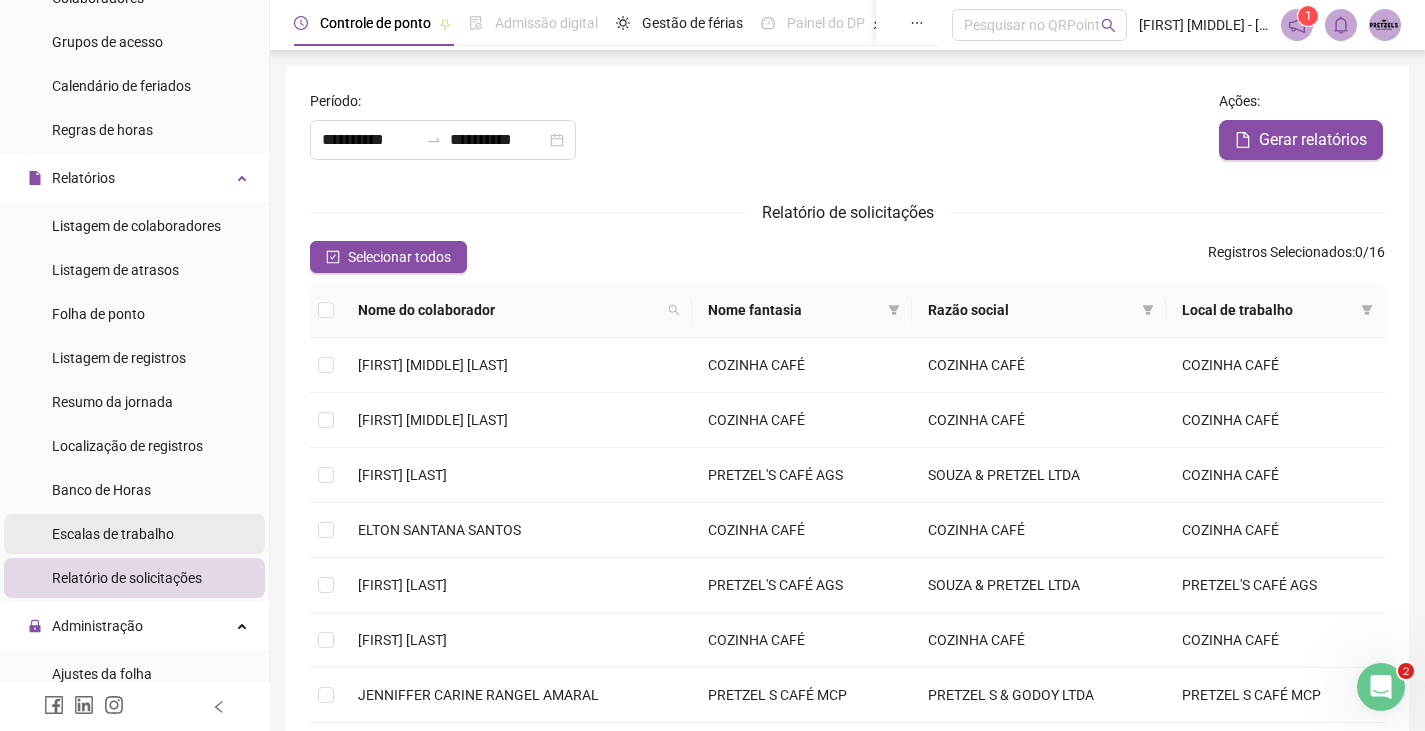 click on "Escalas de trabalho" at bounding box center [113, 534] 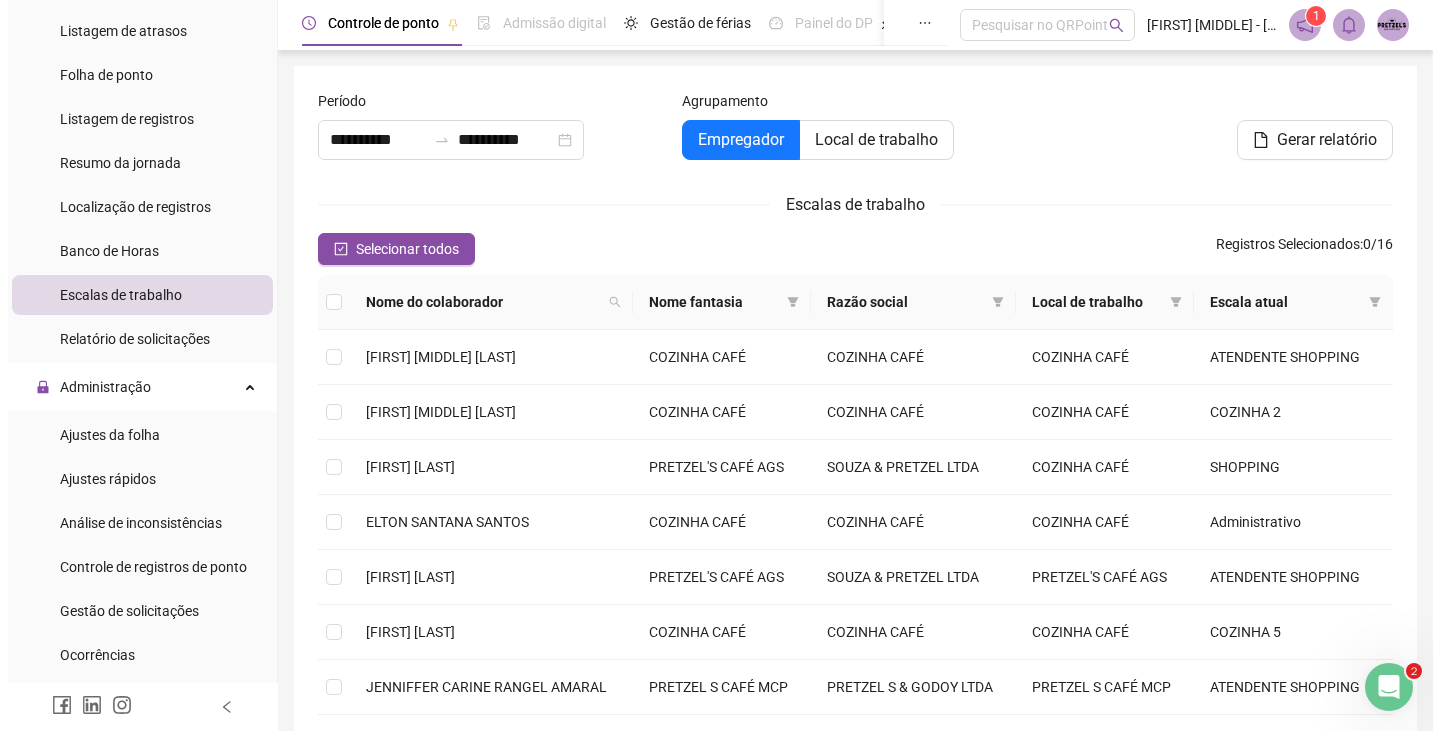 scroll, scrollTop: 600, scrollLeft: 0, axis: vertical 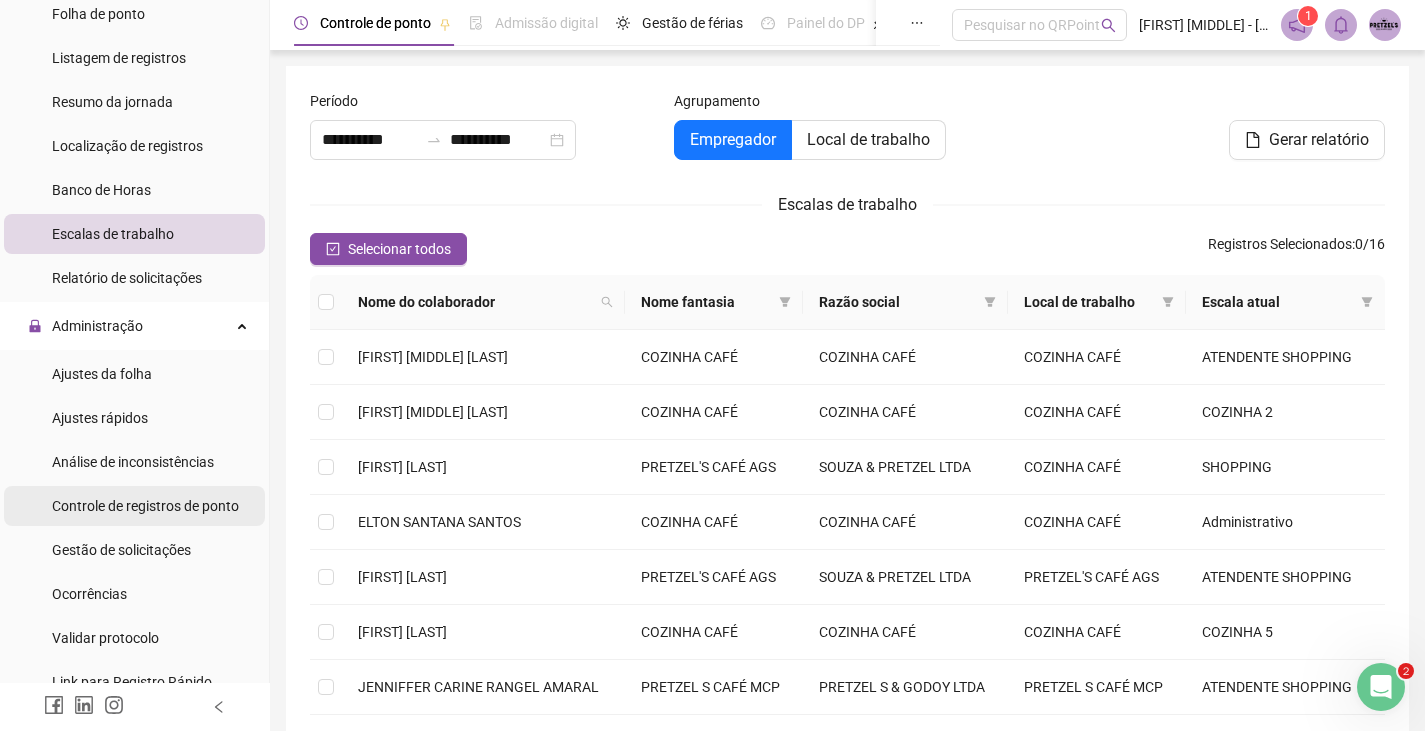 click on "Controle de registros de ponto" at bounding box center [145, 506] 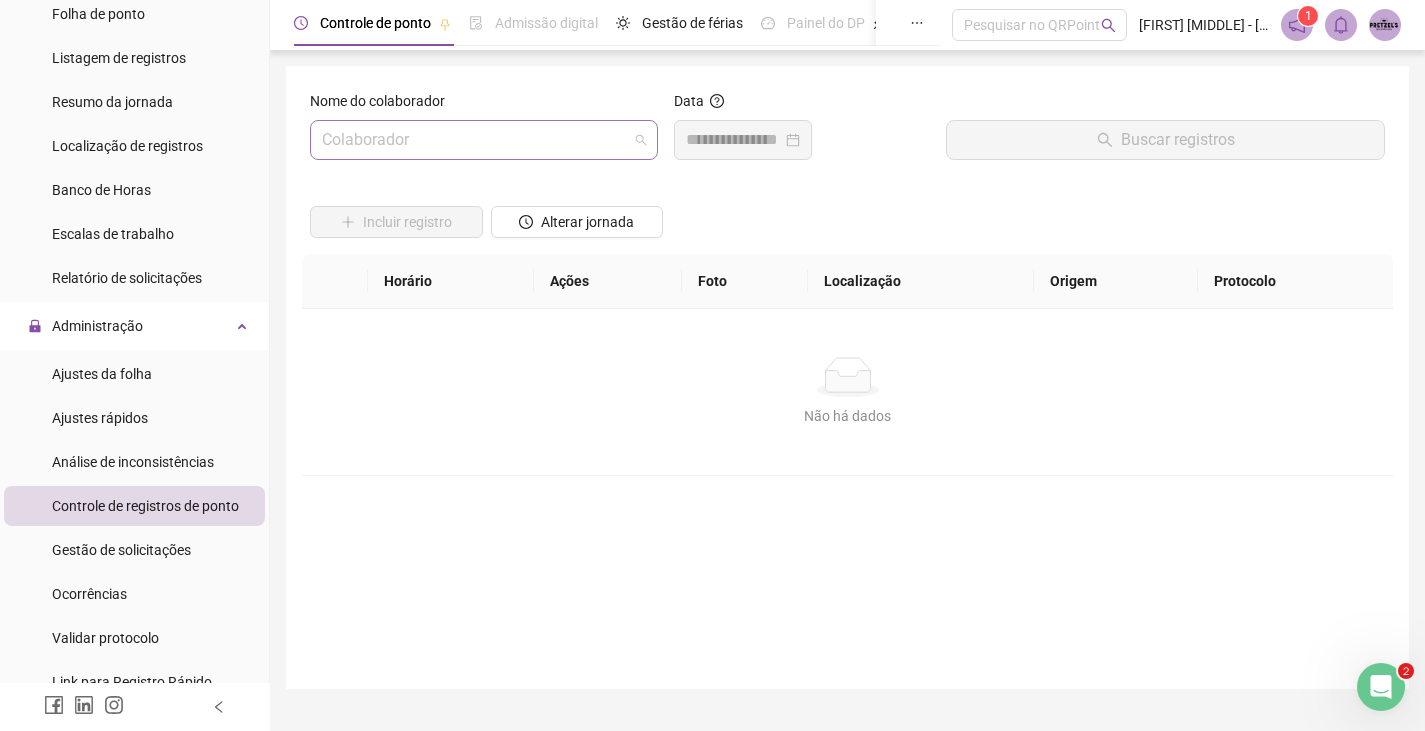 click at bounding box center [475, 140] 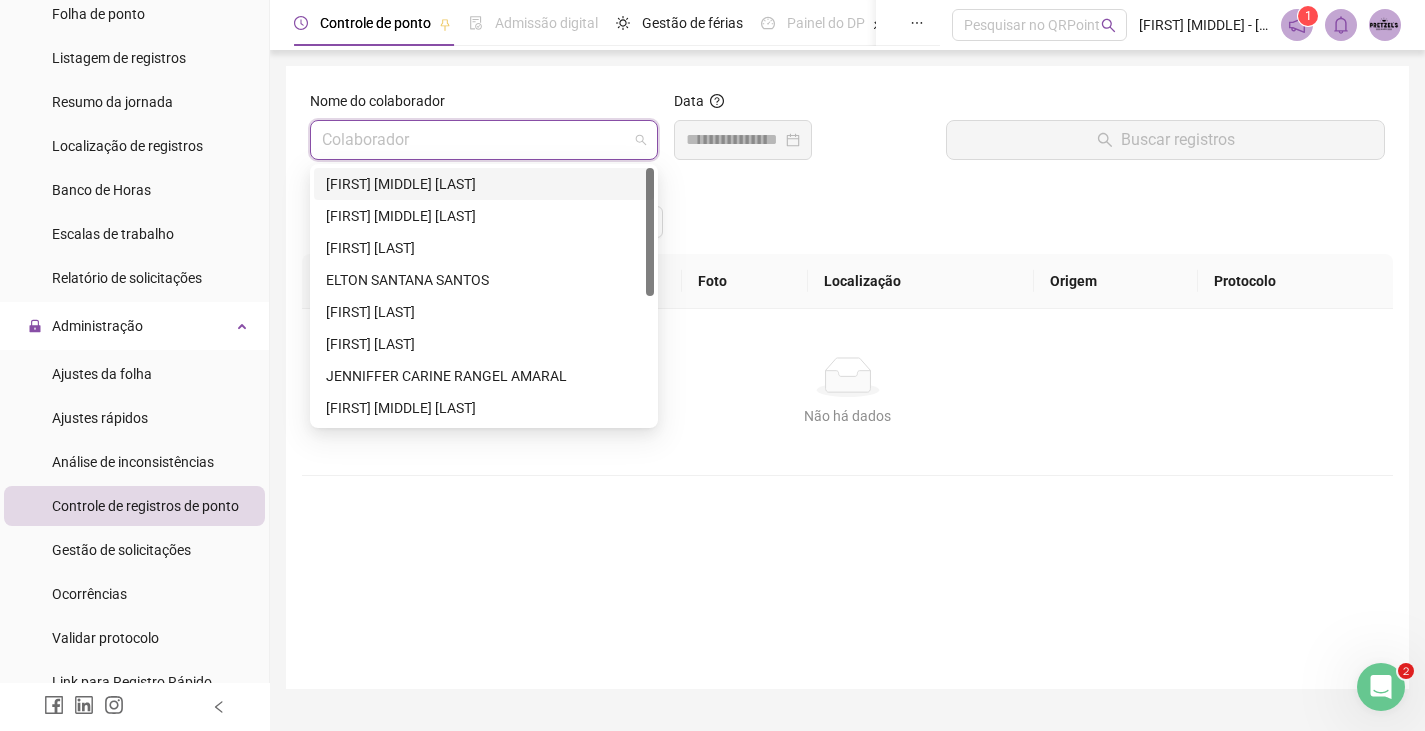 click on "[FIRST] [MIDDLE] [LAST]" at bounding box center (484, 184) 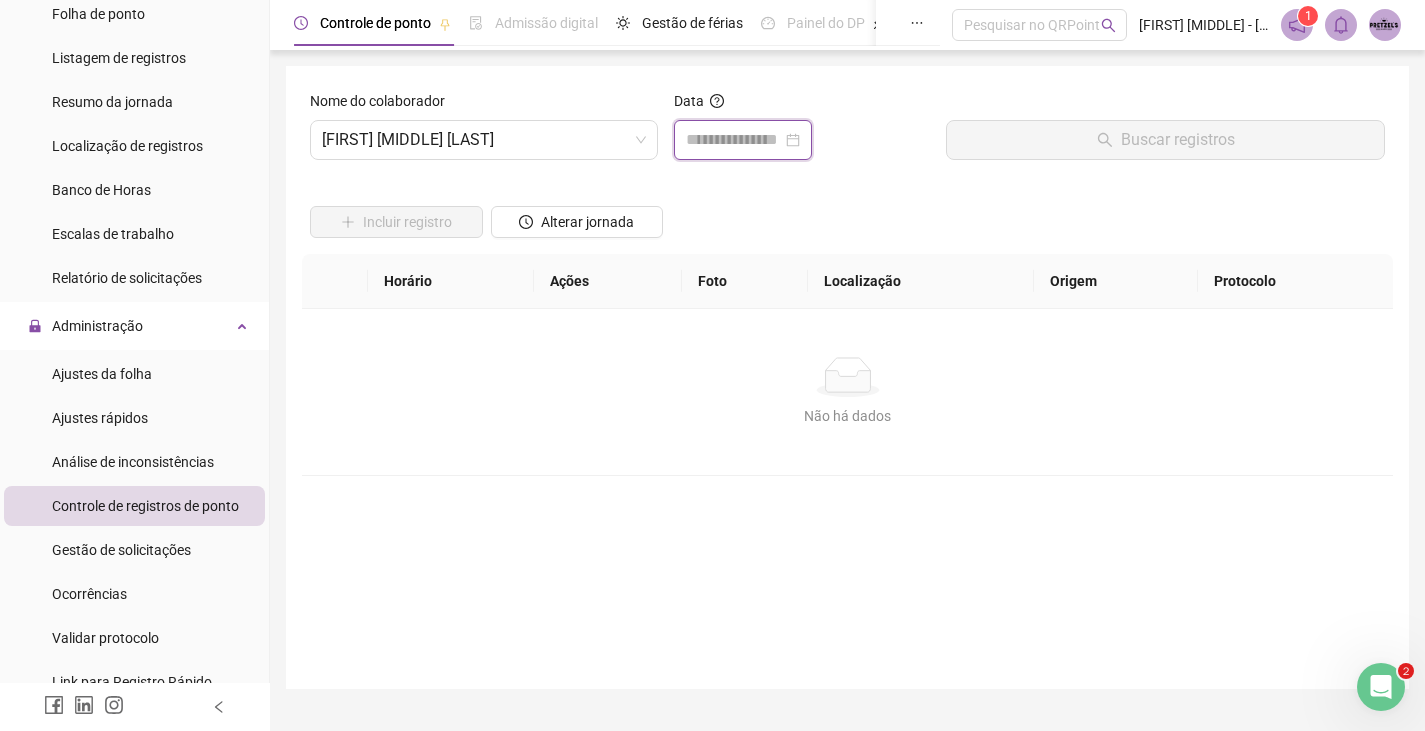 click at bounding box center (734, 140) 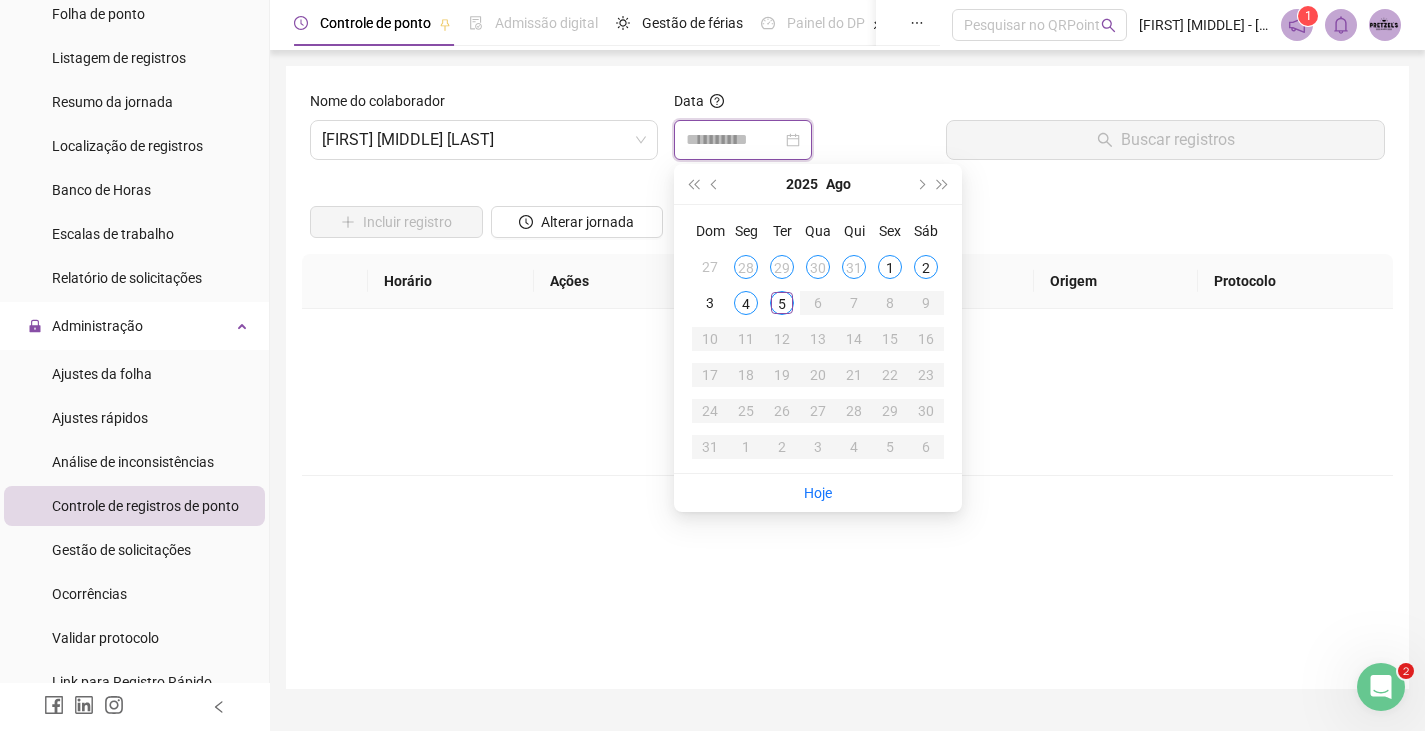 type on "**********" 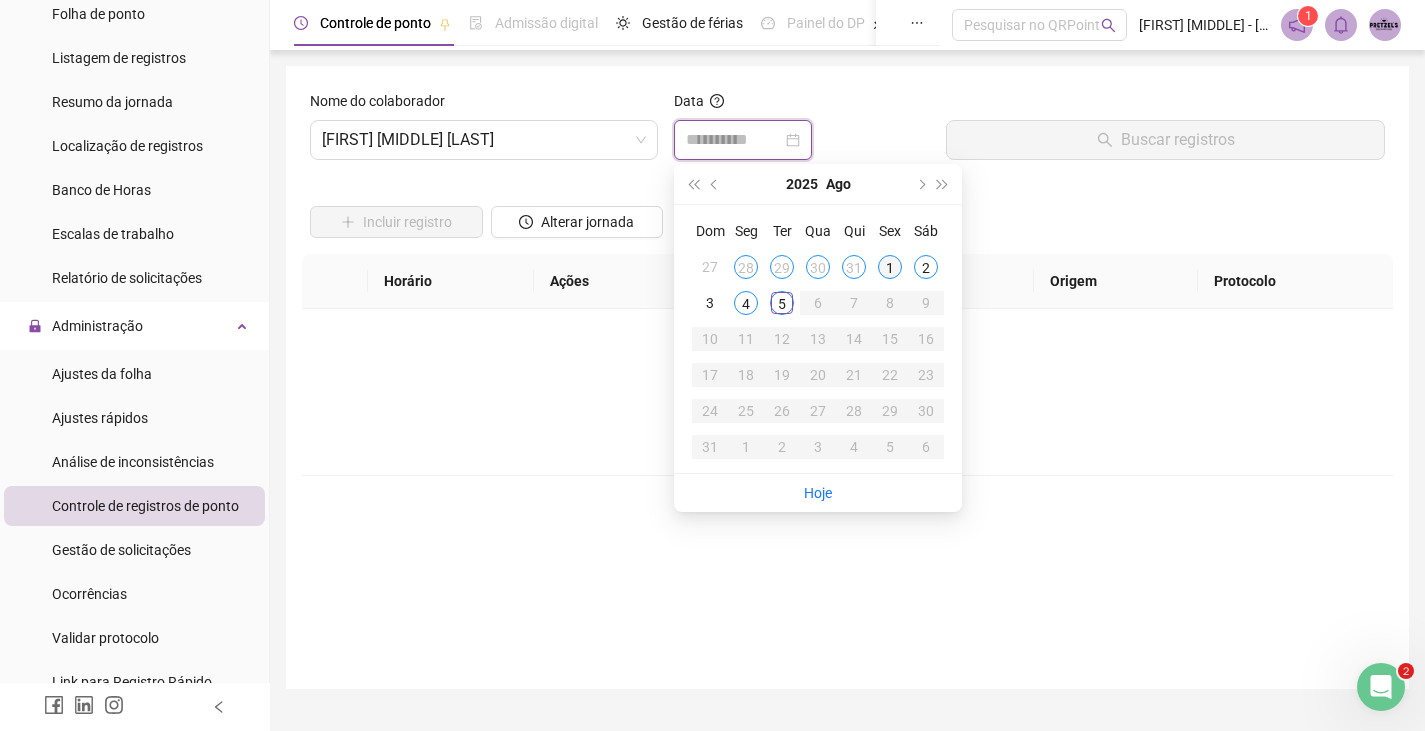 type on "**********" 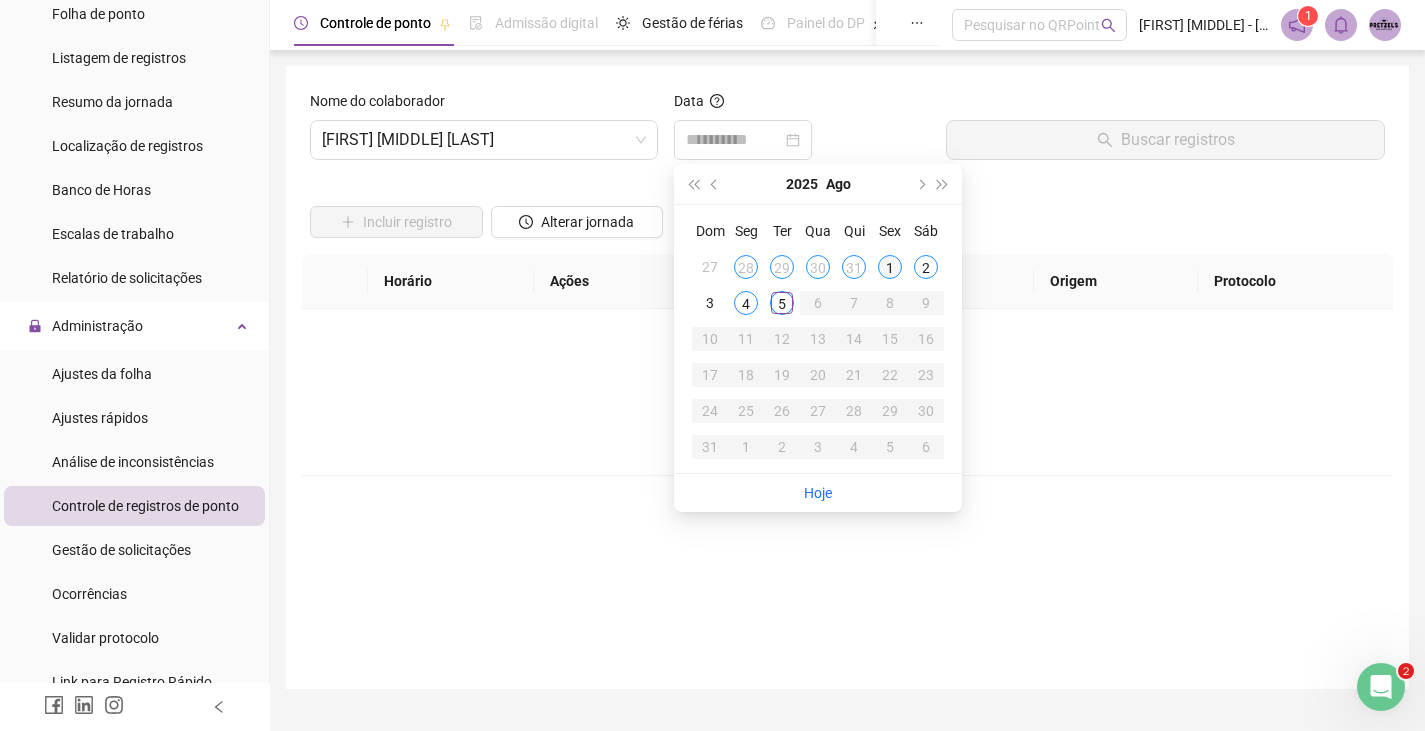 click on "1" at bounding box center (890, 267) 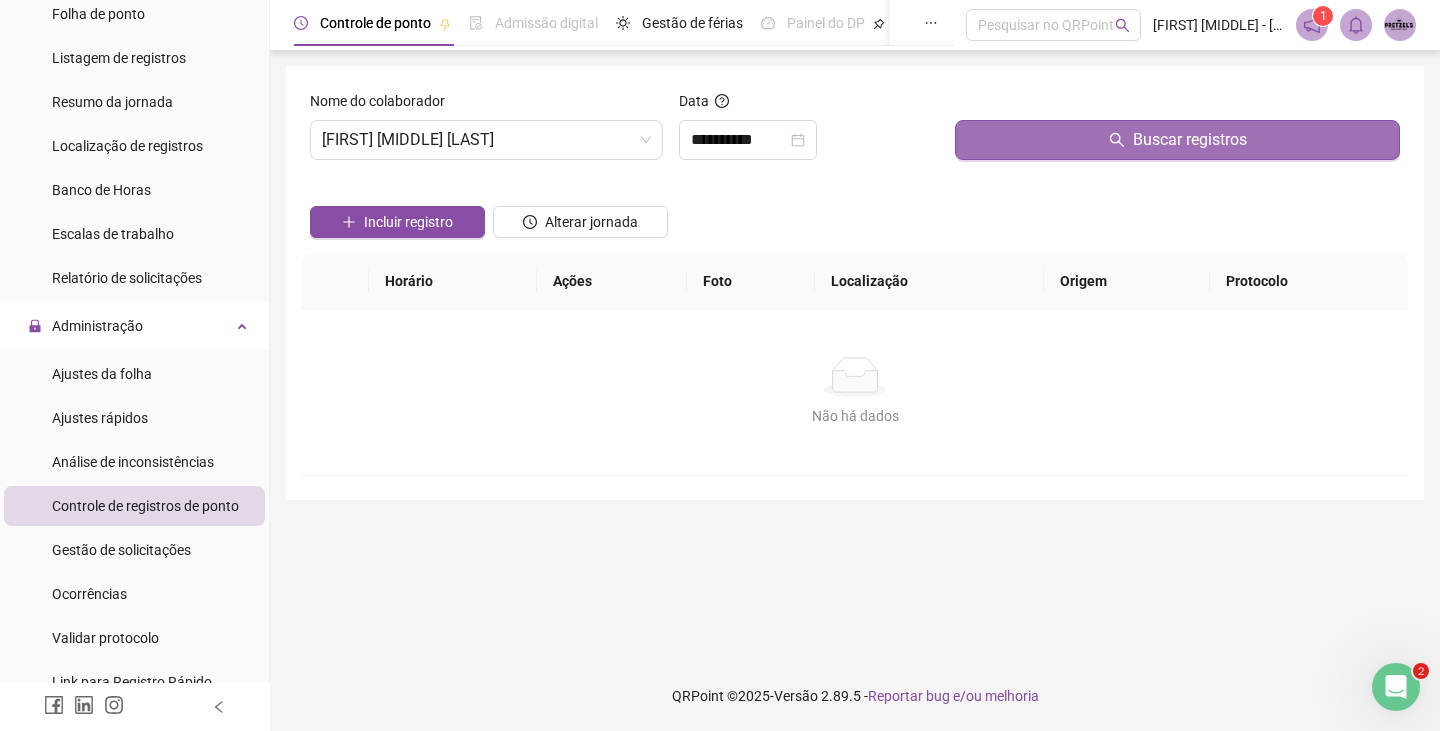 click on "Buscar registros" at bounding box center [1190, 140] 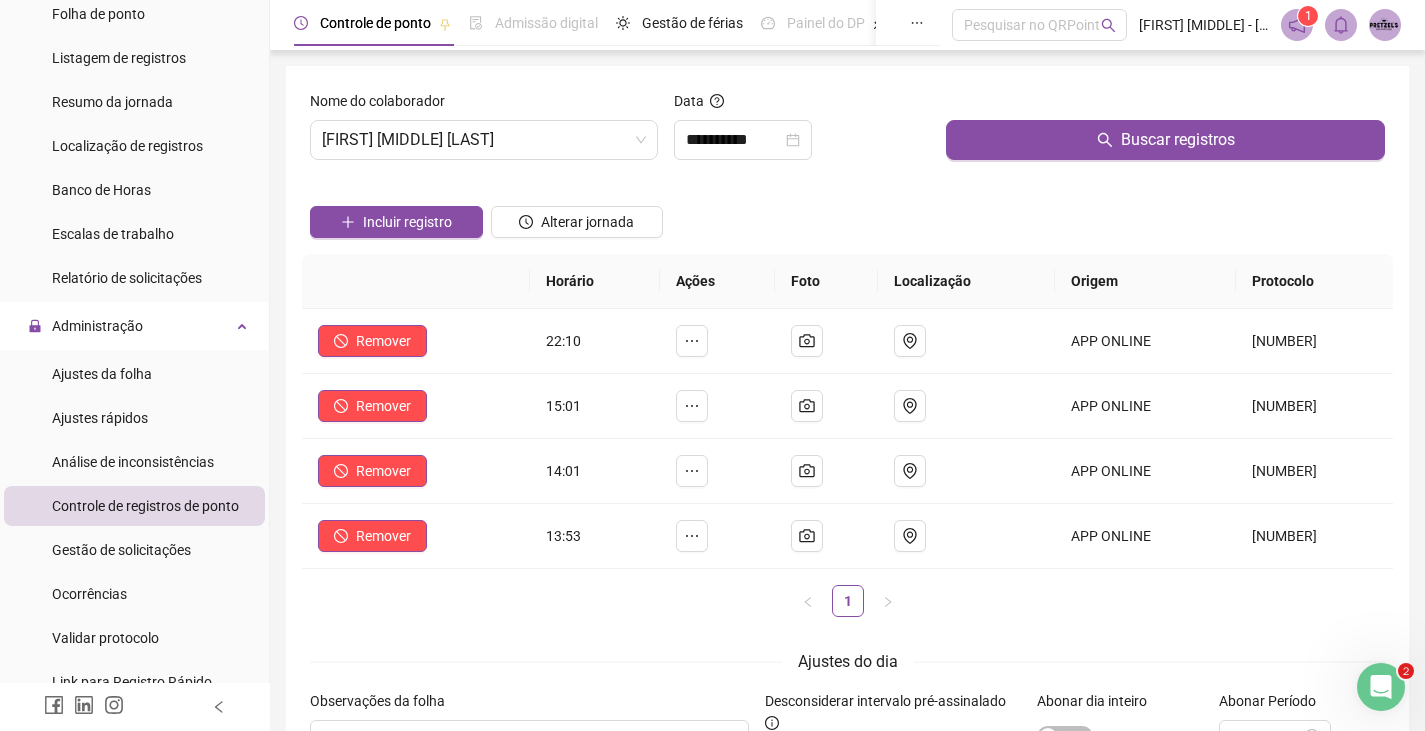 click on "**********" at bounding box center (802, 133) 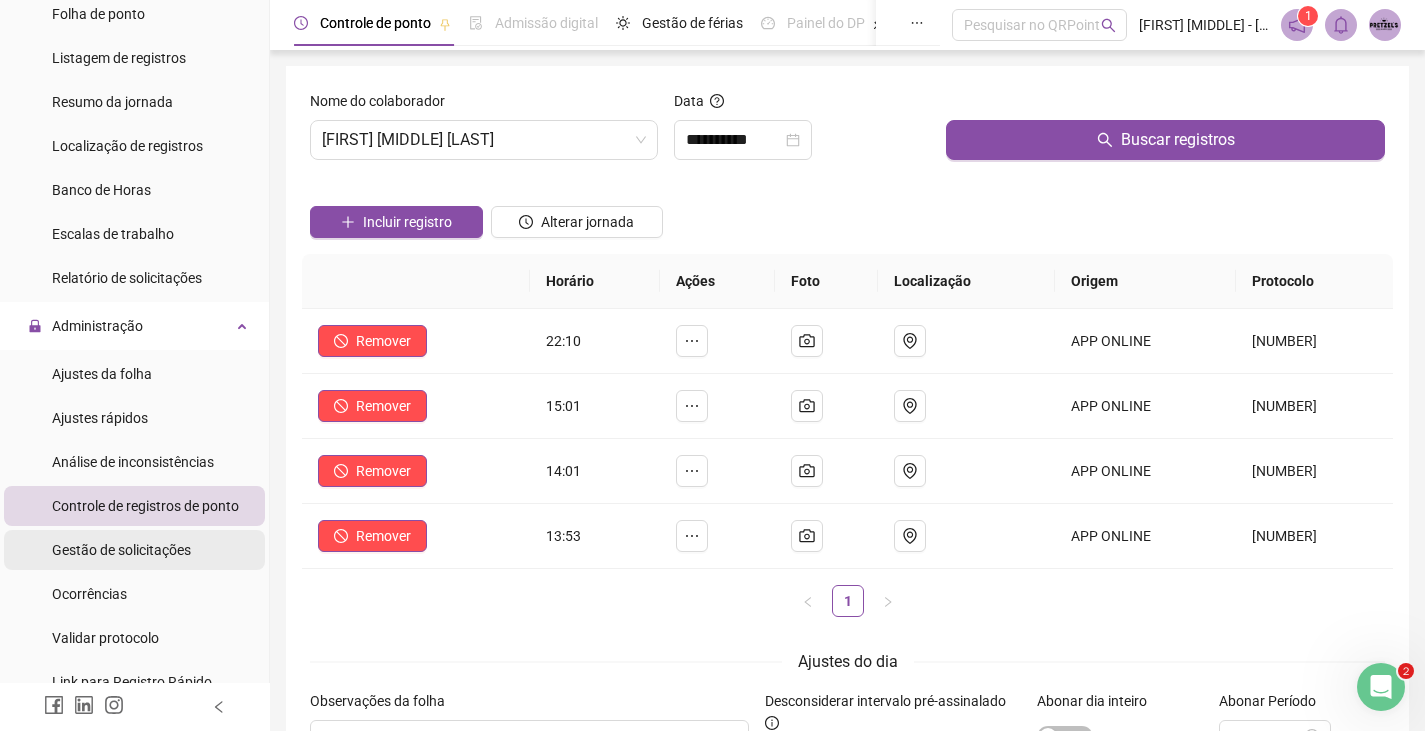 click on "Gestão de solicitações" at bounding box center (121, 550) 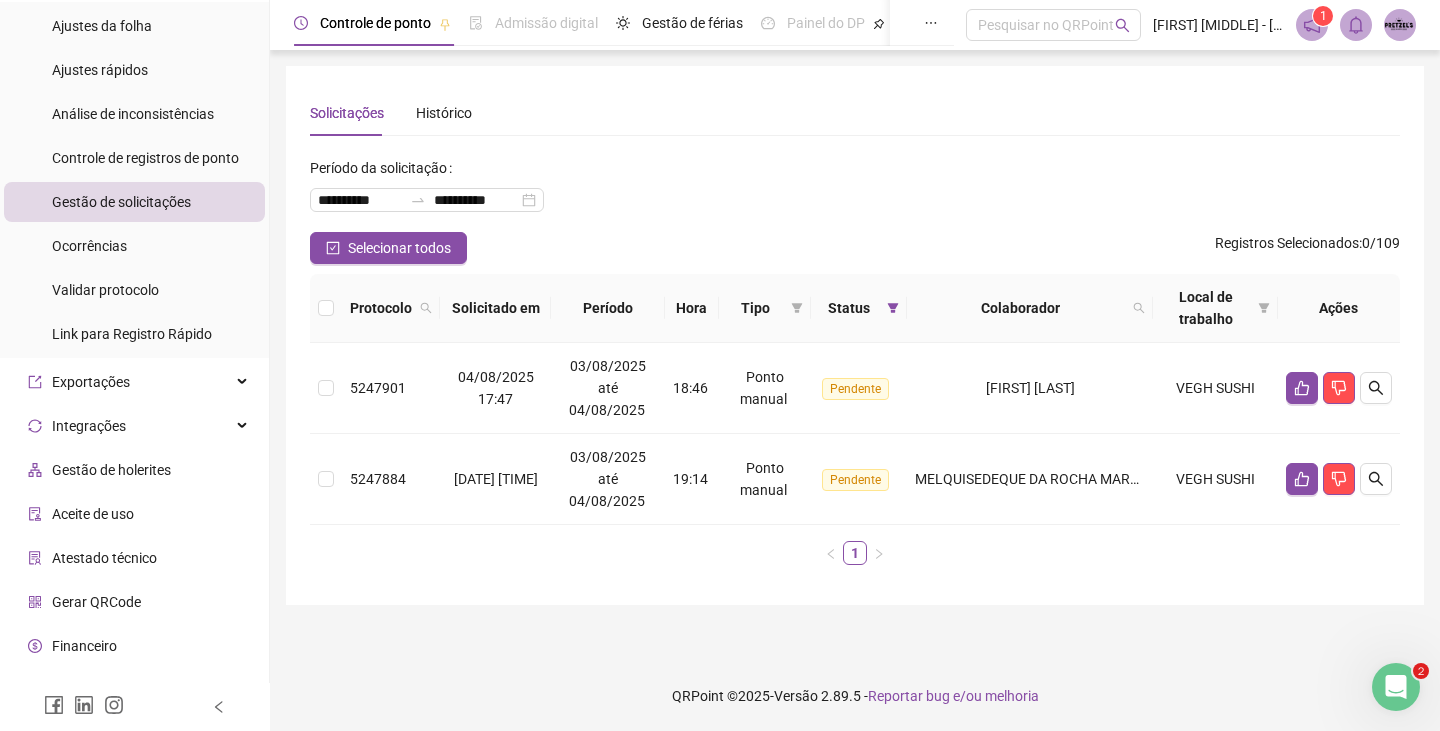 scroll, scrollTop: 975, scrollLeft: 0, axis: vertical 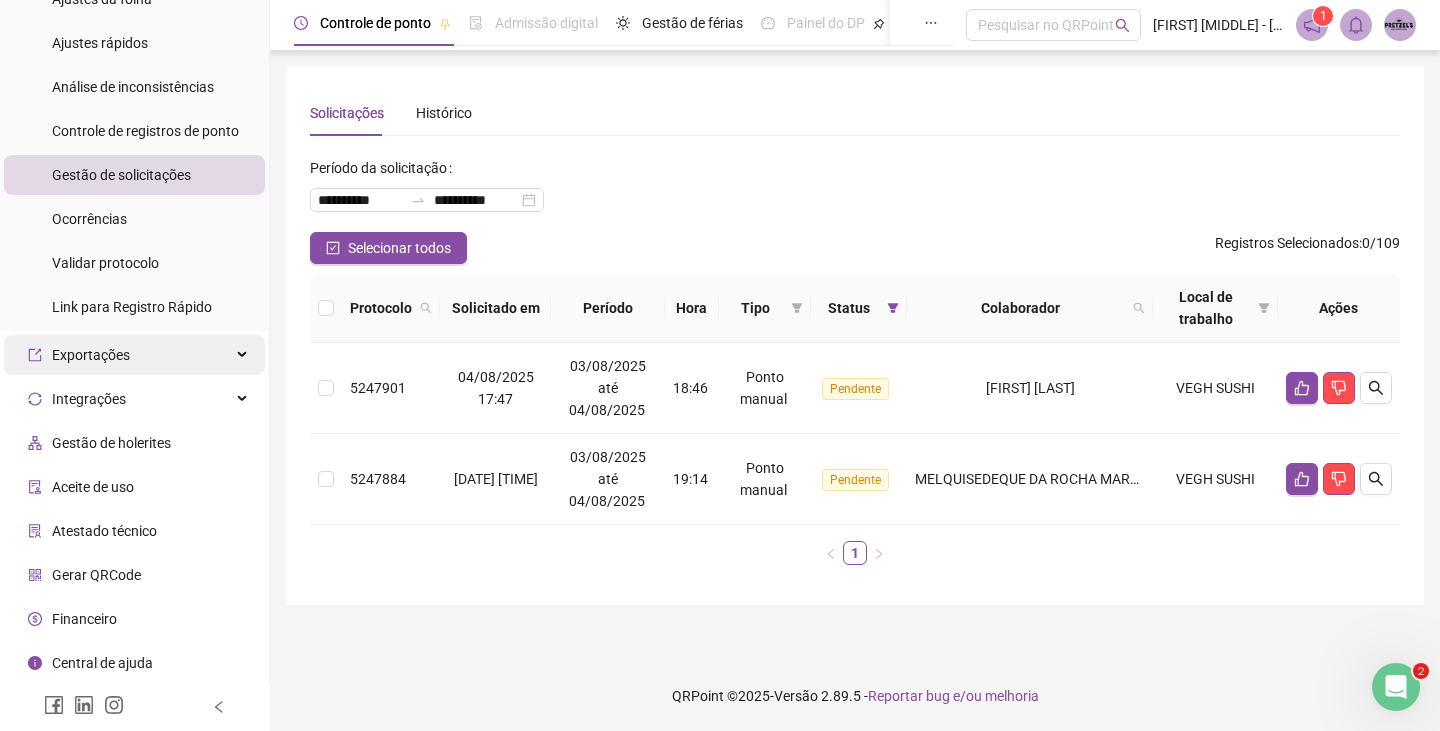 click on "Exportações" at bounding box center [134, 355] 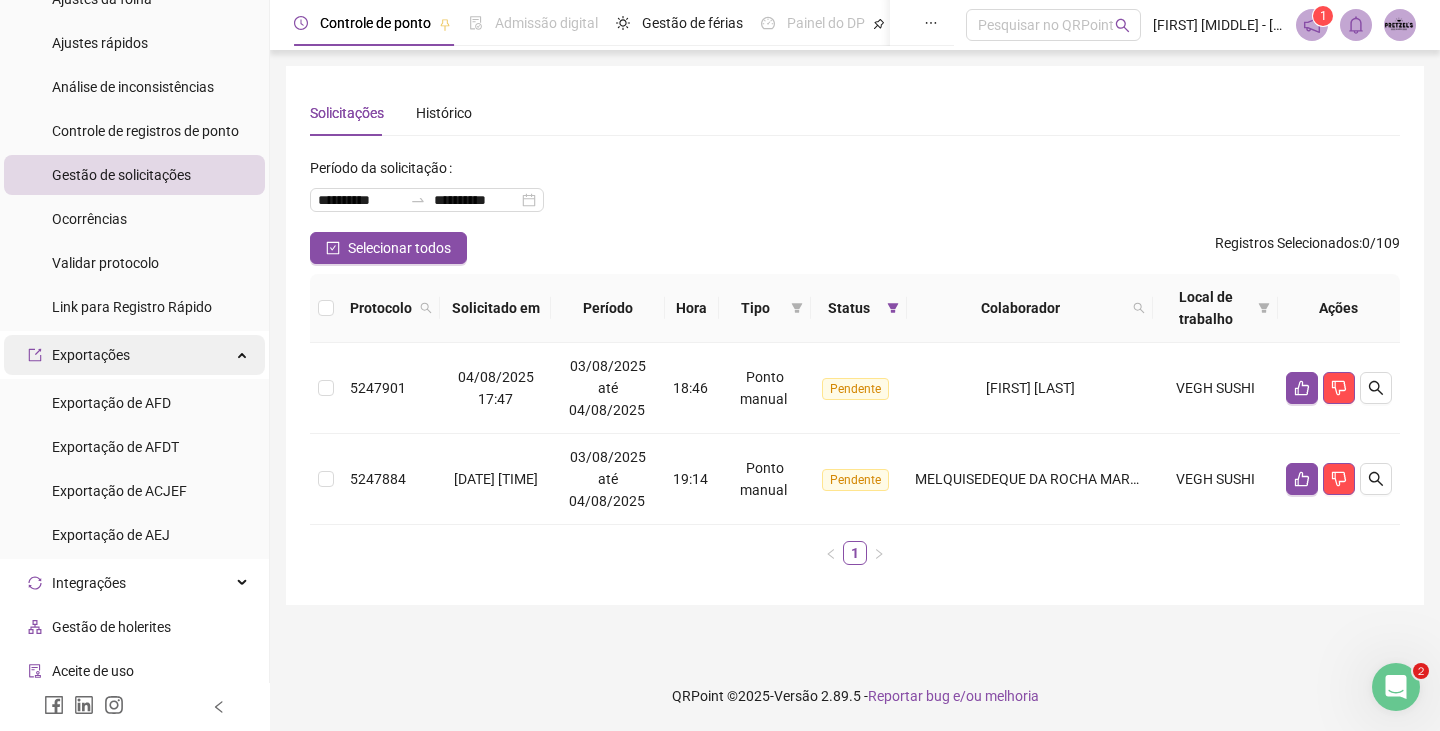 click at bounding box center [244, 353] 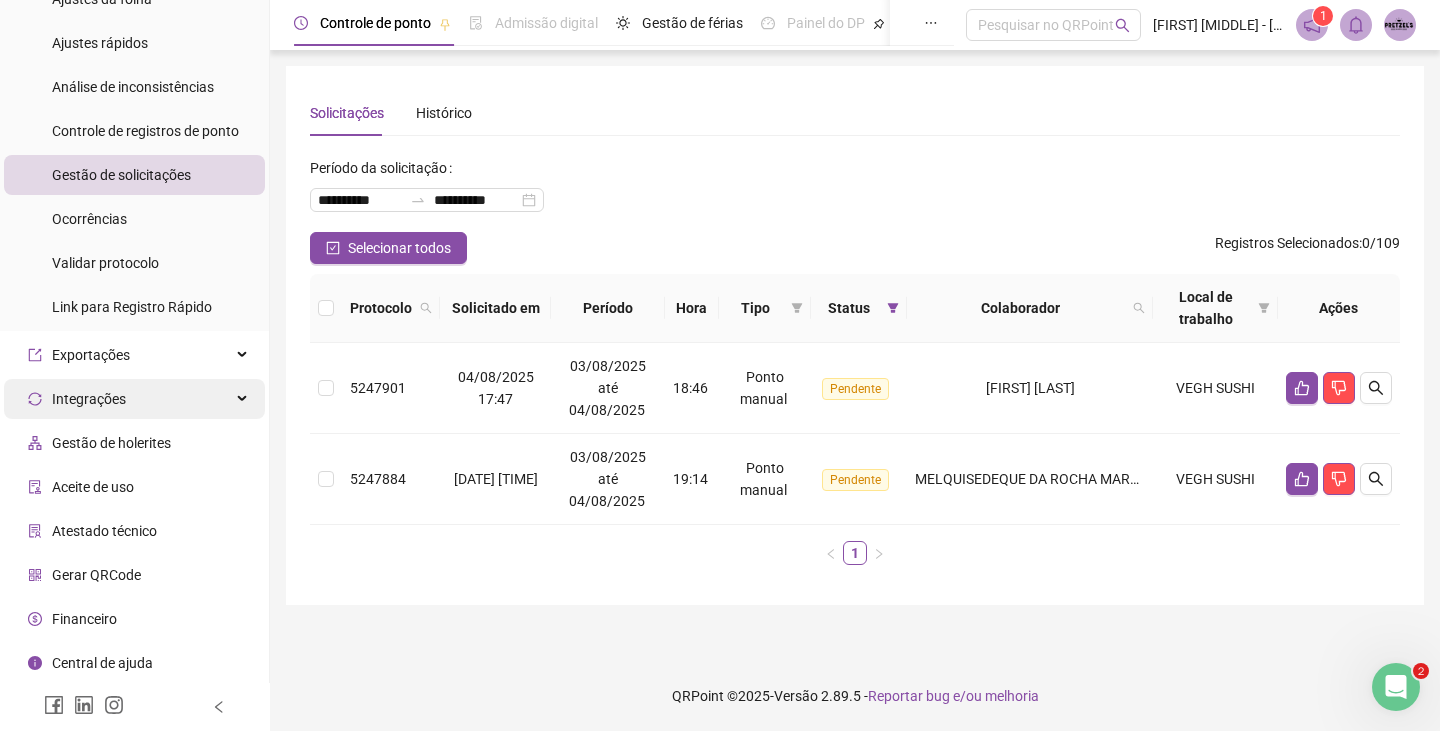 click on "Integrações" at bounding box center [134, 399] 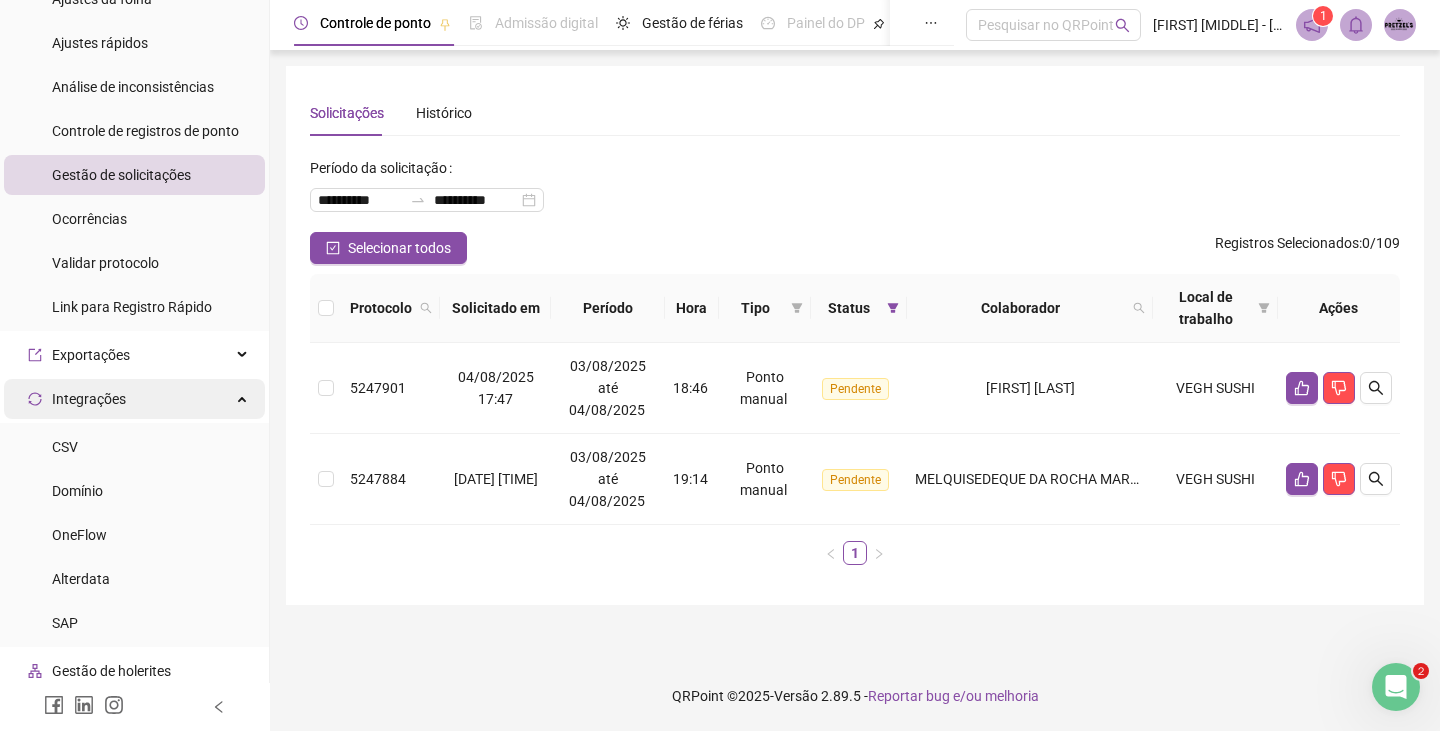 click on "Integrações" at bounding box center [134, 399] 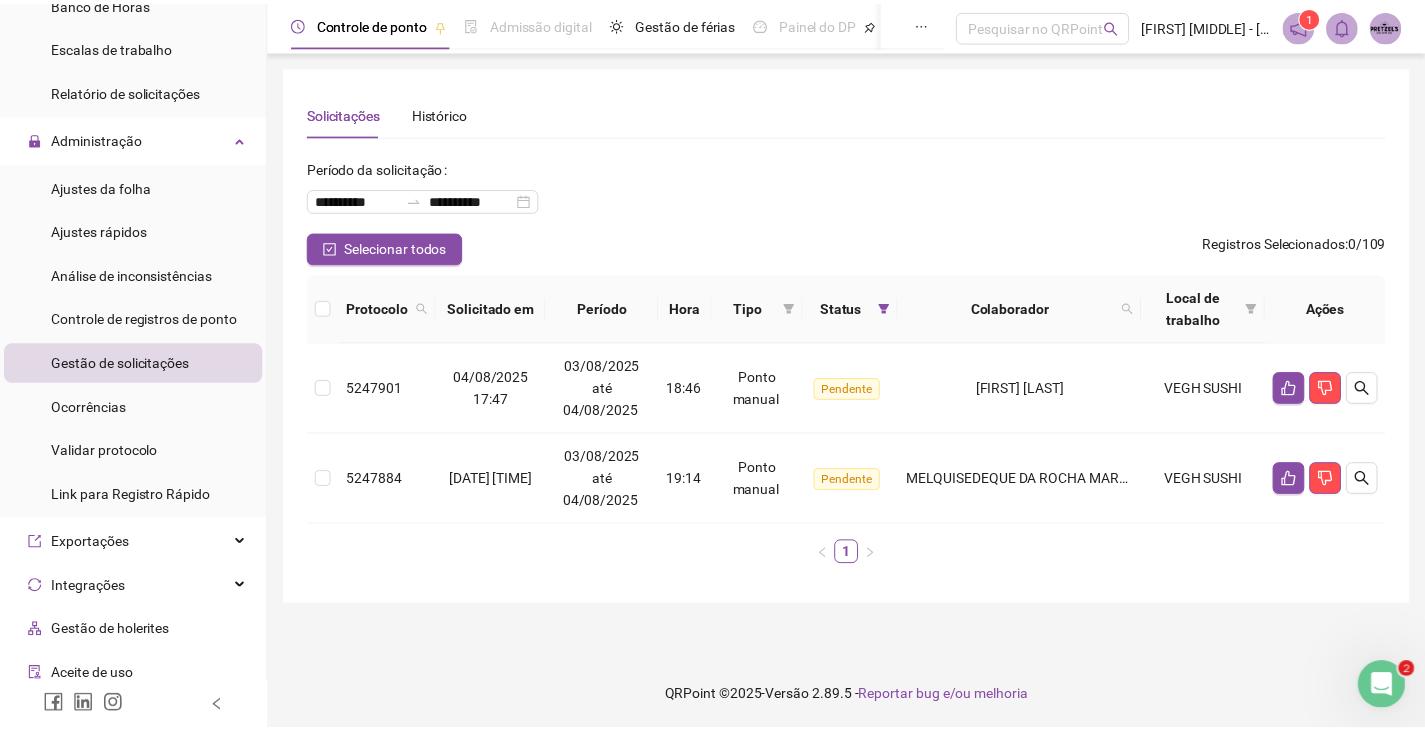 scroll, scrollTop: 775, scrollLeft: 0, axis: vertical 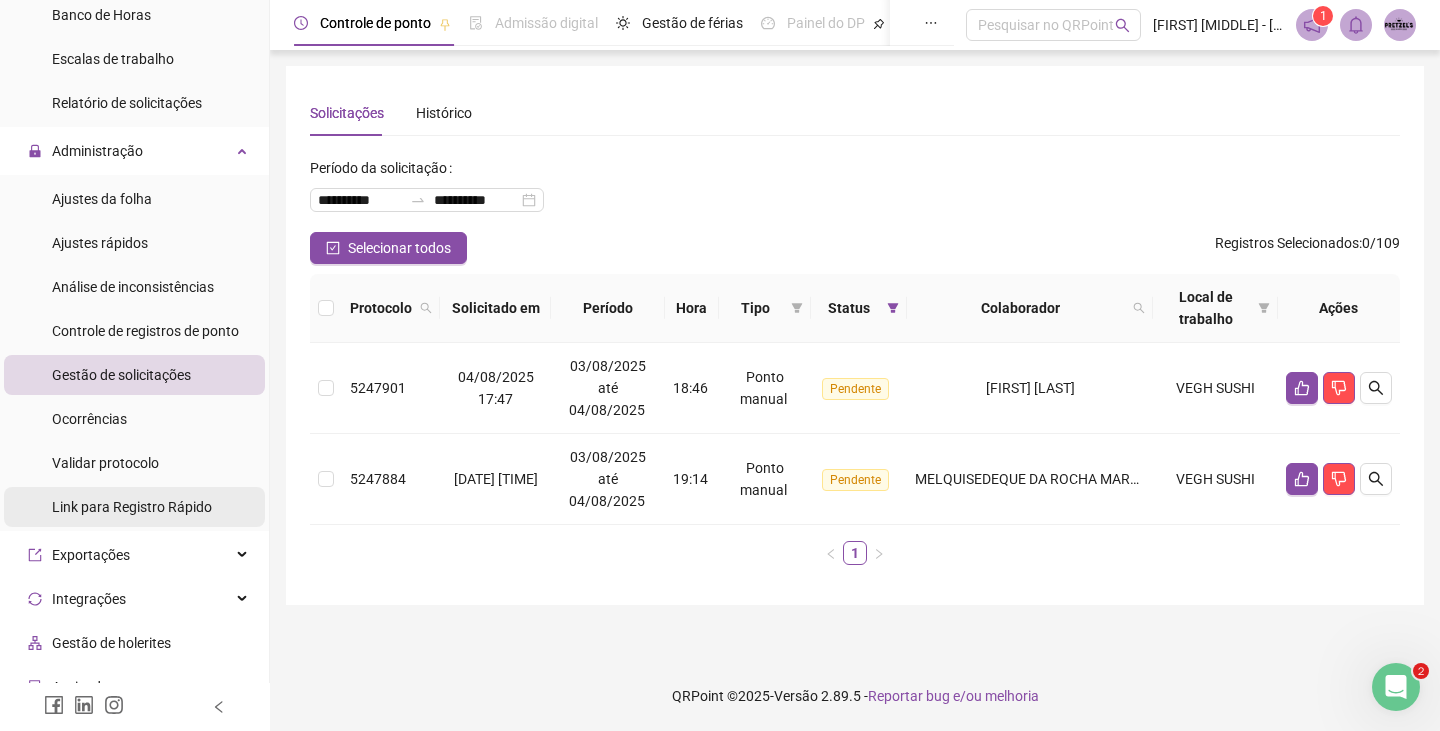 click on "Link para Registro Rápido" at bounding box center (132, 507) 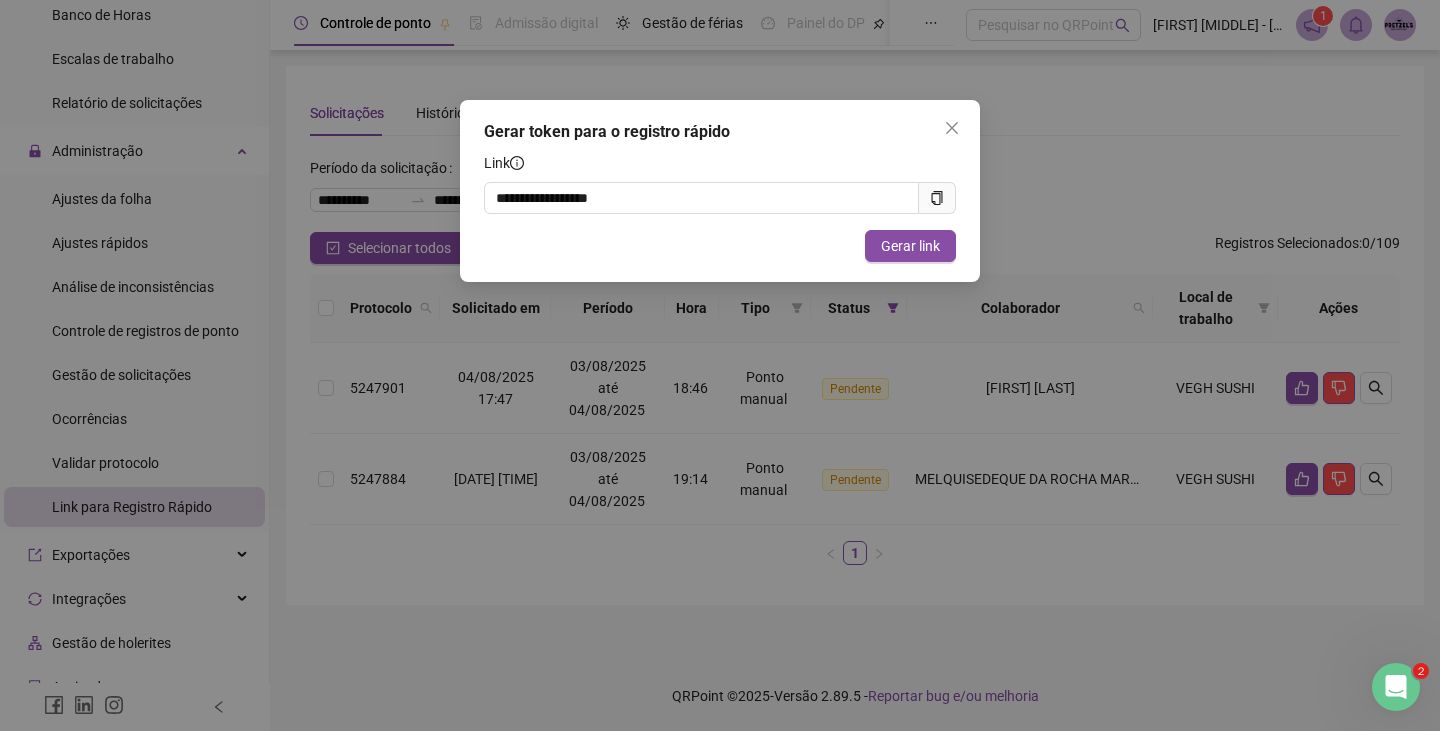 click on "**********" at bounding box center (720, 365) 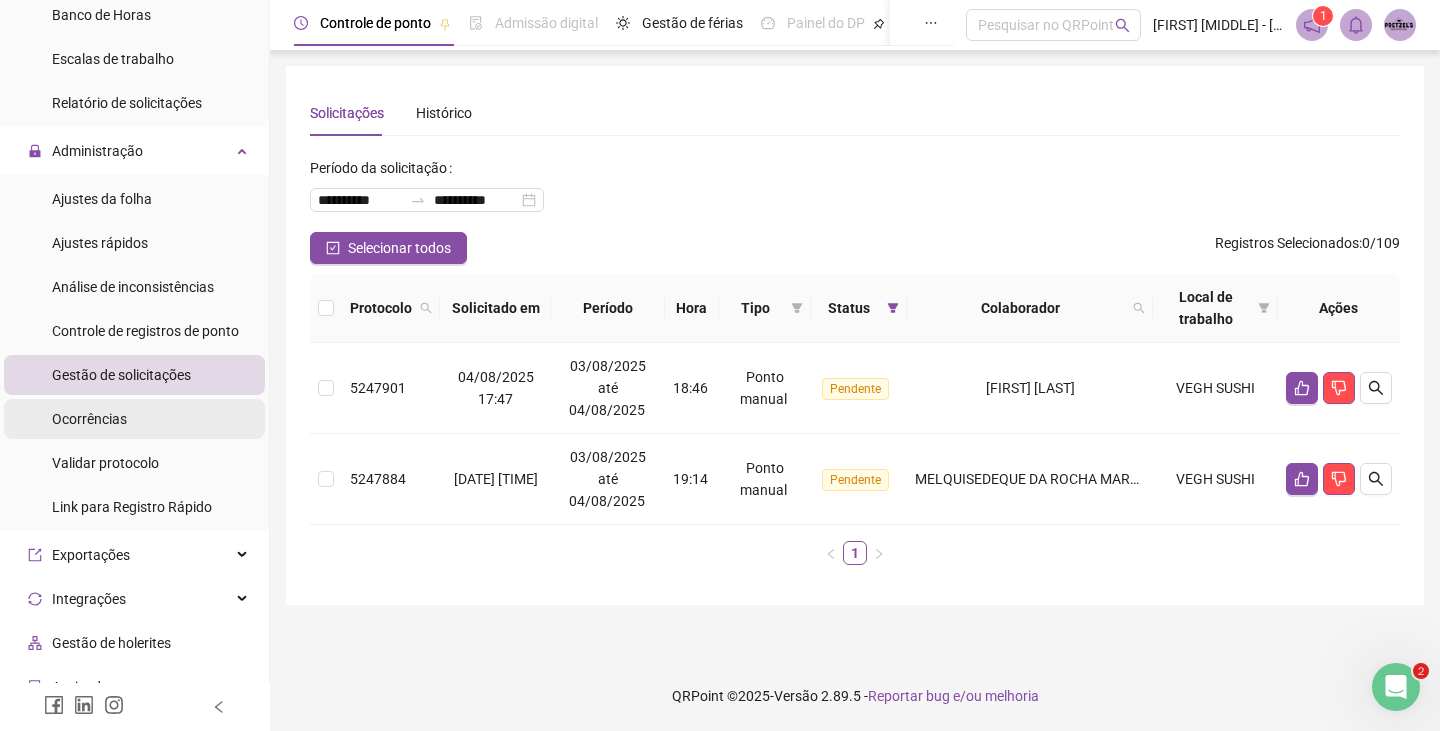 click on "Ocorrências" at bounding box center (134, 419) 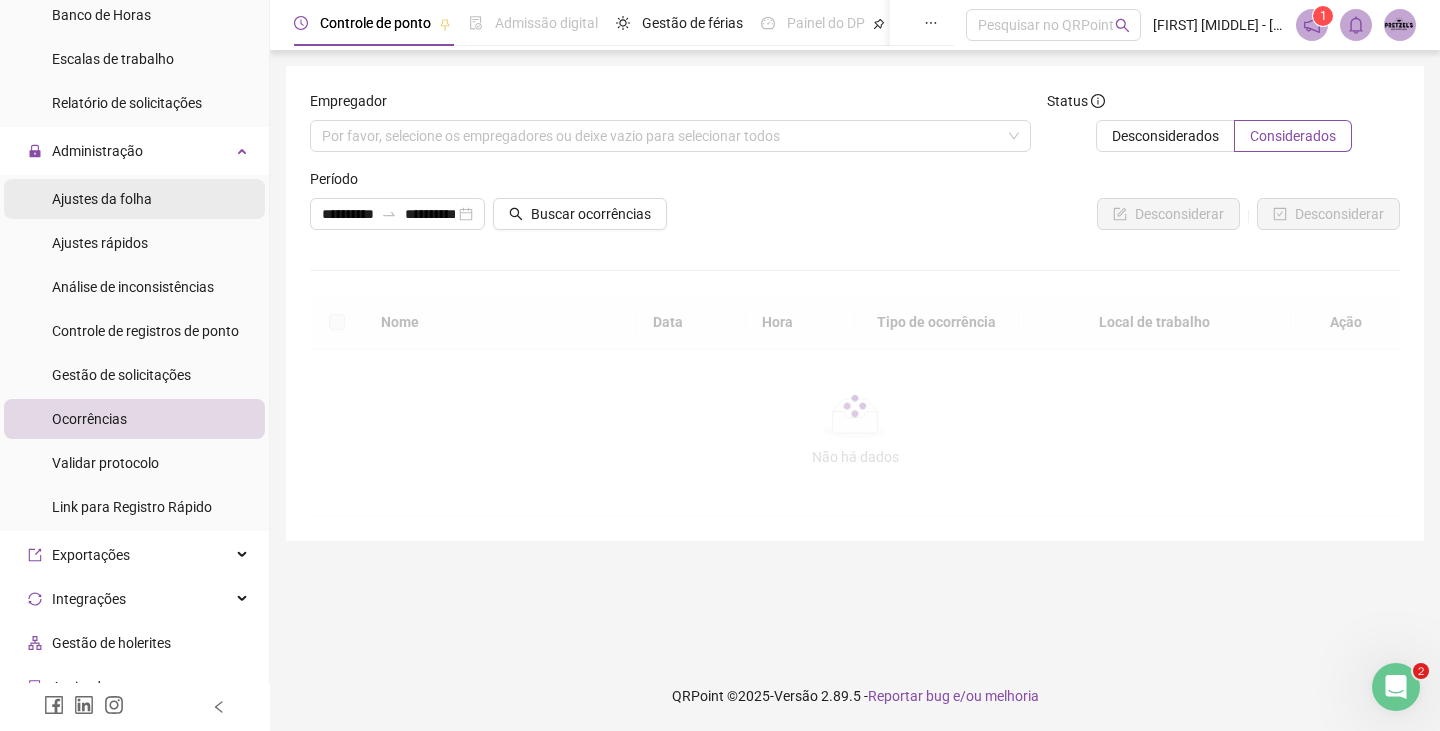 click on "Ajustes da folha" at bounding box center [102, 199] 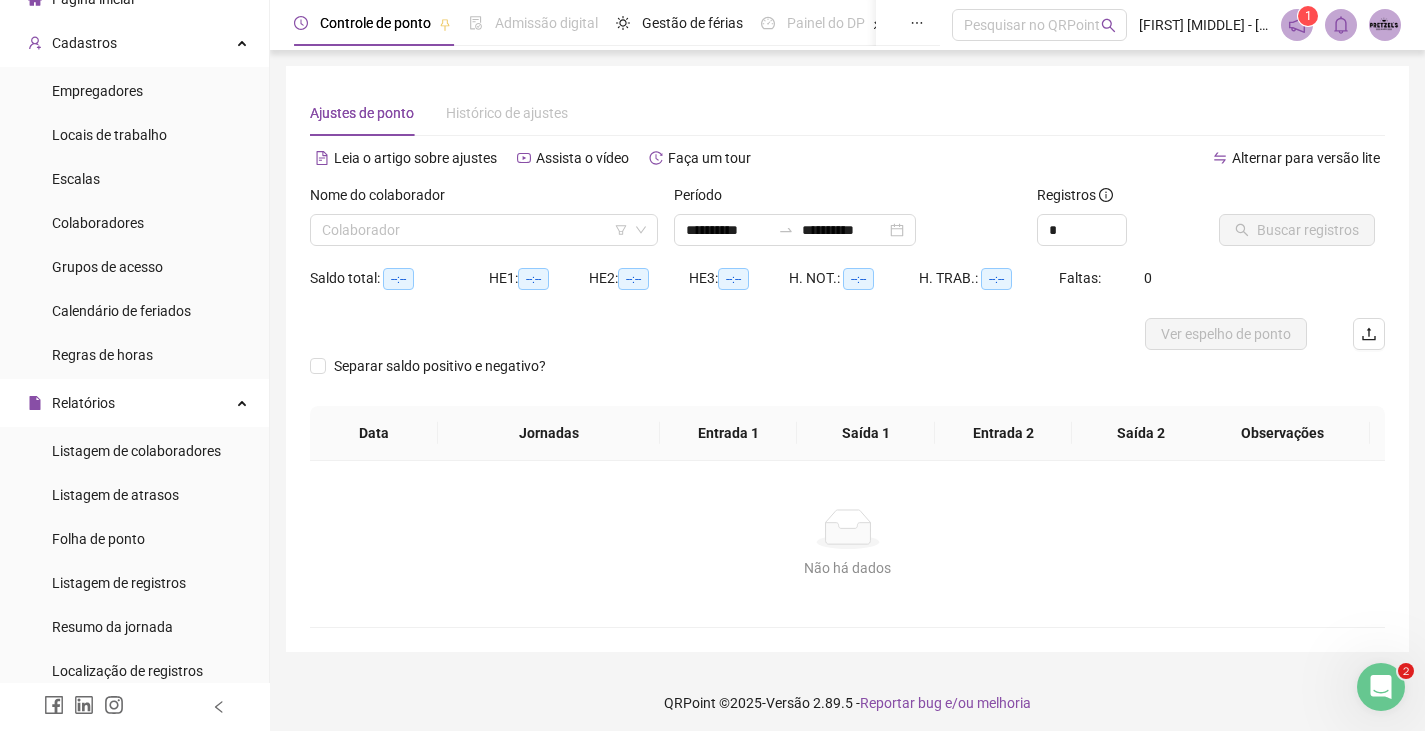 scroll, scrollTop: 0, scrollLeft: 0, axis: both 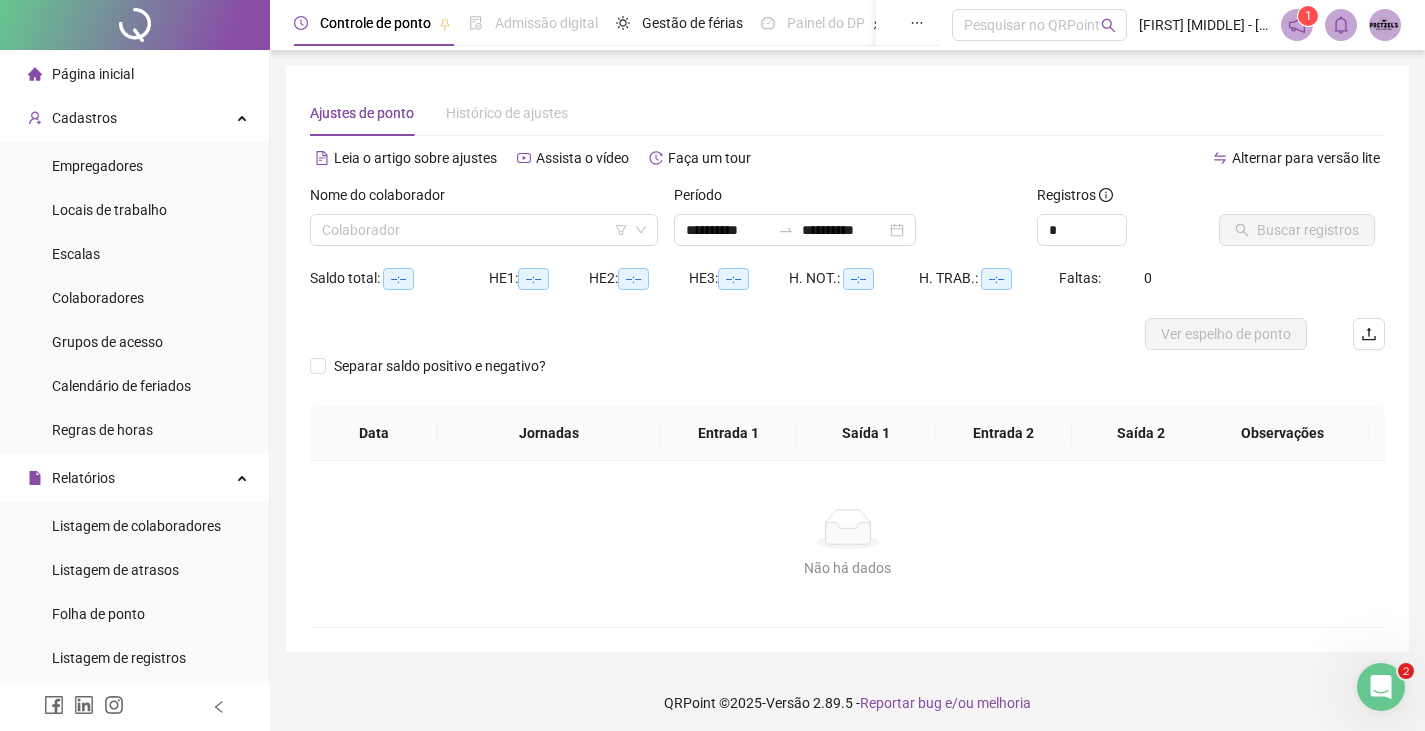 click 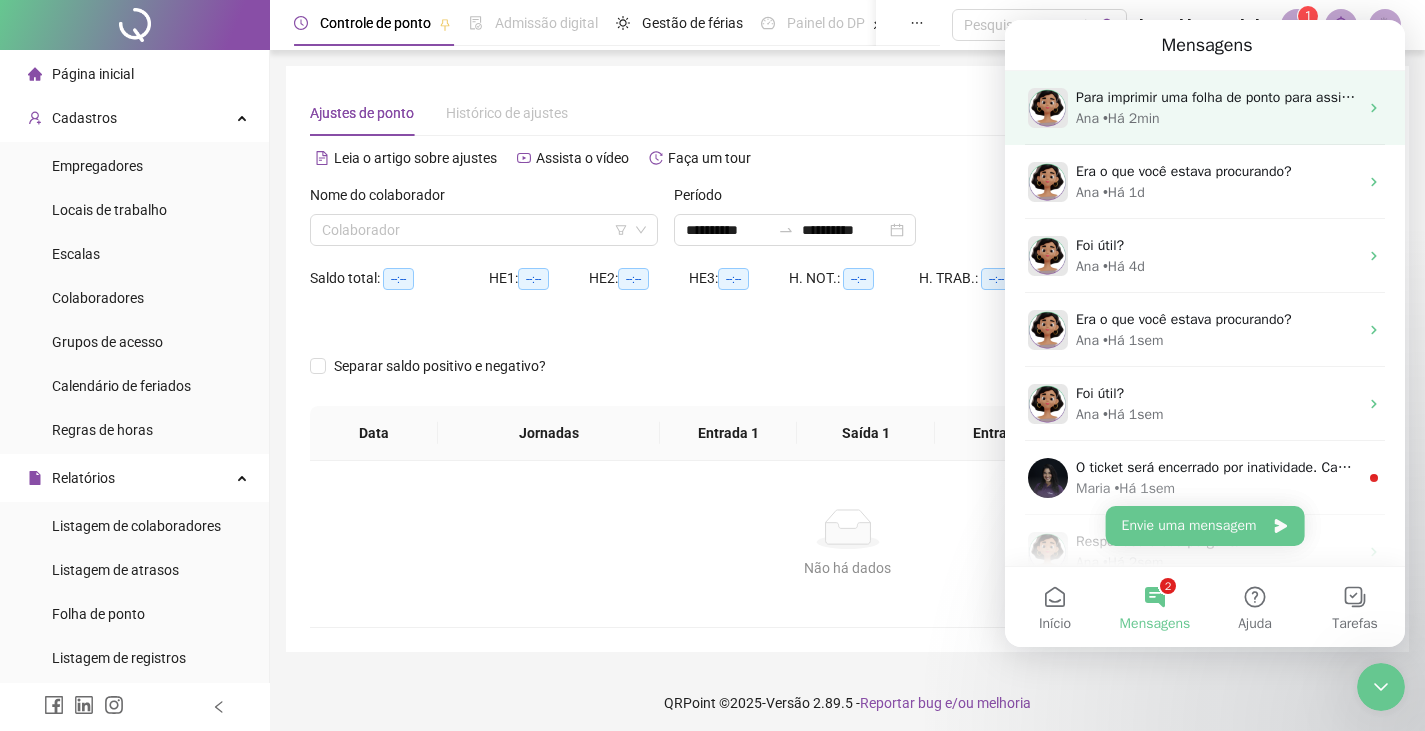 click on "Ana •  Há 2min" at bounding box center [1217, 118] 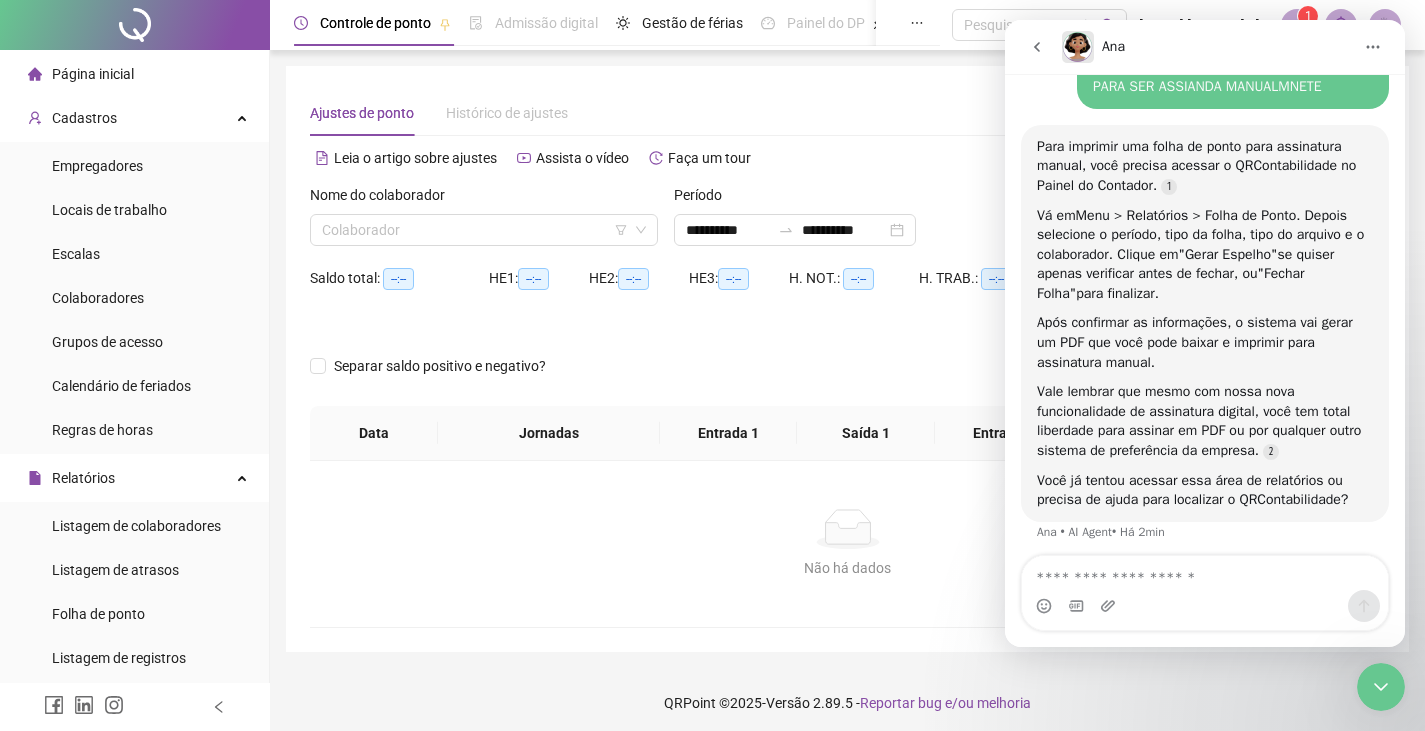 scroll, scrollTop: 593, scrollLeft: 0, axis: vertical 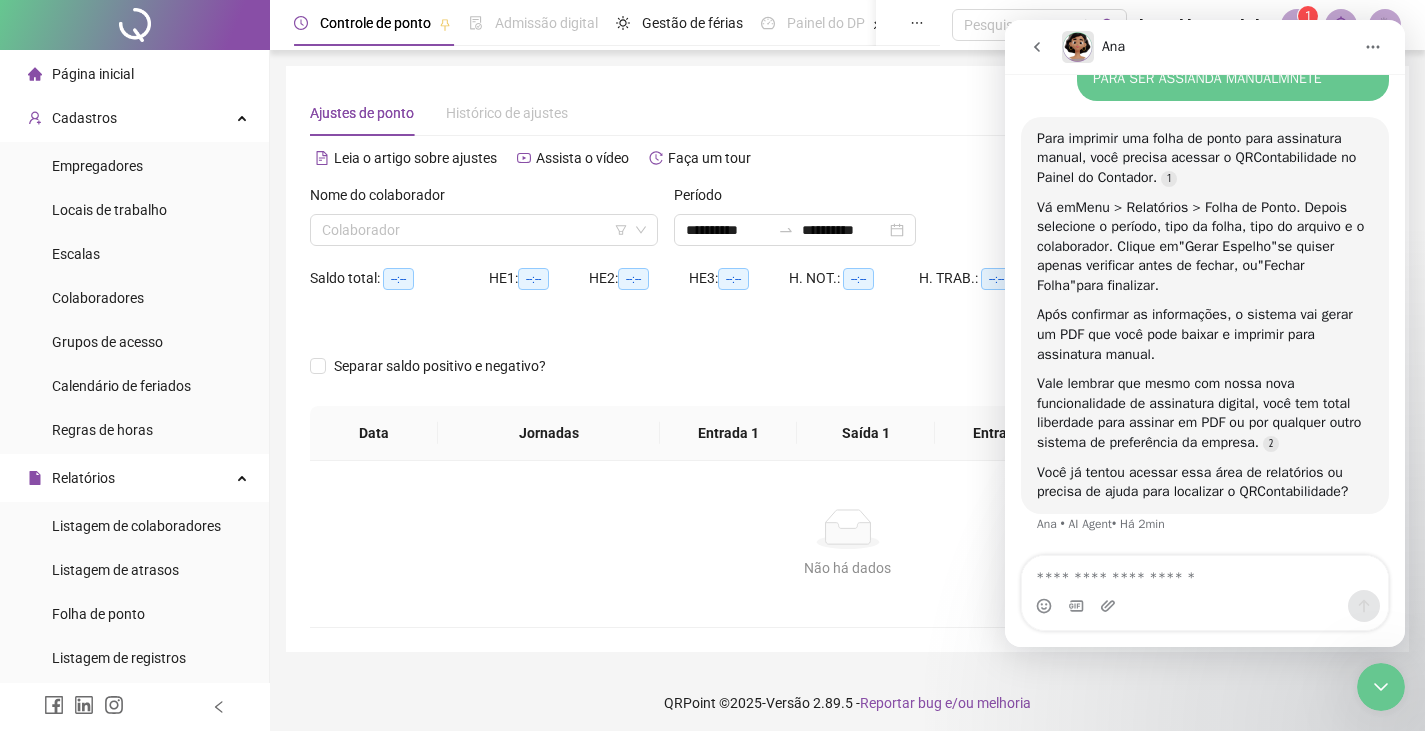 click at bounding box center (1205, 573) 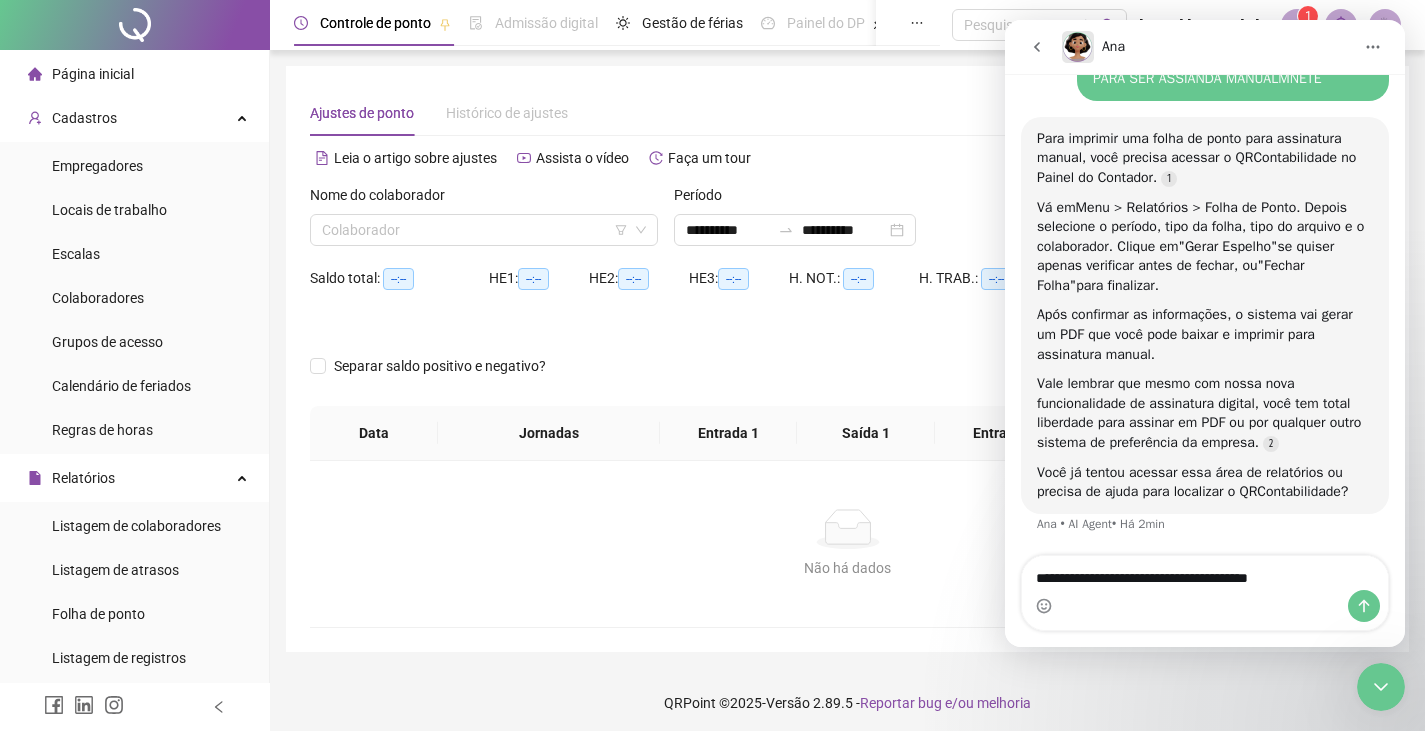 type on "**********" 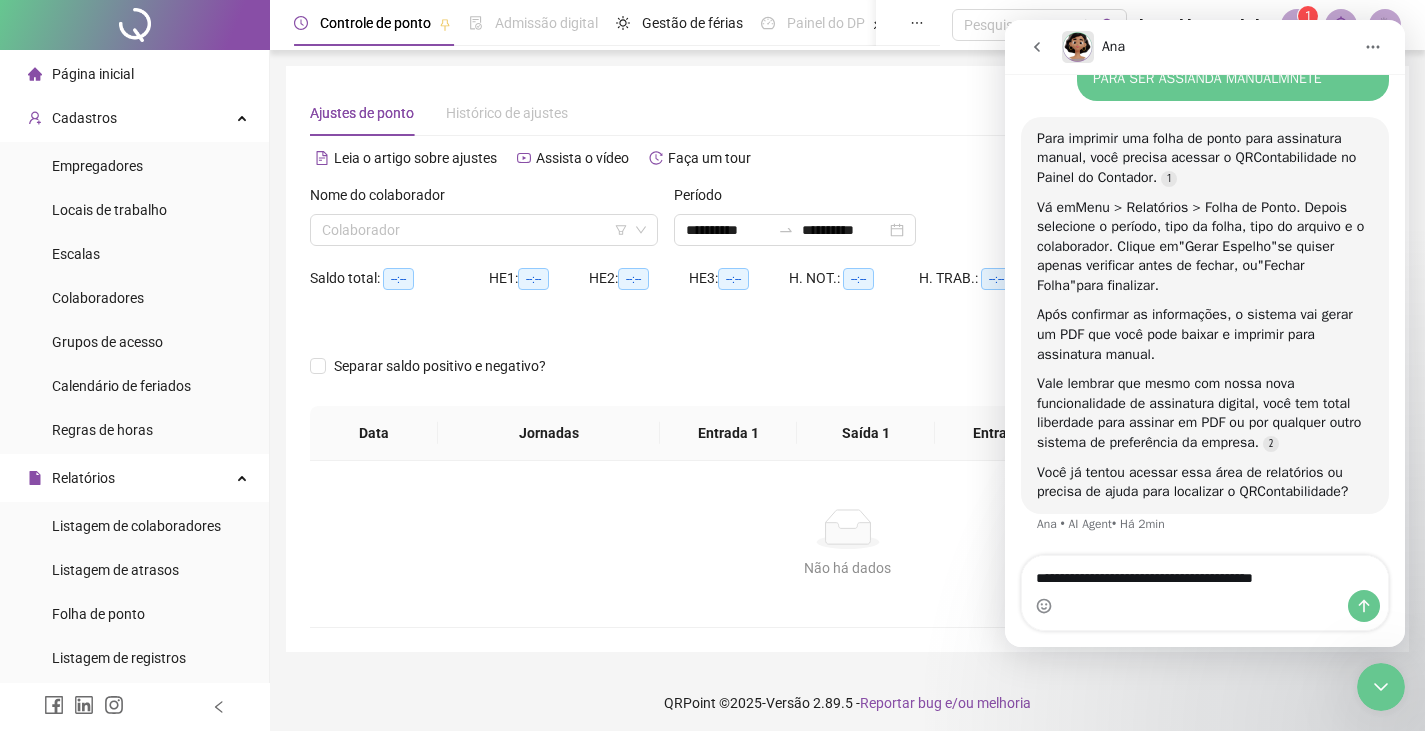 type 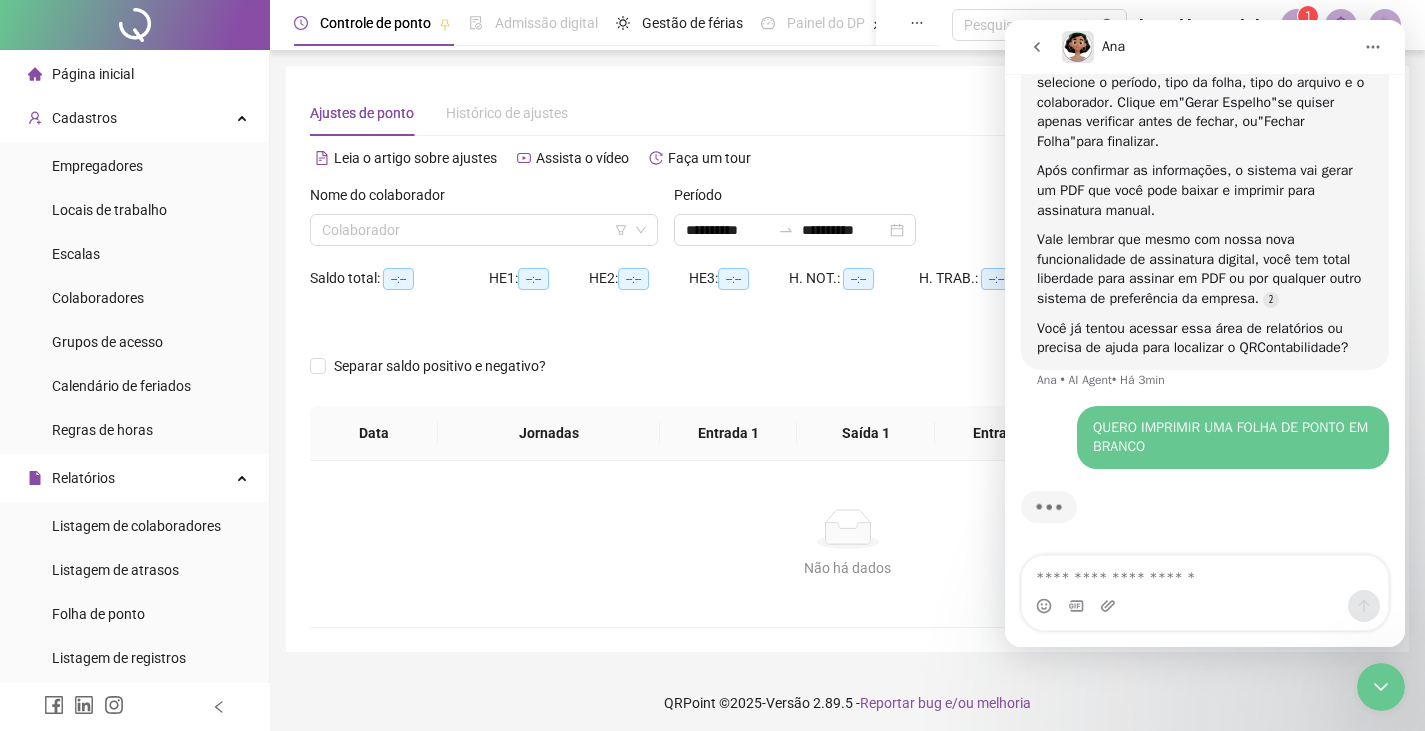 scroll, scrollTop: 742, scrollLeft: 0, axis: vertical 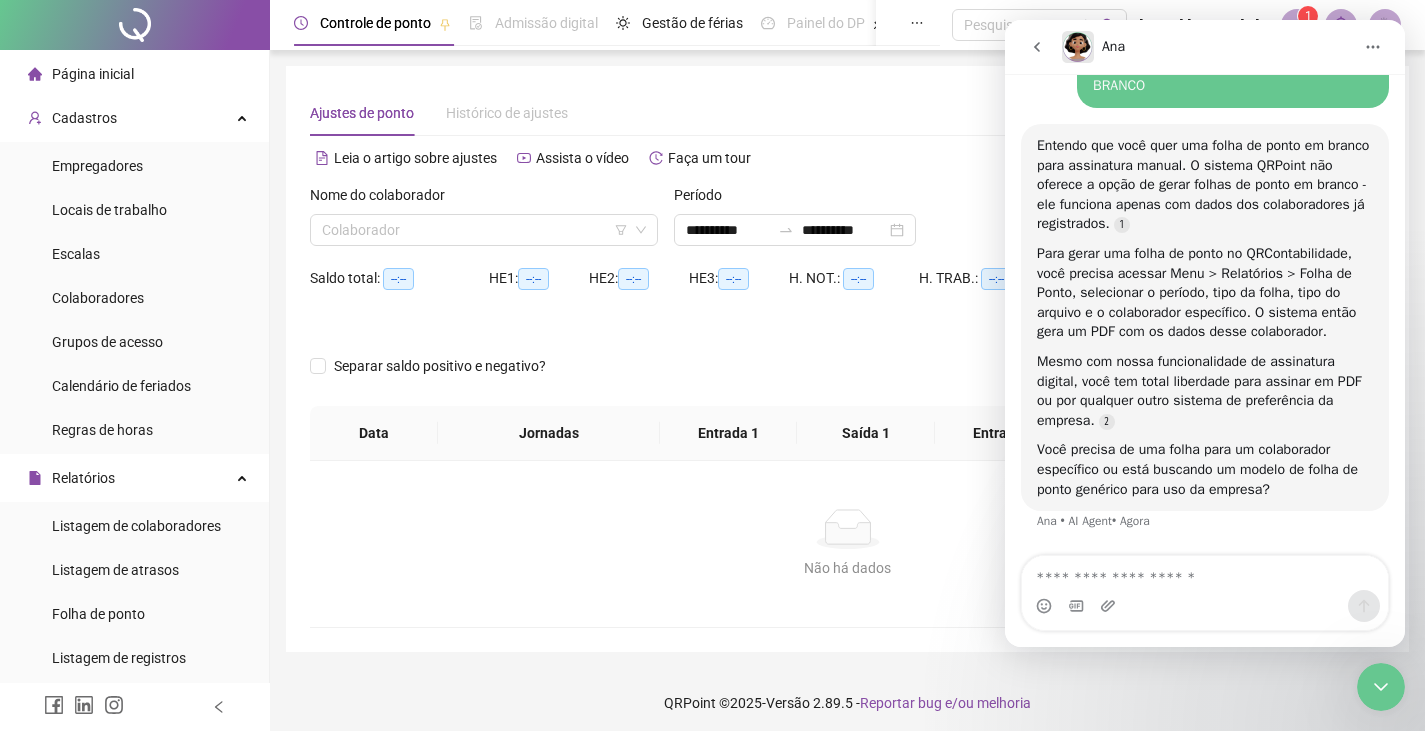 click on "Ajustes de ponto Histórico de ajustes" at bounding box center (847, 113) 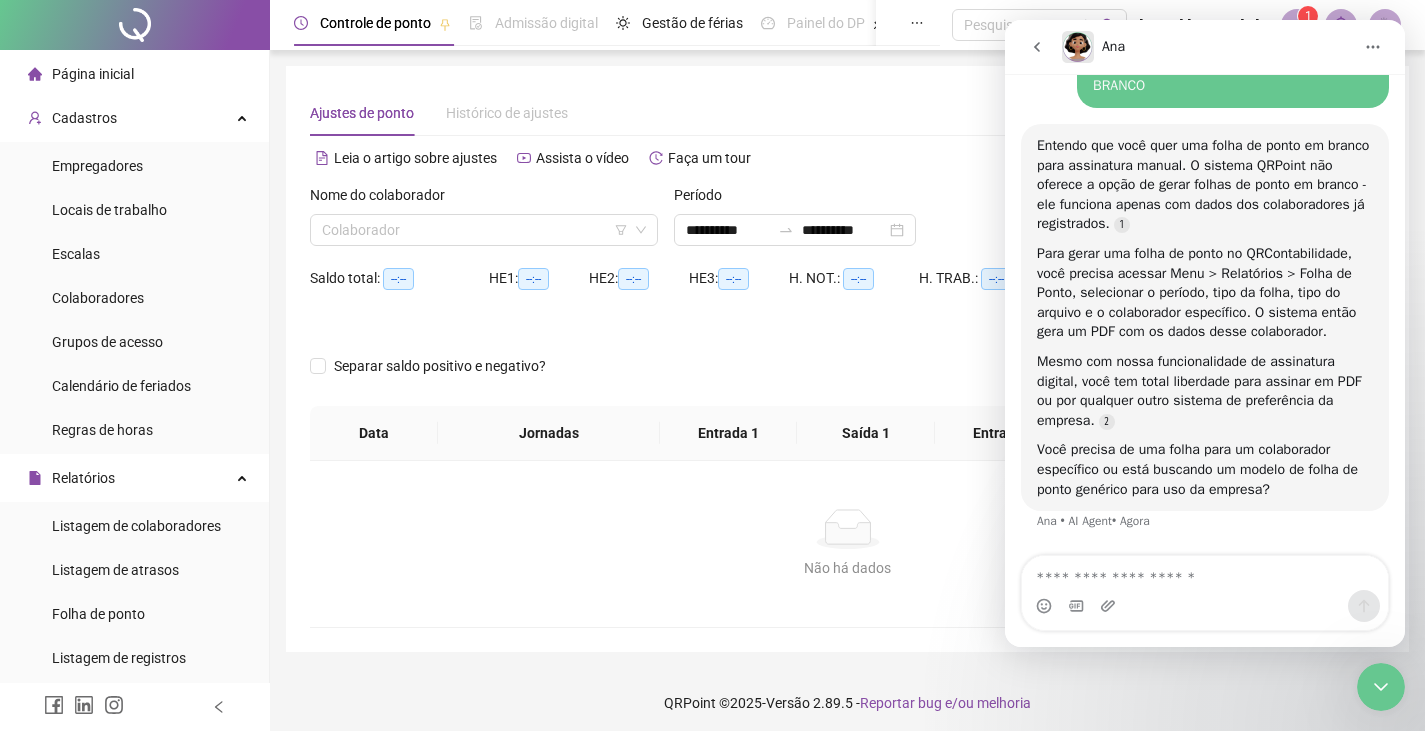 click 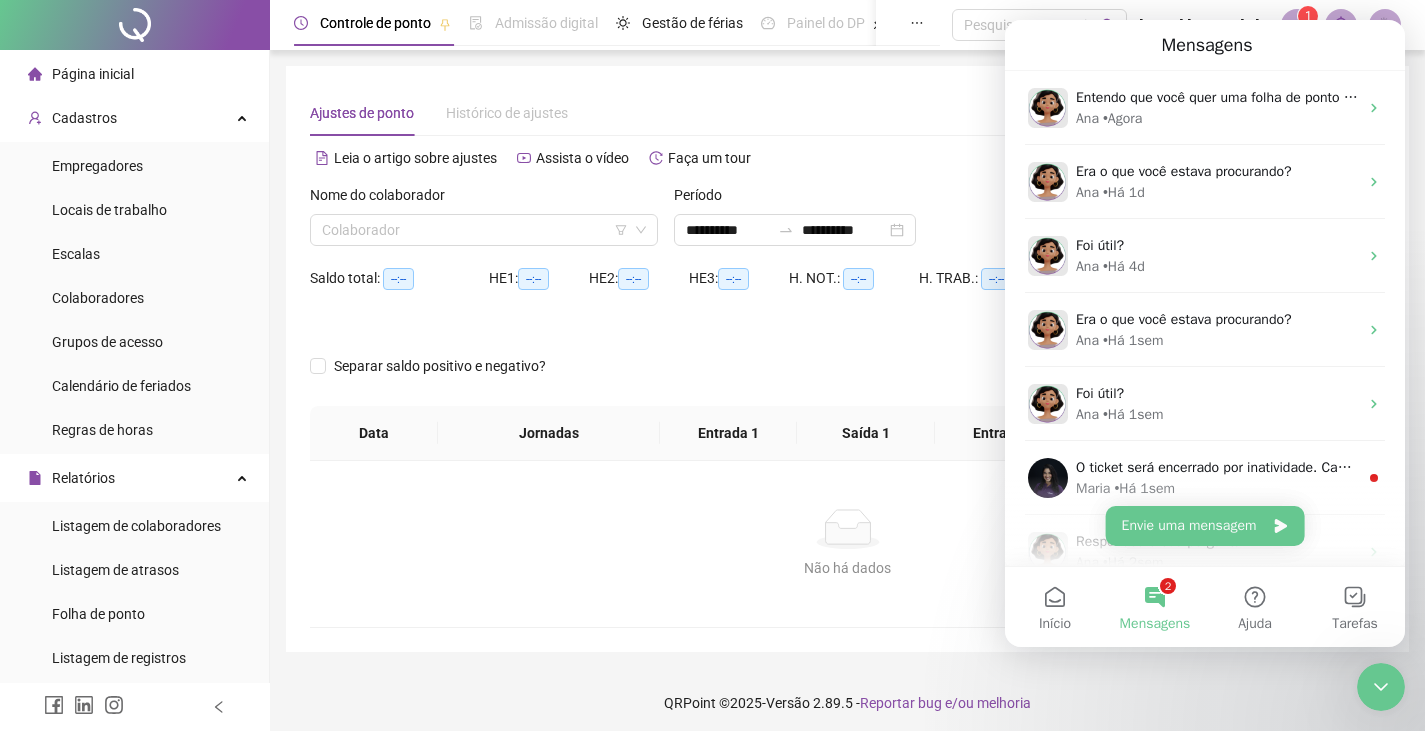 scroll, scrollTop: 1063, scrollLeft: 0, axis: vertical 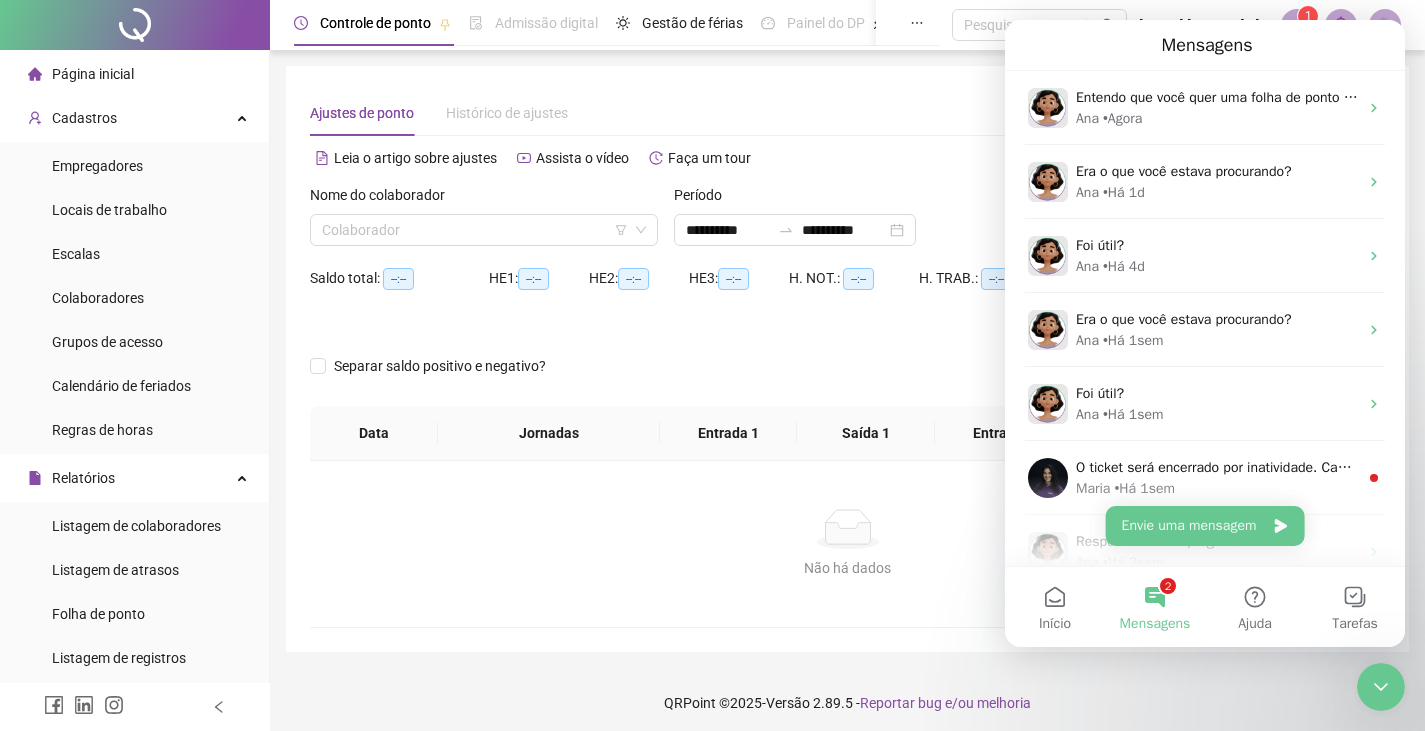 click 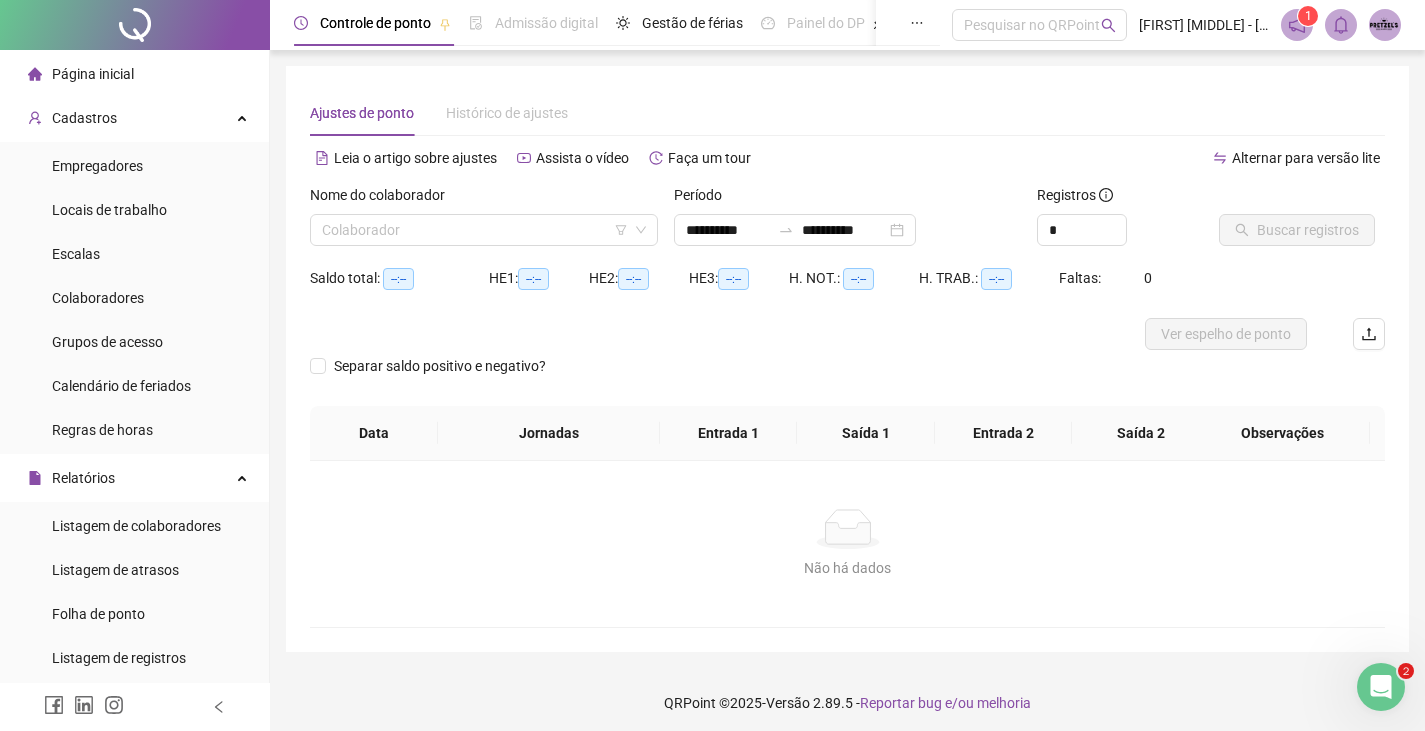 click on "Não há dados Não há dados" at bounding box center [847, 544] 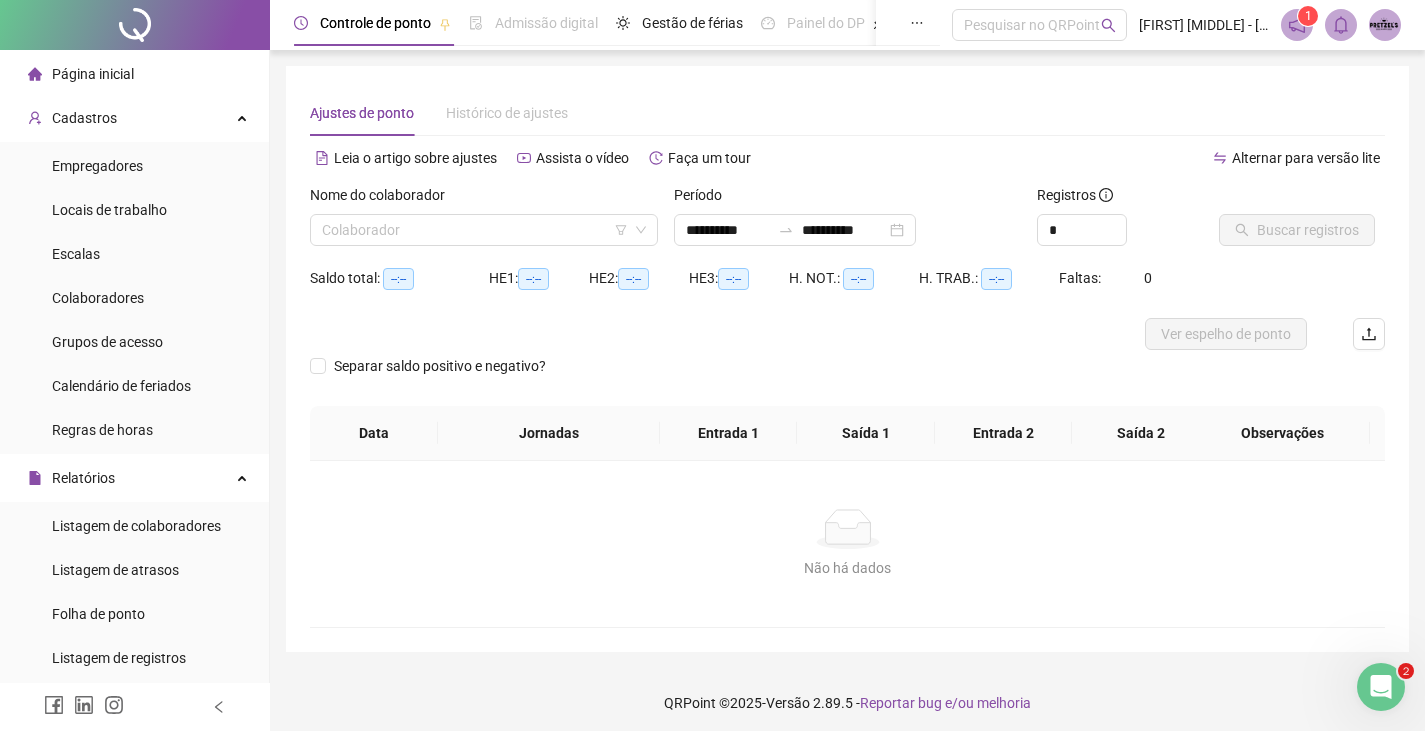 click on "Ajustes de ponto Histórico de ajustes" at bounding box center (847, 113) 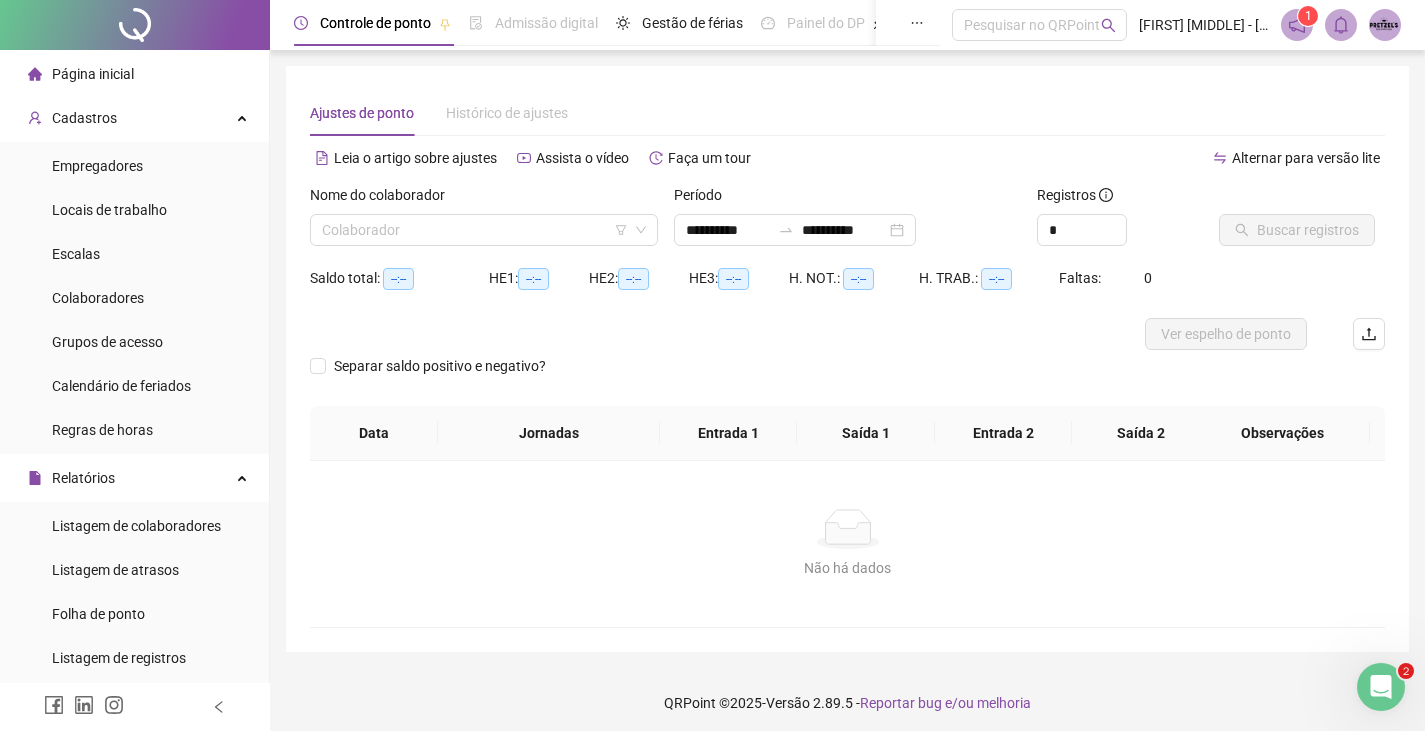 click on "**********" at bounding box center [847, 359] 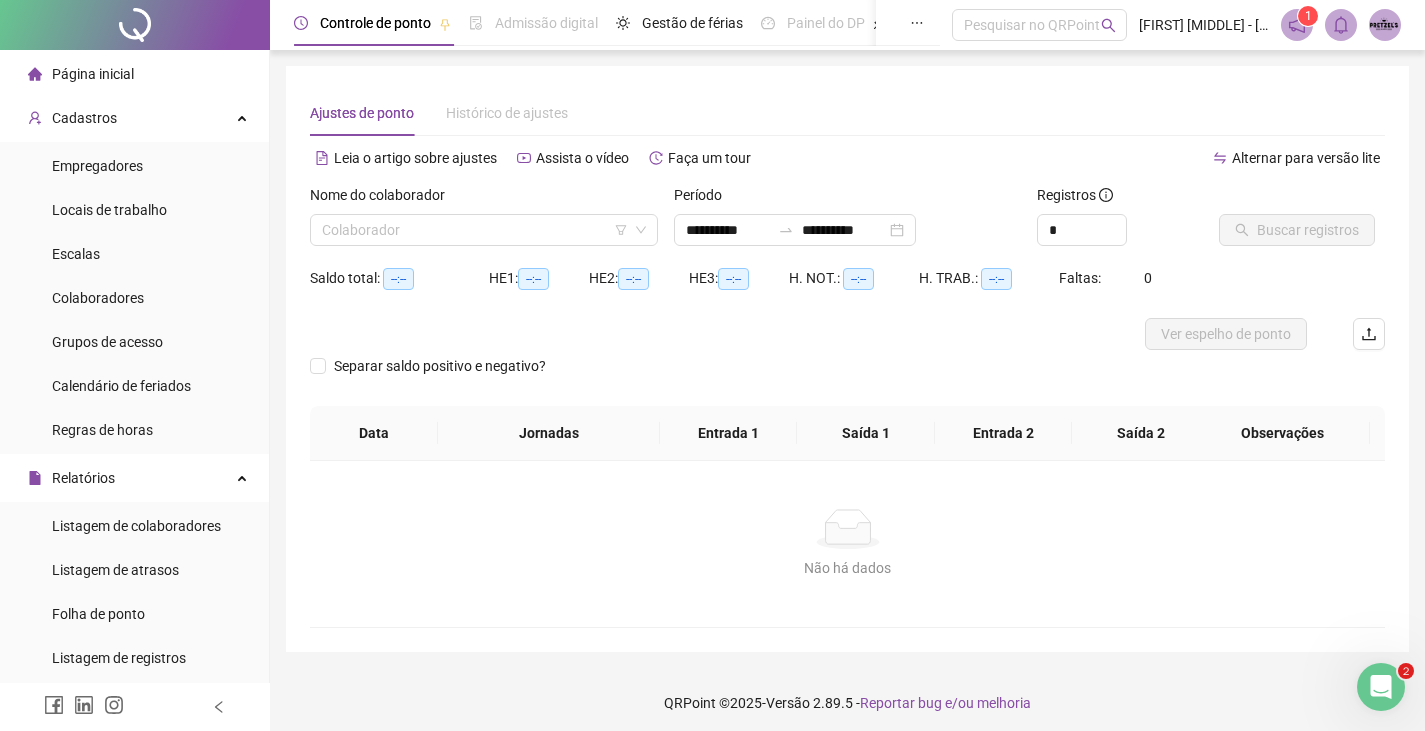 click on "Ajustes de ponto Histórico de ajustes" at bounding box center [847, 113] 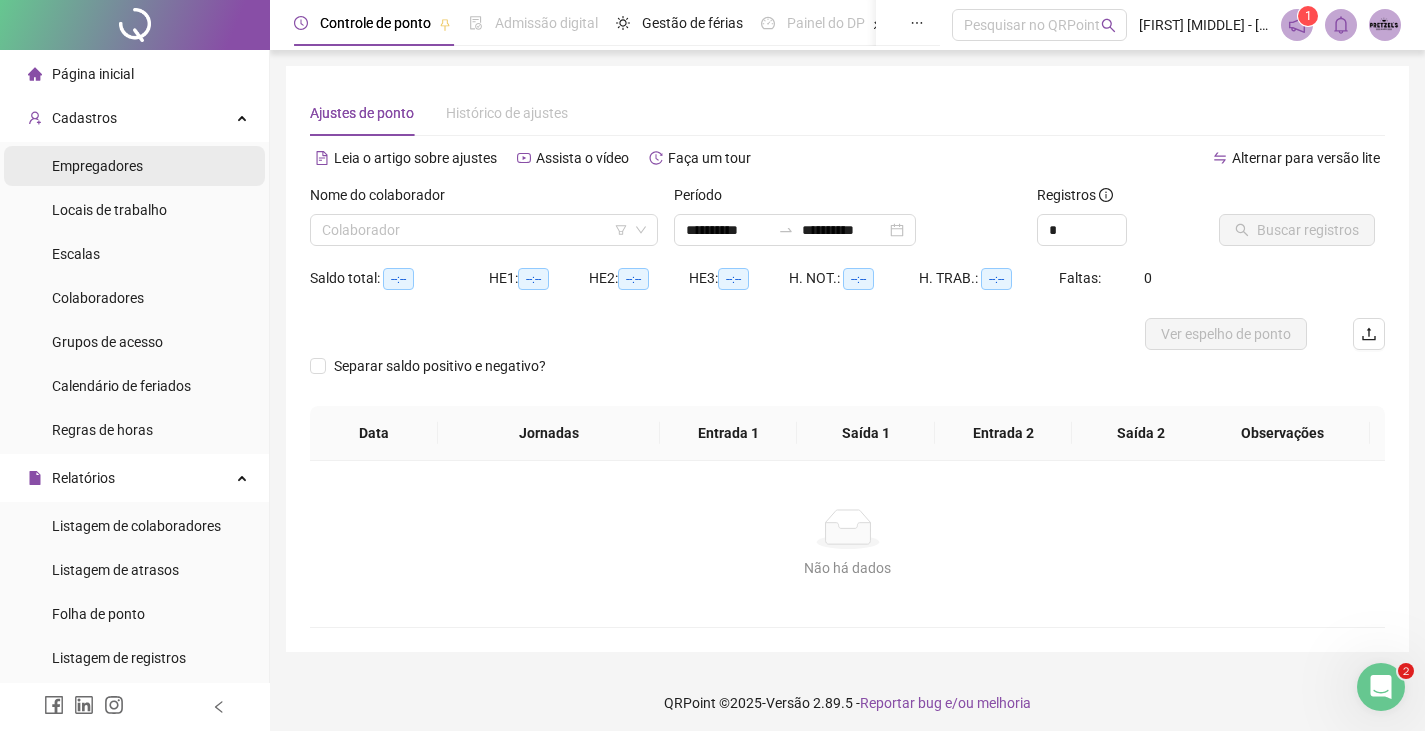 click on "Empregadores" at bounding box center [97, 166] 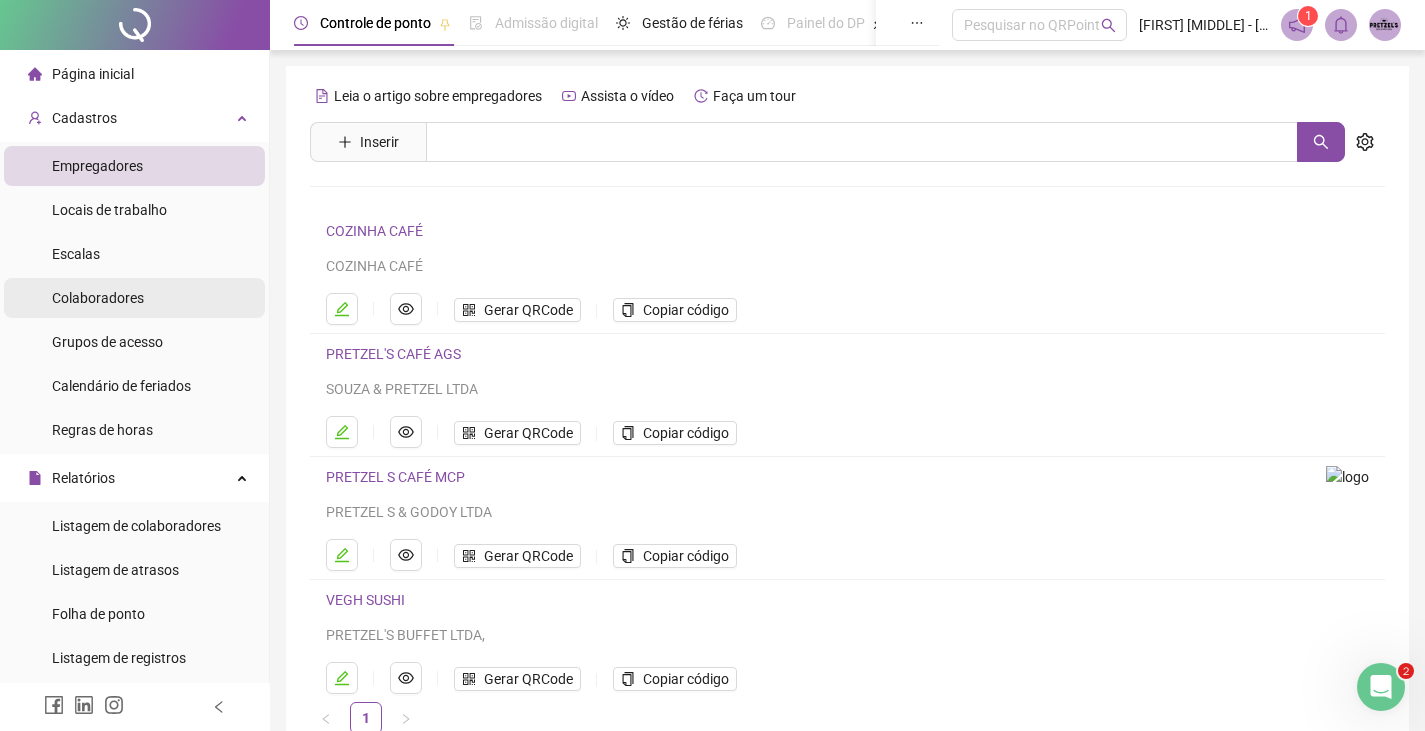 click on "Colaboradores" at bounding box center [98, 298] 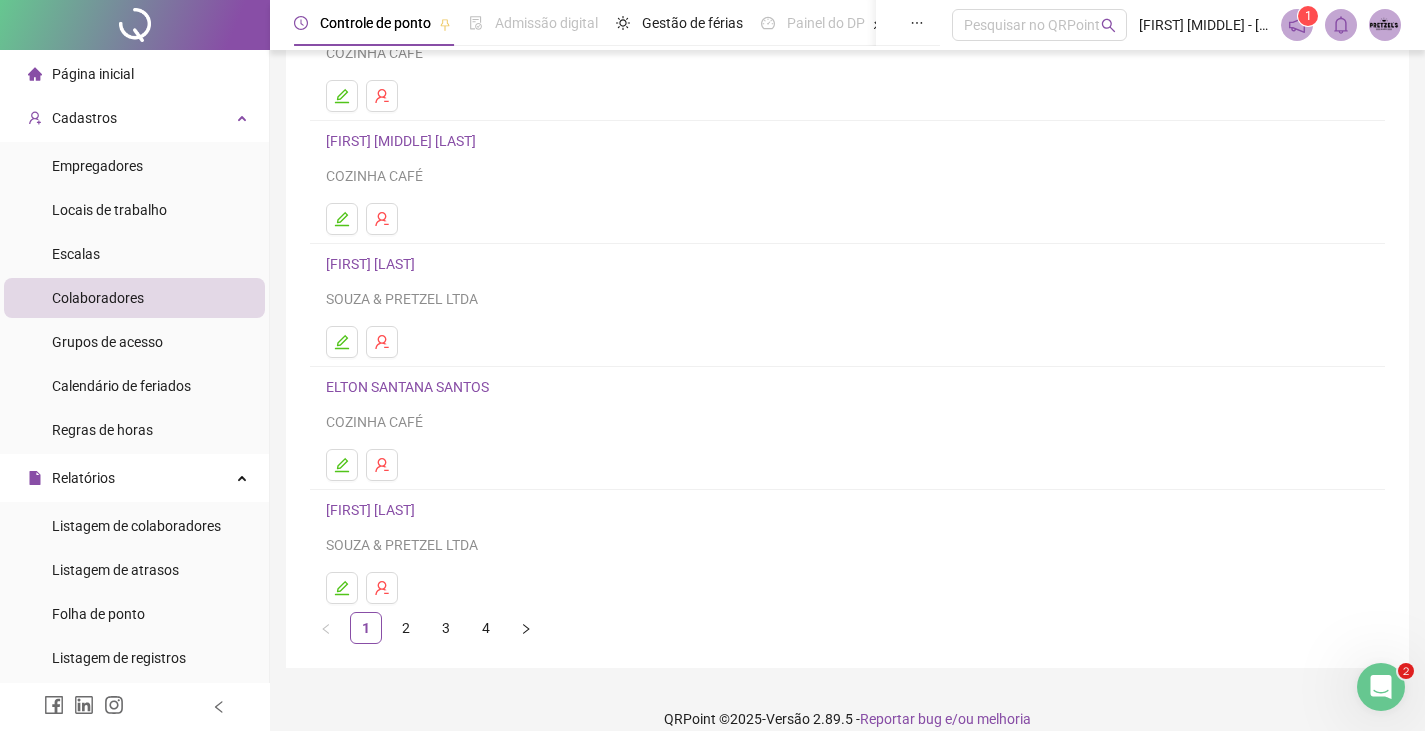 scroll, scrollTop: 236, scrollLeft: 0, axis: vertical 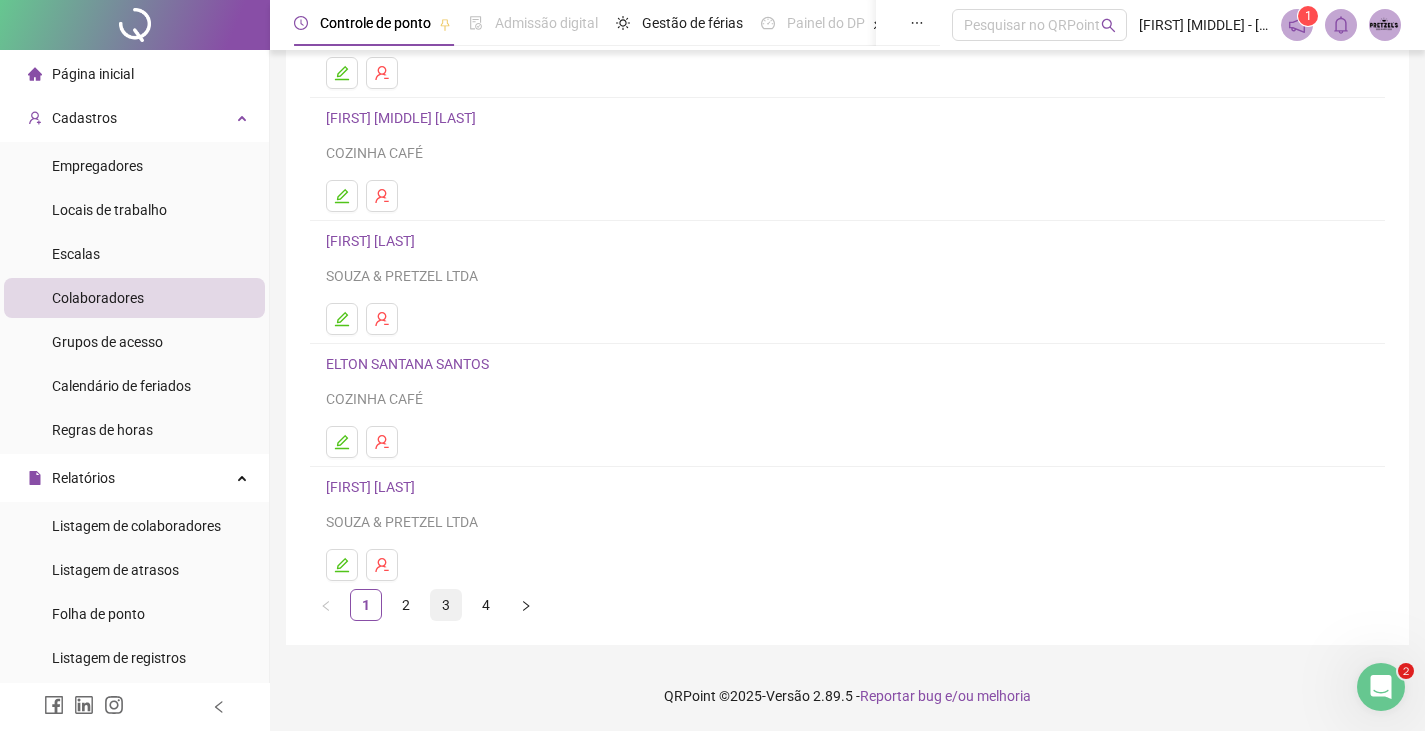 click on "3" at bounding box center (446, 605) 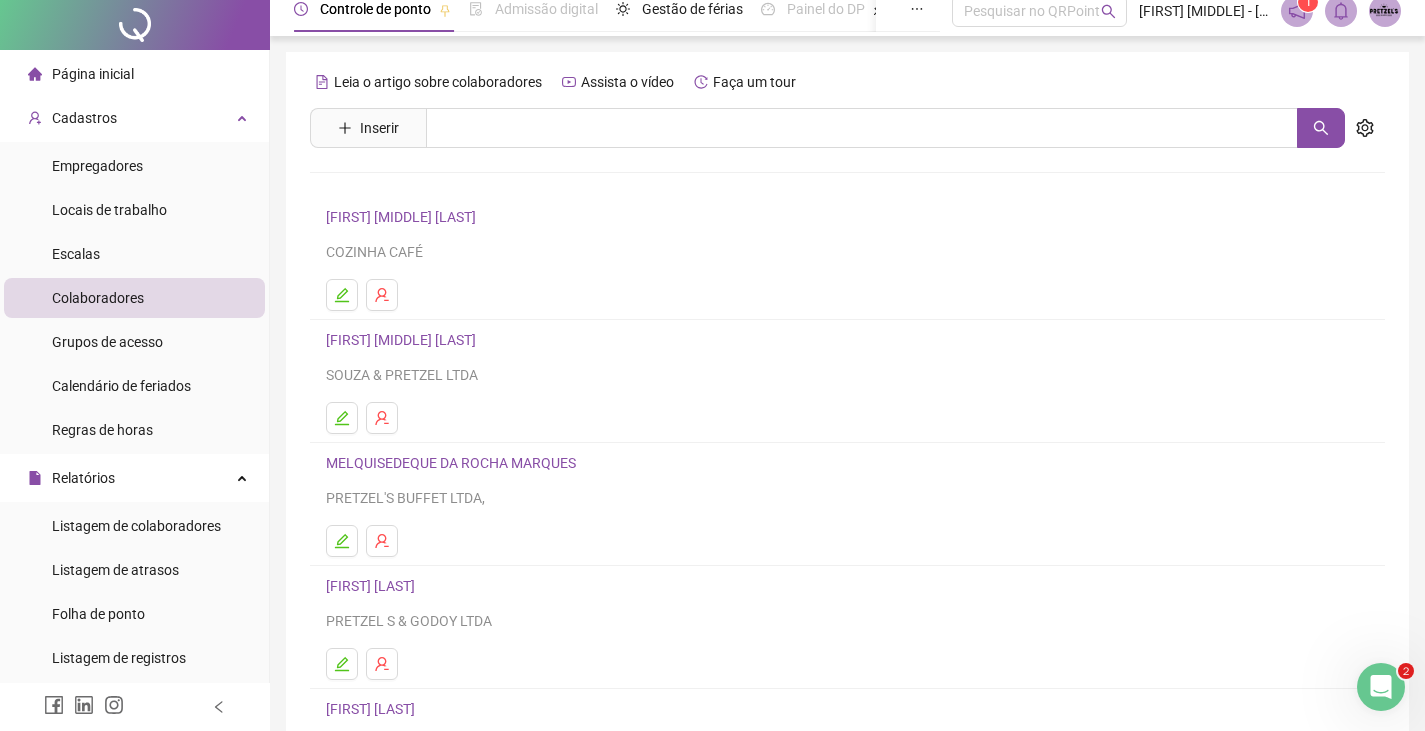 scroll, scrollTop: 236, scrollLeft: 0, axis: vertical 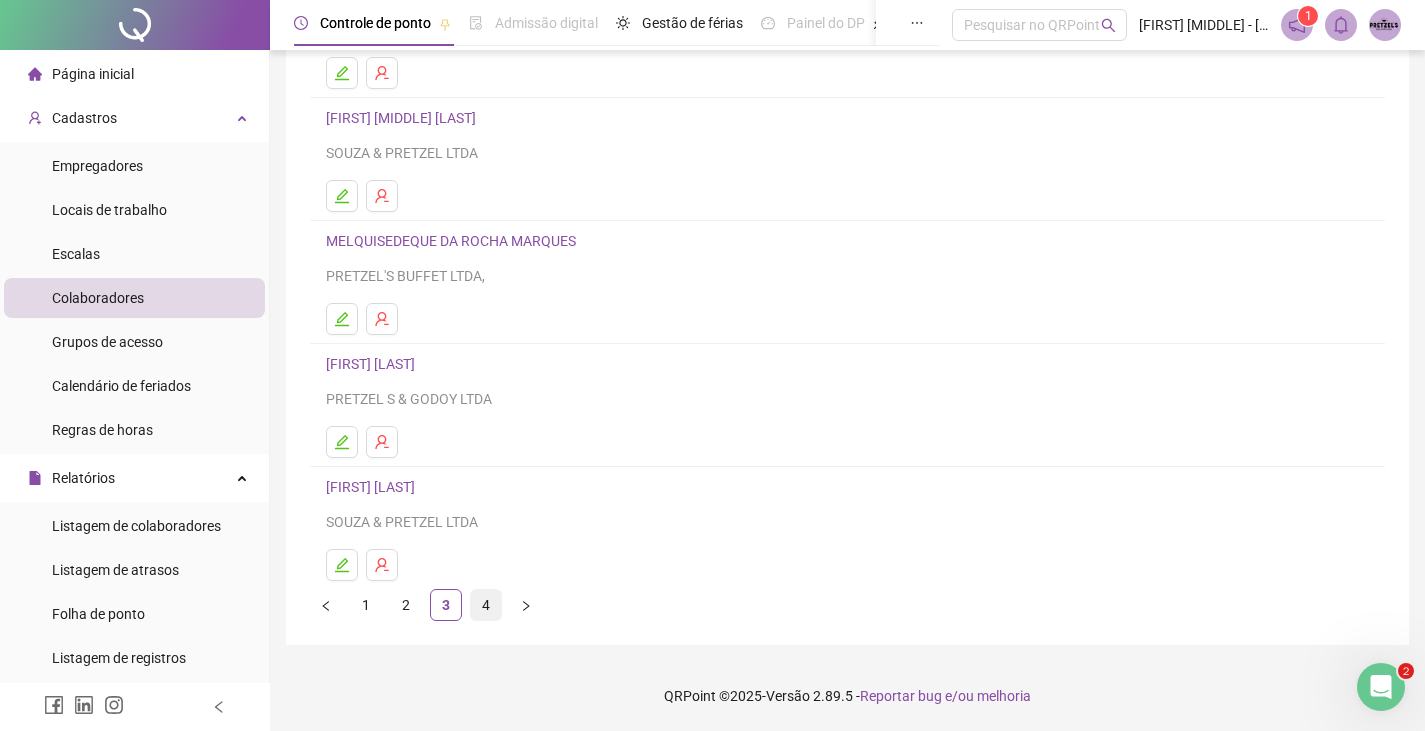 click on "4" at bounding box center (486, 605) 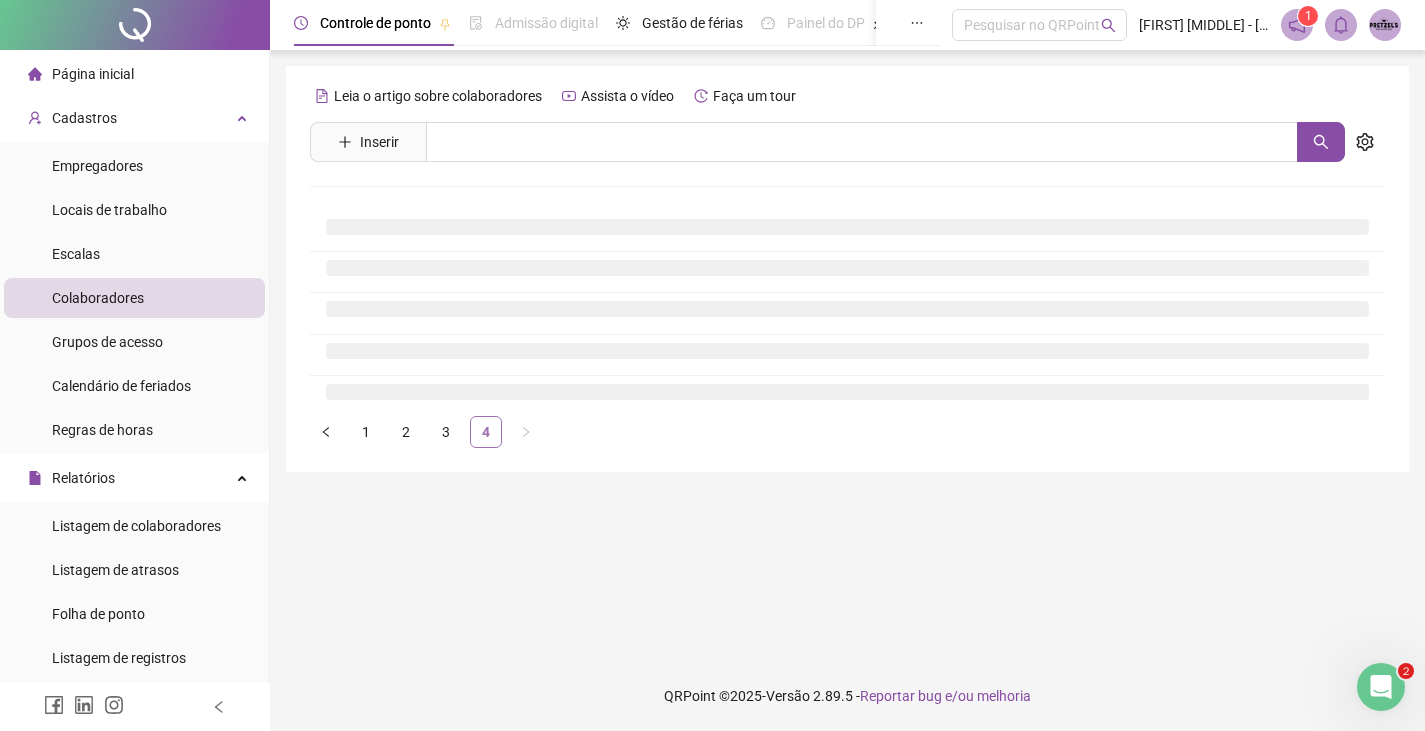 scroll, scrollTop: 0, scrollLeft: 0, axis: both 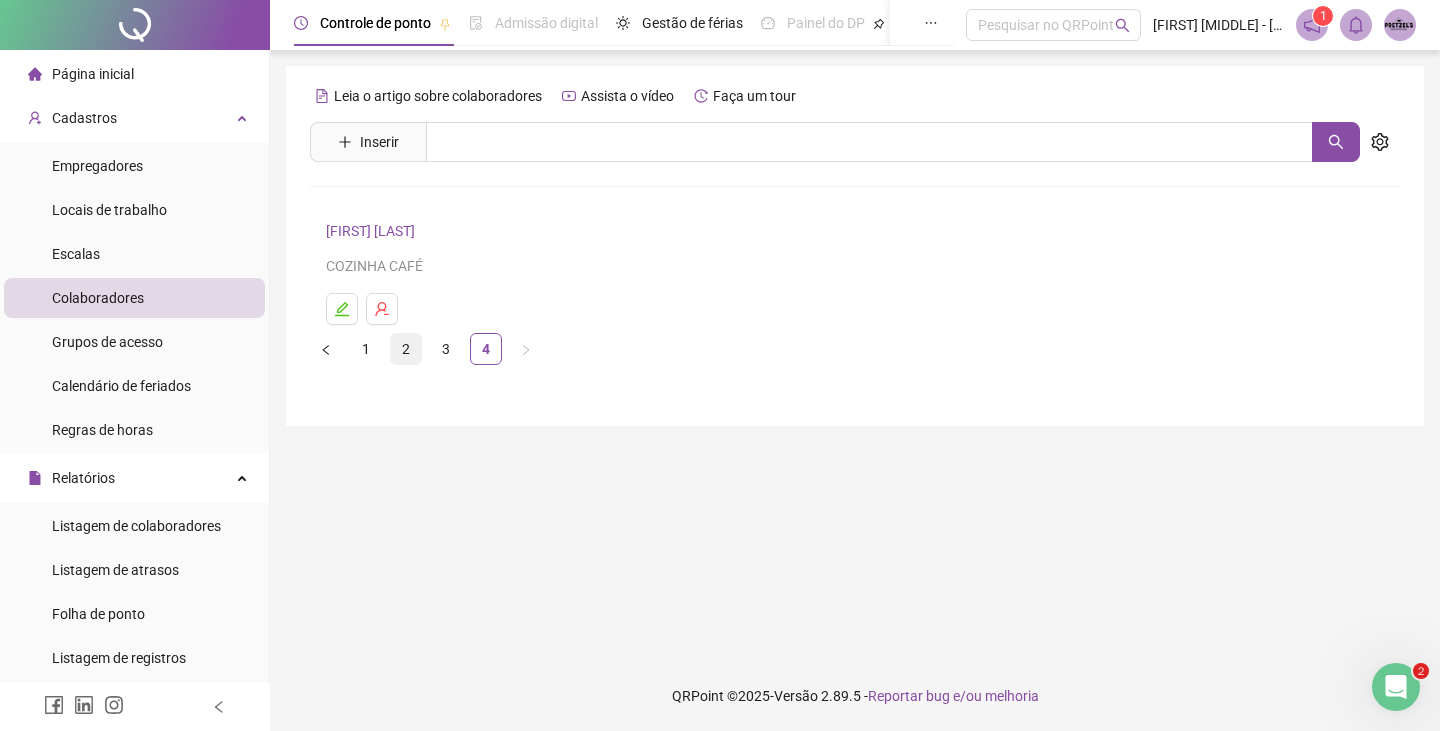 click on "2" at bounding box center [406, 349] 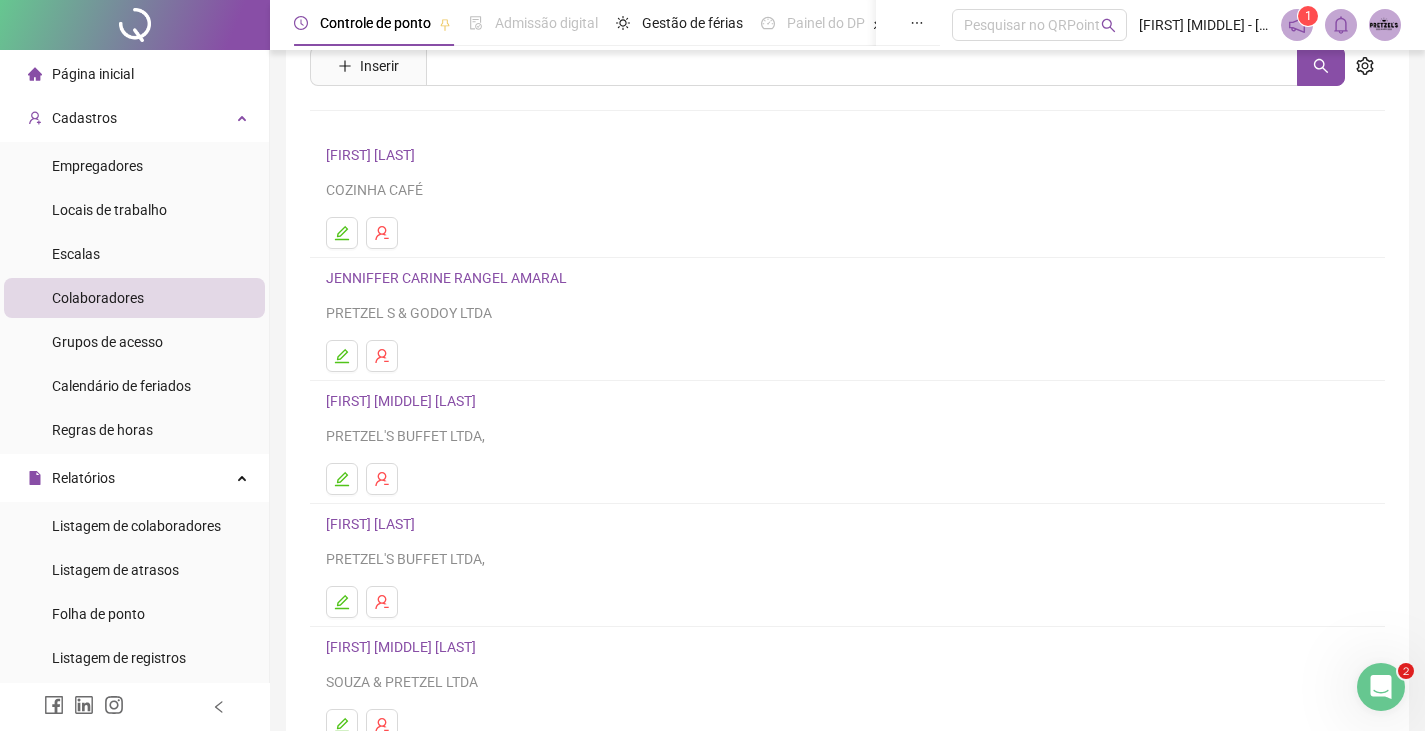 scroll, scrollTop: 200, scrollLeft: 0, axis: vertical 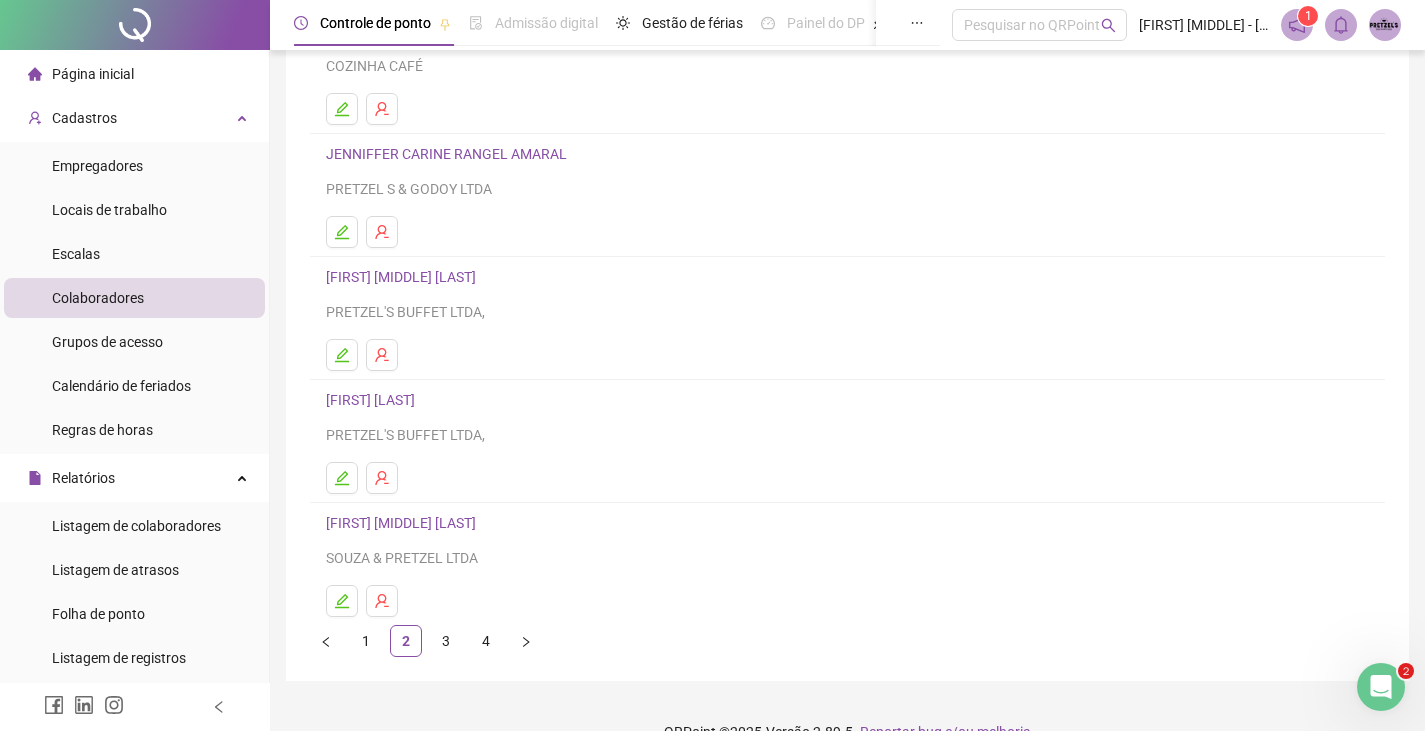 click on "[FIRST] [LAST]" at bounding box center (373, 400) 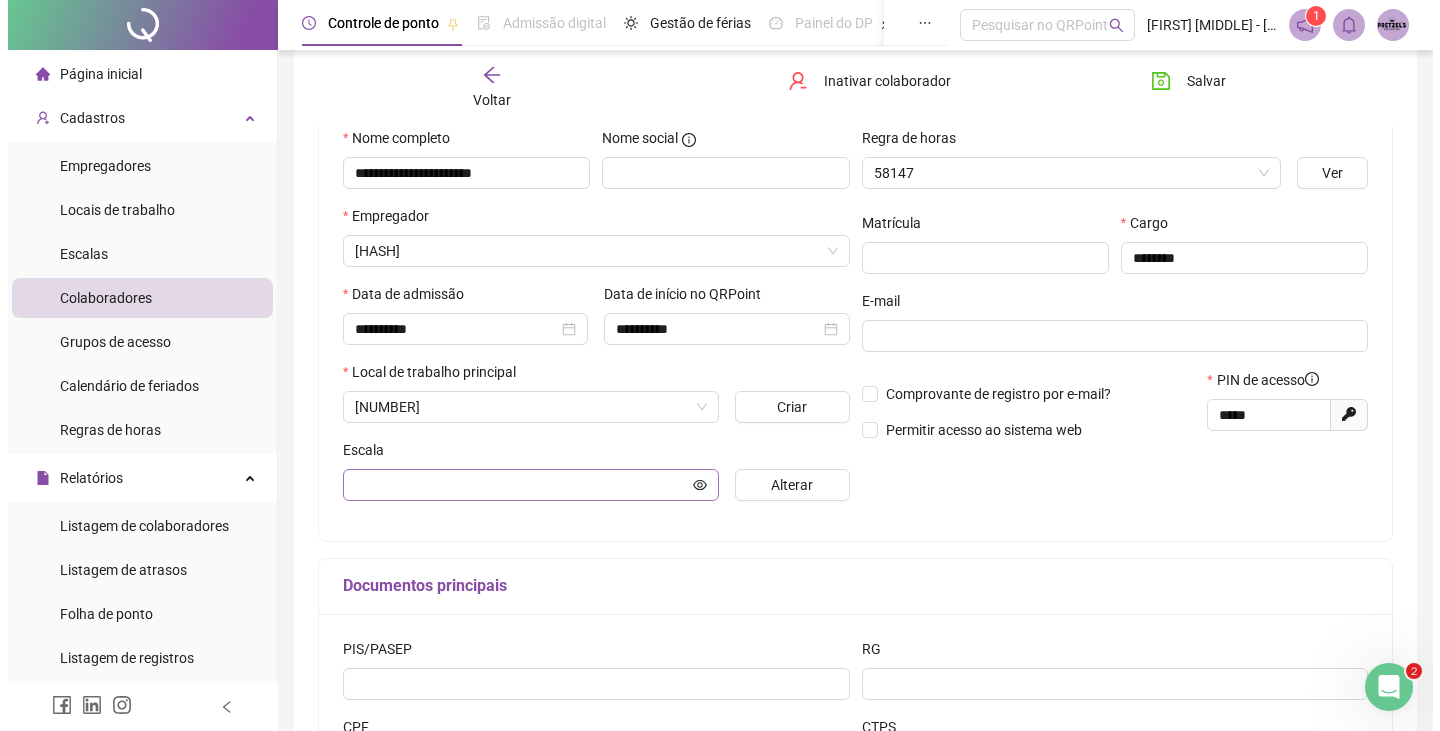 scroll, scrollTop: 210, scrollLeft: 0, axis: vertical 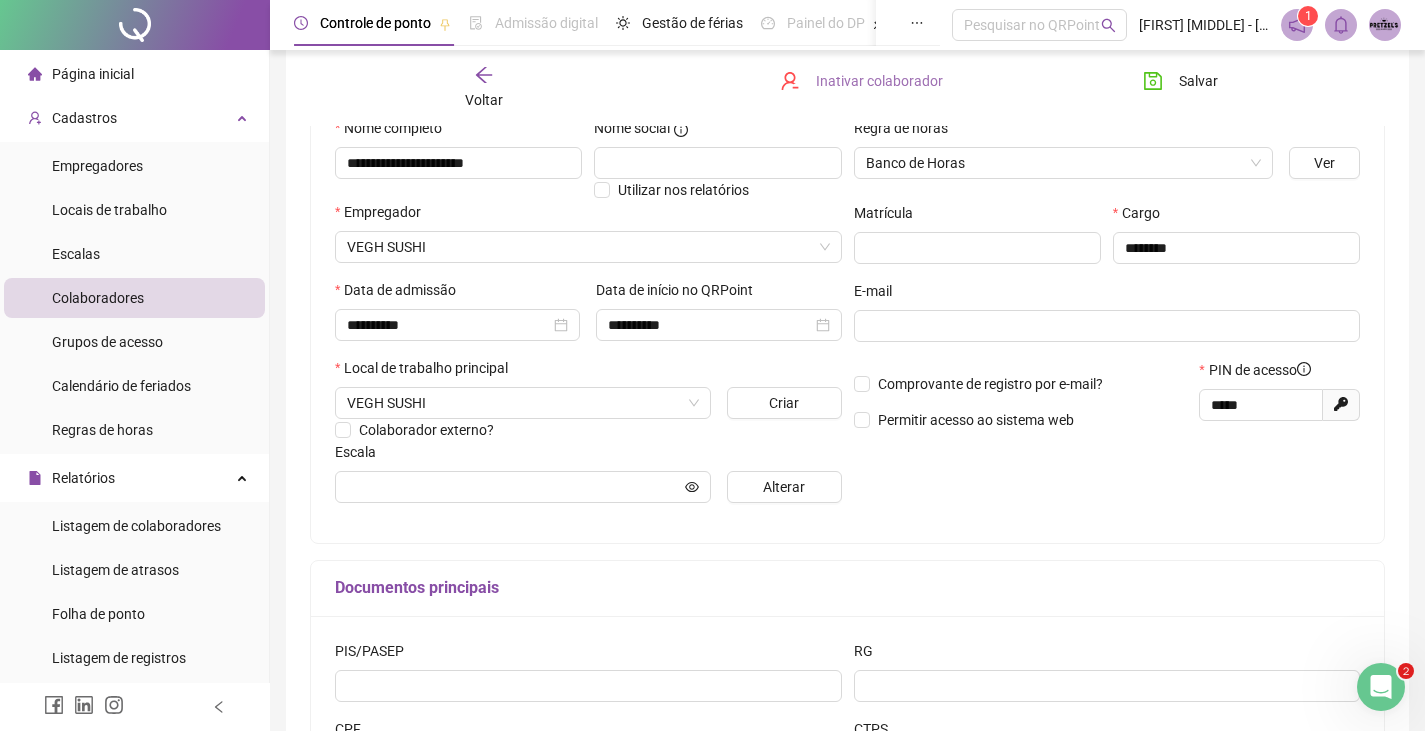 click on "Inativar colaborador" at bounding box center [879, 81] 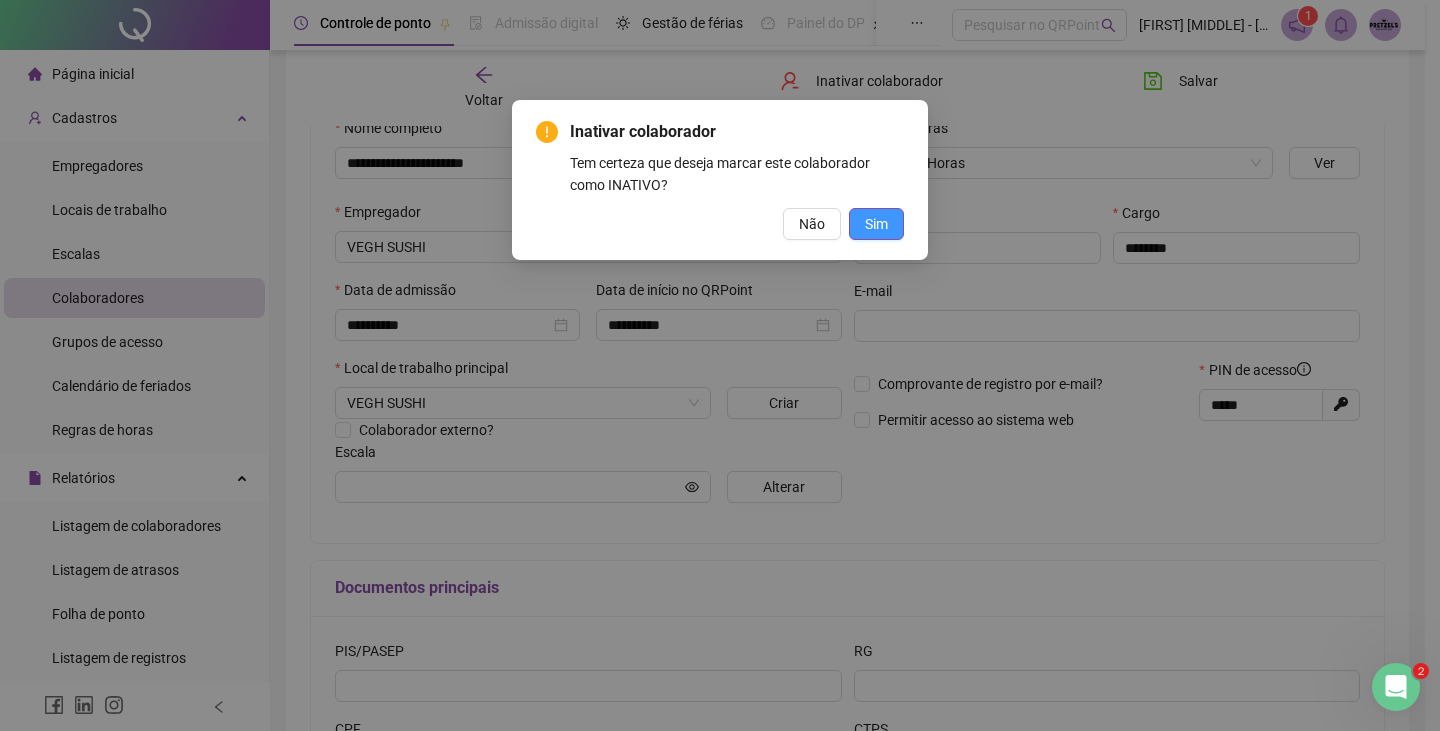 click on "Sim" at bounding box center [876, 224] 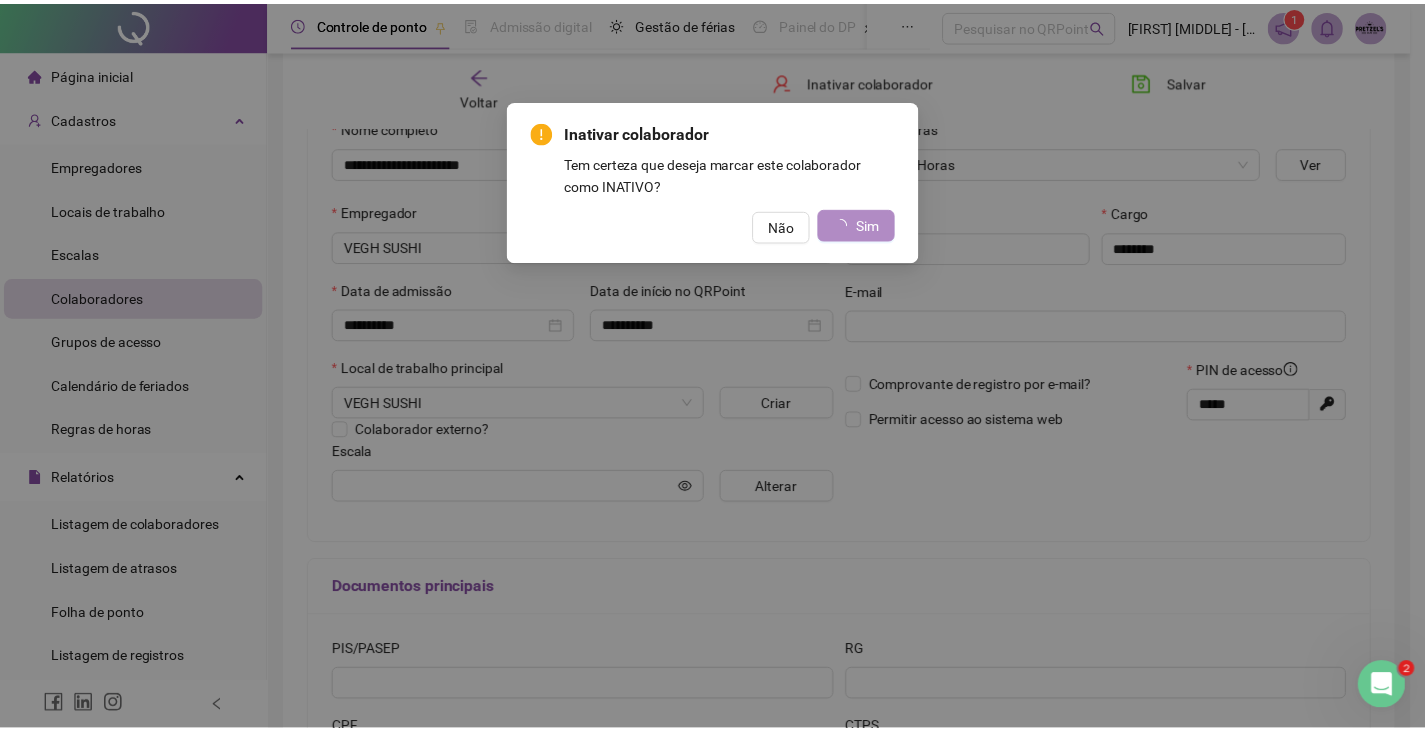 scroll, scrollTop: 0, scrollLeft: 0, axis: both 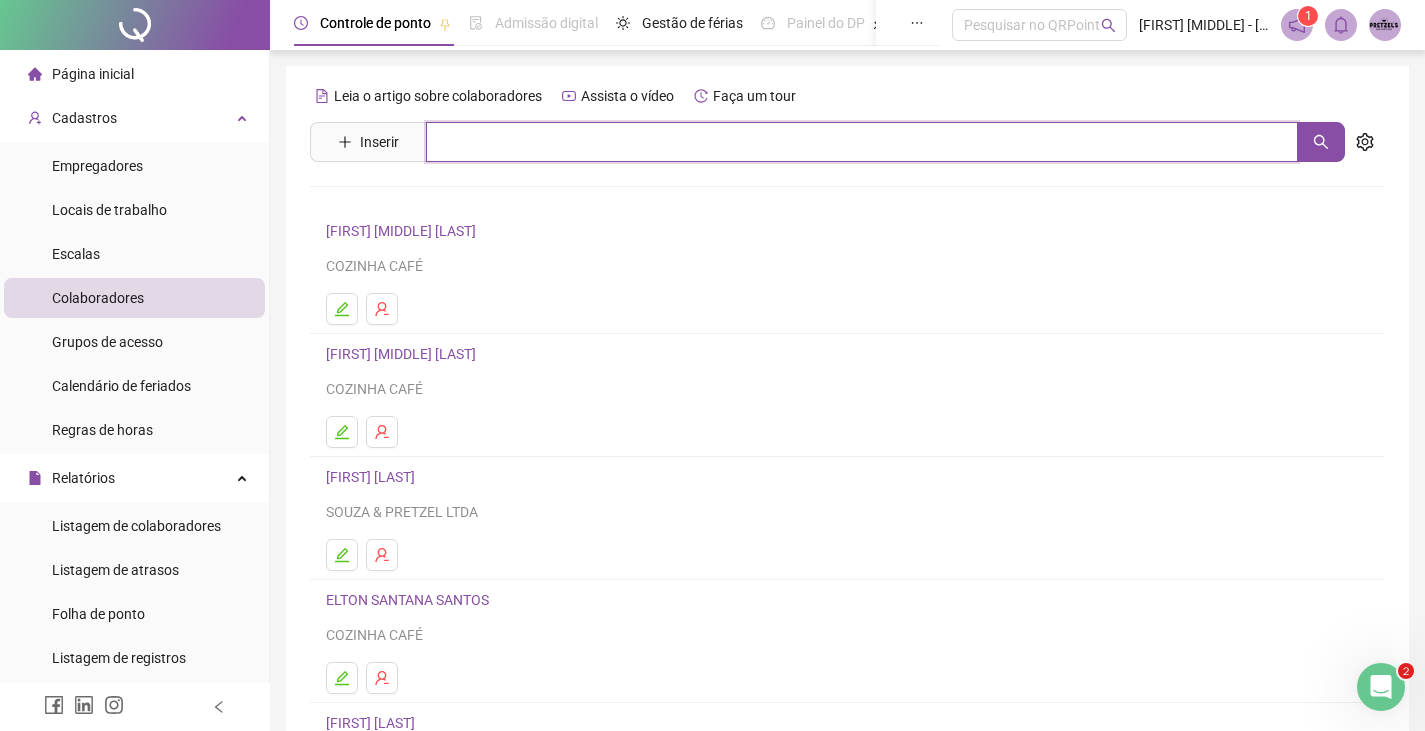 click at bounding box center (862, 142) 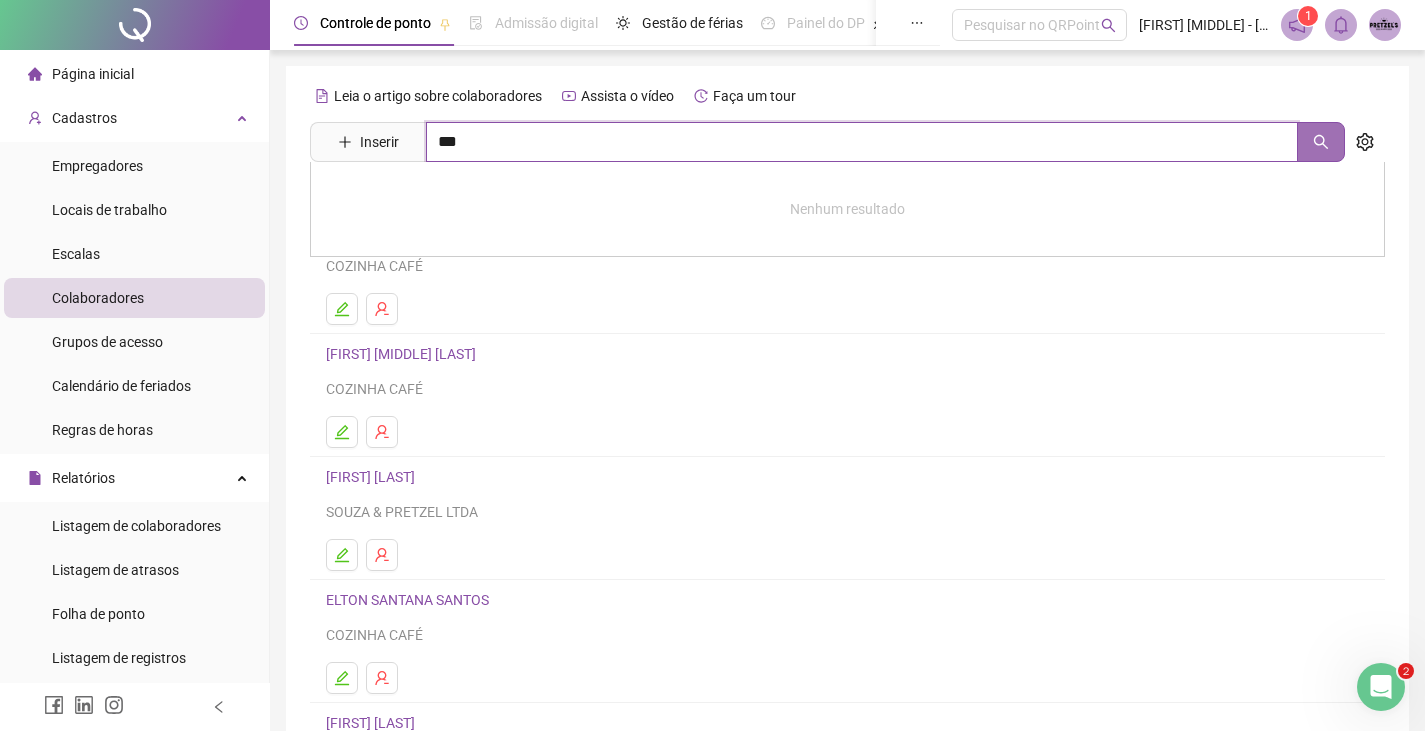 click at bounding box center (1321, 142) 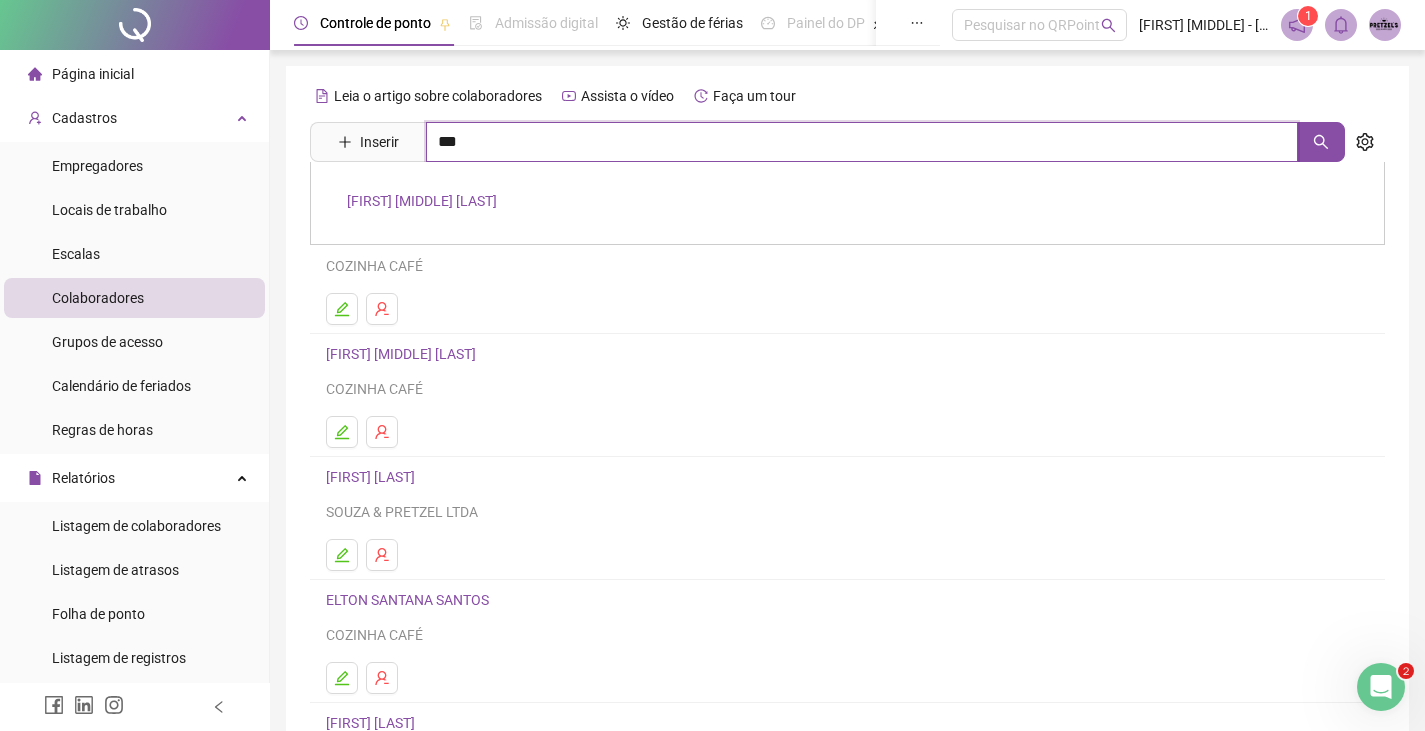 type on "***" 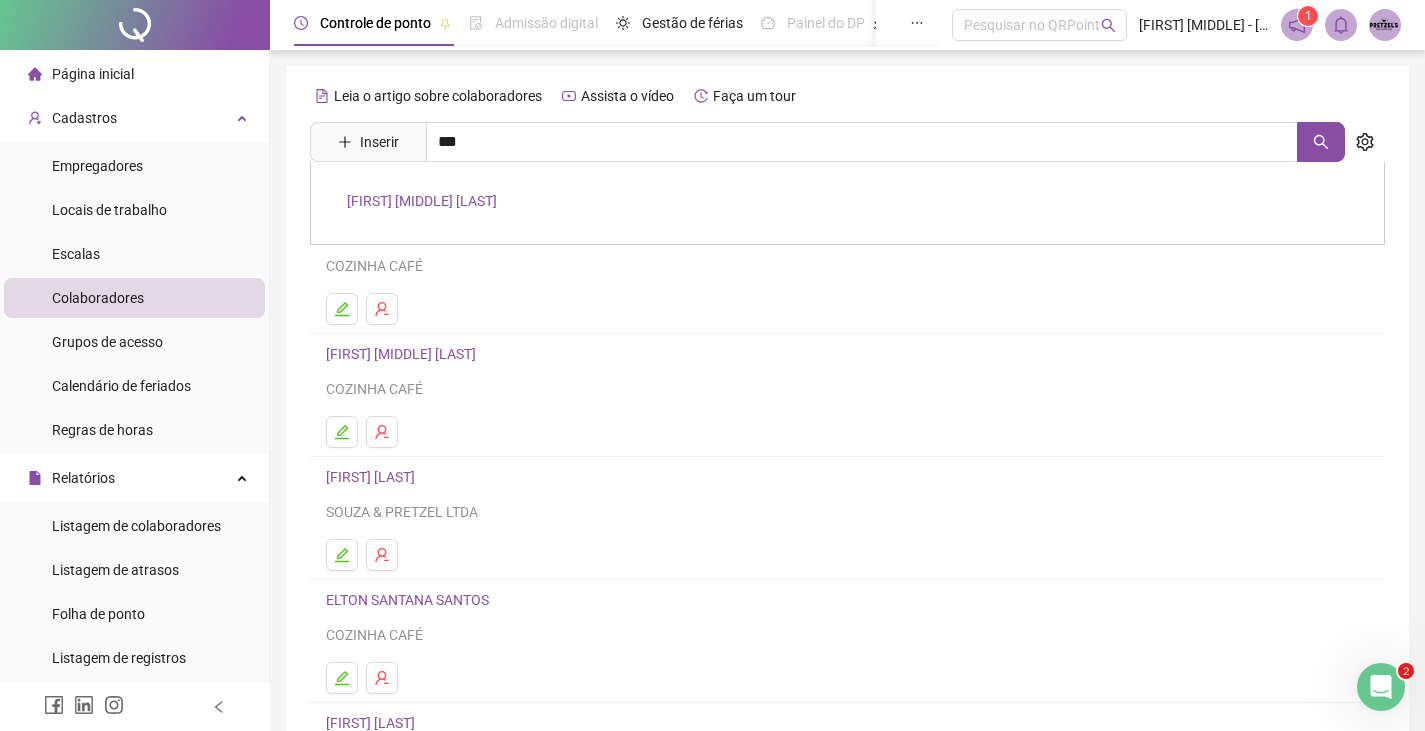 click on "[FIRST] [MIDDLE] [LAST]" at bounding box center (847, 203) 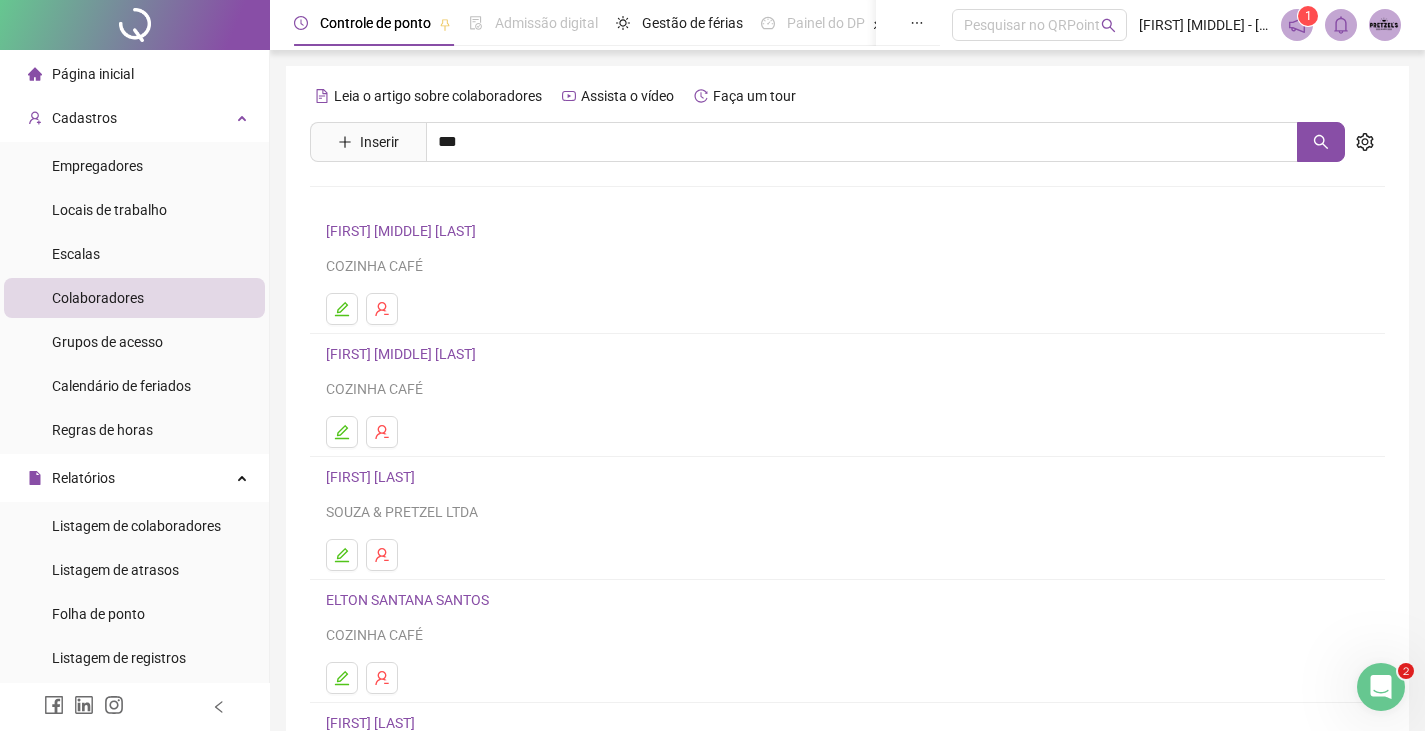 click on "QQUERO IMPRIMIR UM FOLHA DE PONTO A VULSA<br>QQUERO IMPRIMIR UM FOLHA DE PONTO A VU<br>QUERO IMPRIMIR UMA FOLHA<br>92b8bc3ed1cb02d15903e5b595551e4ca03f419c8409ac3c70d94a8c6a47a097<br>se quiser apenas verificar antes de fechar, ou<br>QQUERO IMPRIMIR UM<br>QQUERO IMPRIMIR UM FOLHA DE PONTO PARA SER ASSI<br>QUERO UMA<br>Olá[FIRST], Informamos que na Quarta-feira (02/07/2025) não estaremos disponíveis devido ao feriado da Independência da Bahia. Retornaremos normalmente na Quinta-feira (03/07/2025) a partir das 08:00 (horário de Brasília)..<br>FRANCIENE DOS SANTOS SOARES.<br>ATENDENTE AGS MANHÃ<br>Olá [FIRST] 👋<br>QQUERO IMPRIMIR UM FOLHA DE PONTO PARA SER ASSIANDA MANUALMNETE<br>QUERO IMPRIMIR UMA FOL<br>JOEL RODRIGUES DA COSTA<br>JOVANA CRISTINA DOS SANTOS MENDES<br>QUERO IMPRIMIR UMA FOLHA DE<br>QQUERO IMPRIMIR UM FOL<br>5247901<br>Você precisa de uma folha para um colaborador específico ou está buscando um modelo de folha de ponto genérico para uso da empresa?<br>JHESSICA MILENA SOUTO TENÓRIO<br>QUERO IMPRIM<br>Entendo que você quer uma folha de ponto em branco para assinatura manual. O sistema QRPoint não oferece a opção de gerar folhas de ponto em branco - ele funciona apenas com dados dos colaboradores já registrados. Para gerar uma folha de ponto no QRContabilidade, você precisa acessar Menu > Relatórios > Folha de Ponto, selecionar o período, tipo da folha, tipo do arquivo e o colaborador específico. O sistema então gera um PDF com os dados desse colaborador. Mesmo com nossa nova funcionalidade de assinatura digital, você tem total liberdade para assinar em PDF ou por qualquer outro sistema de preferência da empresa. Você precisa de uma folha para um colaborador específico ou está buscando um modelo de folha de ponto genérico para uso da empresa?<br>QQUERO IMPRIMIR<br>QQUERO IMPRIMIR UM FO<br>QUERO IMPRIMIR UMA FOLHA DE PONTO EM BRANCO<br>QQUERO IMPRIMIR UM FOLHA DE P<br>Vale<br>22881342025080122103198<br>QUERO I<br>ELIADA TAVARES DOS SANTOS<br>ANNY BEATRIZ BARROS DA COSTA<br>QQUERO IMPRIMIR UM FOLHA DE PONTO PARA SER ASSIANDA MANUALM<br>QUERO IMPRIMIR U<br>QUERO IMPRIMIR UMA FOLHA DE PO<br>RENATA PEREIRA MONTEIRO<br>QQUER<br>ADMINISTRATIVO NOVO<br>32881342025080114011108<br>QEU<br>QUERO IMPRIMIR UMA FOLHA D<br>Há [TIME]<br>QEURO<br>ATENDENTE CANTINA<br>LUIZA MARA MOTA RACHID<br>ATENDENTE SHOPPING<br>QQU<br>QQUERO IMPRIMIR UM FOLHA DE PONTO PARA SER ASSIANDA MANUALMNET<br>QRContabilidade,<br>QQUERO IMPRIMIR UM FOLHA DE<br>QRContabilidade?<br>Para gerar uma folha de ponto no QRContabilidade, você precisa acessar Menu > Relatórios > Folha de Ponto, selecionar o período, tipo da folha, tipo do arquivo e o colaborador específico. O sistema então gera um PDF com os dados desse colaborador.<br>Menu > Relatórios > Folha de Ponto<br>QUERO IMPRIMIR UMA FO<br>Você já tentou acessar essa área de relatórios ou precisa de ajuda para localizar o QRContabilidade?<br>QUERO IMPRIMIR UMA FOLHA DE PON<br>ELTON SANTANA SANTOS<br>Vale lembrar que mesmo com nossa nova funcionalidade de assinatura digital, você tem total liberdade para assinar em PDF ou por qualquer outro sistema de preferência da empresa.<br>Para imprimir uma folha de ponto para assinatura manual, você precisa acessar o QRContabilidade no Painel do Contador.<br>mpresa?<br>gen<br>5247884<br>QQUERO IMPRIMIR UM FOLHA DE PONTO<br>QUERO UM<br>QQUERO IMPRIMIR UM FOLHA<br>MELQUISEDEQUE DA ROCHA MARQUES<br>COZINHA 5<br>04/08/2025 17:47<br>genérico<br>lembrar<br>Contador.<br>QUERO IMPRIMIR UMA FOLH<br>QQUERO IMPRIMIR UM FOLHA DE PONTO A VUL<br>QQUERO IMPRIMIR UM FOLHA DE PO<br>Leia o artigo sobre colaboradores Assista o vídeo Faça um tour Inserir *** JHESSICA MILENA SOUTO TENÓRIO   ANNY BEATRIZ BARROS DA COSTA    COZINHA CAFÉ CARMEM MAURA DOS SANTOS RIBEIRO    COZINHA CAFÉ ELIADA TAVARES DOS SANTOS    SOUZA & PRETZEL LTDA ELTON SANTANA SANTOS    COZINHA CAFÉ FRANCIENE DOS SANTOS SOARES.    SOUZA & PRETZEL LTDA 1 2 3" at bounding box center (847, 468) 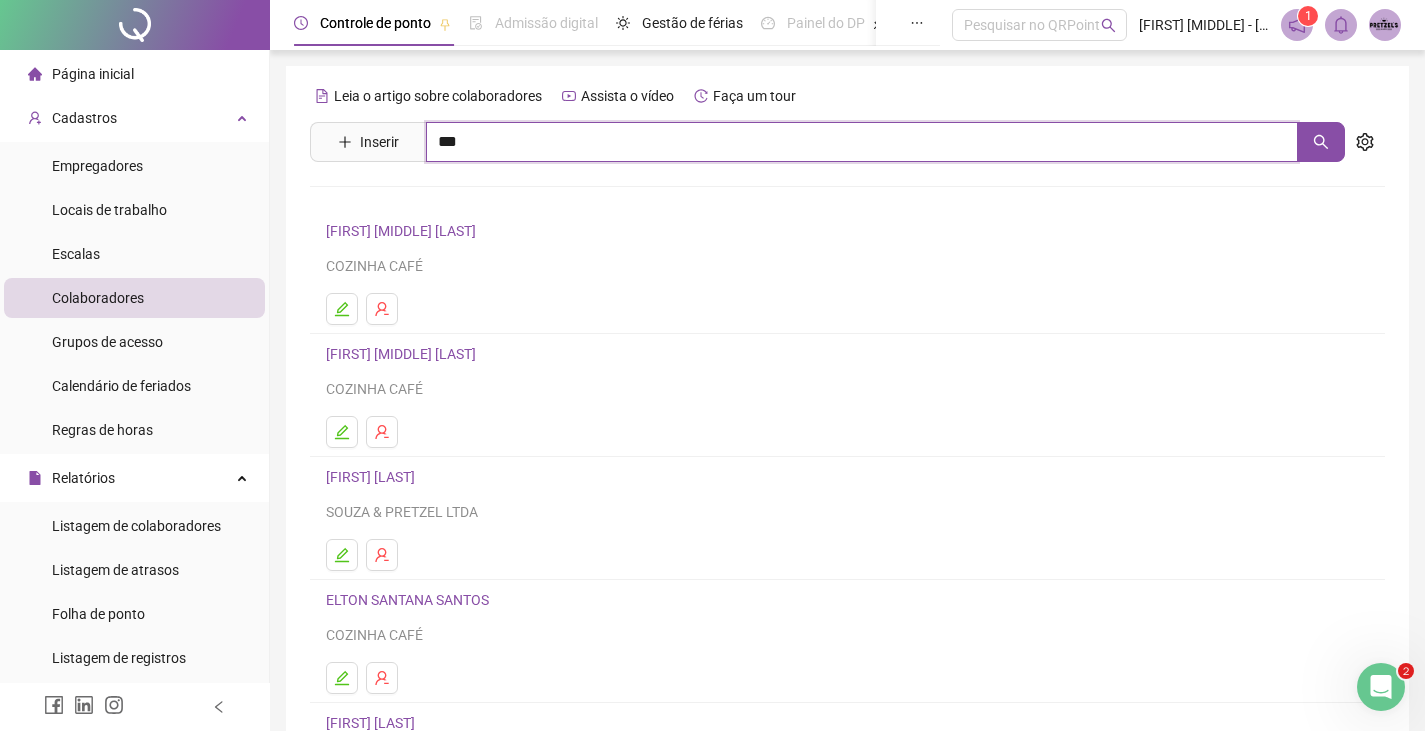 click on "***" at bounding box center [862, 142] 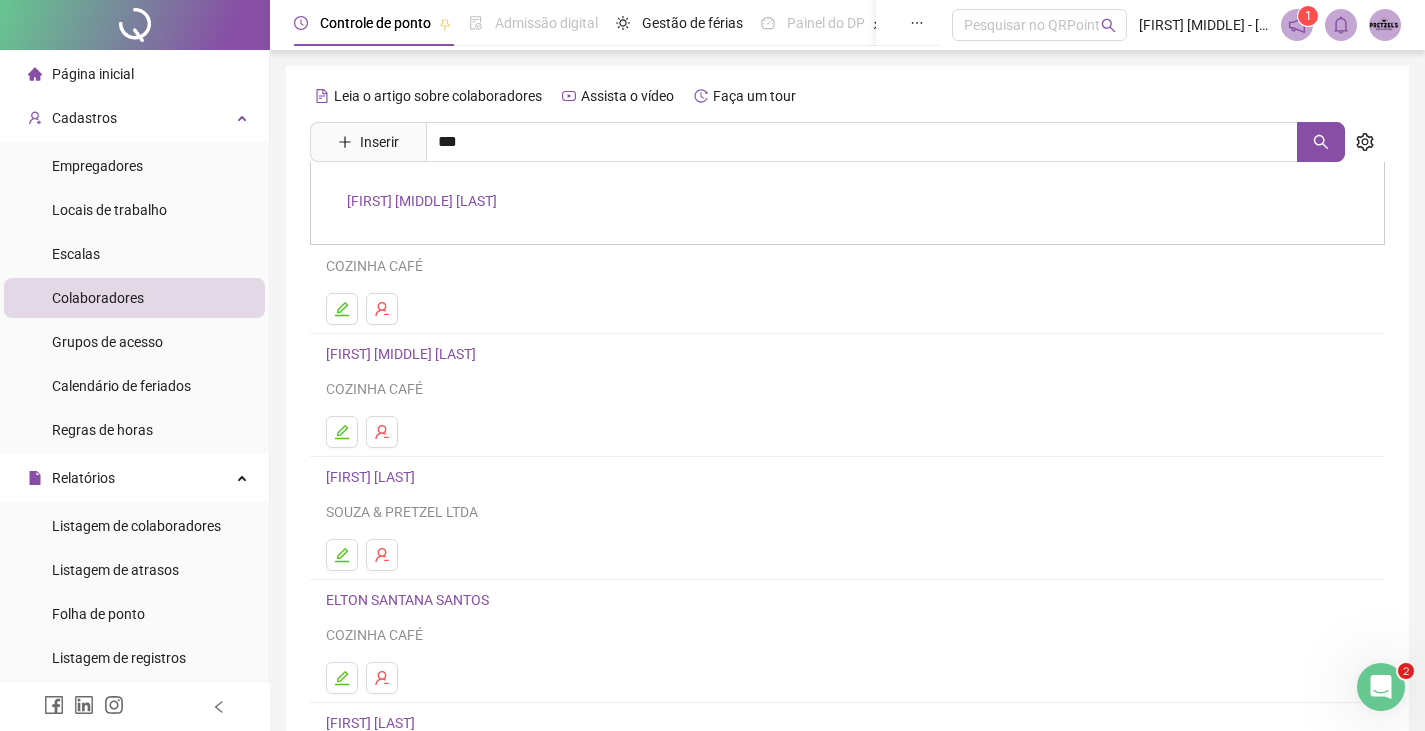 click on "[FIRST] [MIDDLE] [LAST]" at bounding box center (422, 201) 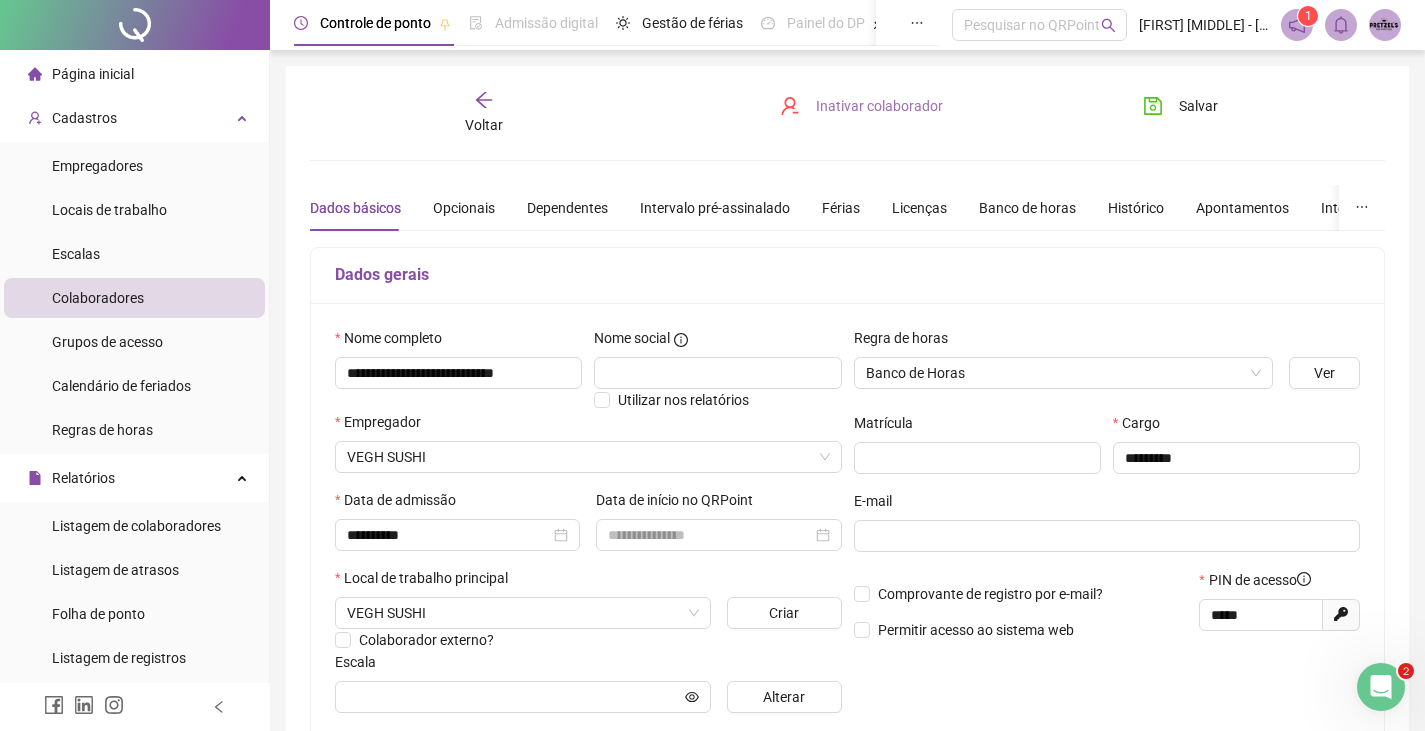click on "Inativar colaborador" at bounding box center (879, 106) 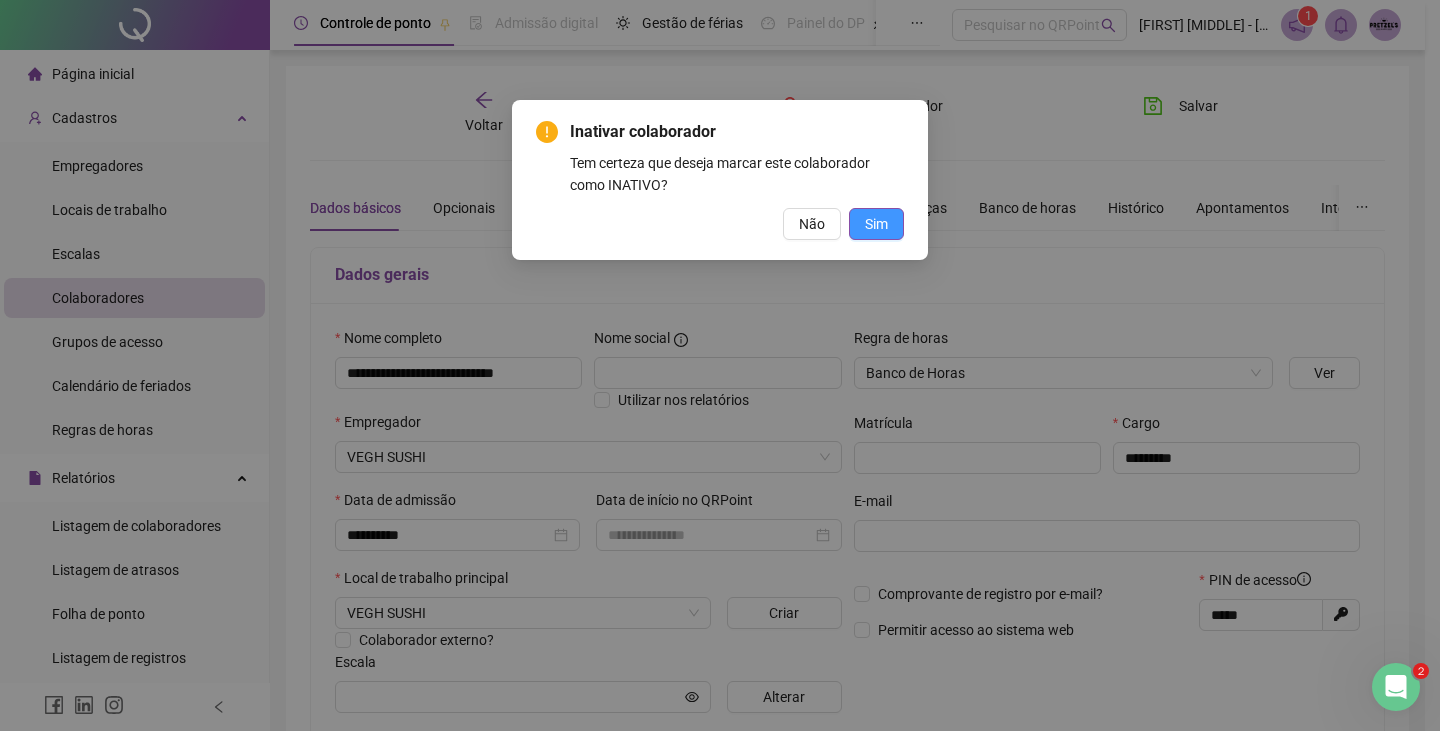 click on "Sim" at bounding box center (876, 224) 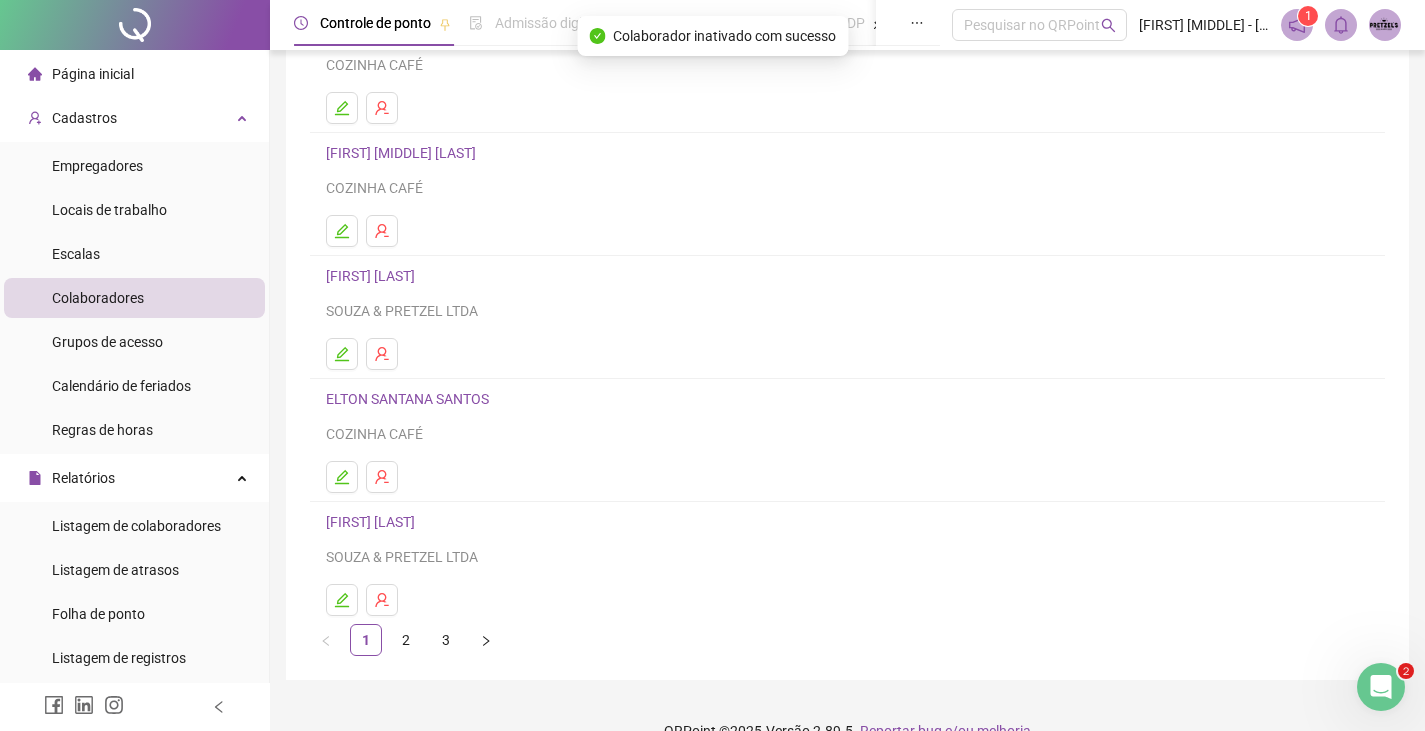 scroll, scrollTop: 236, scrollLeft: 0, axis: vertical 